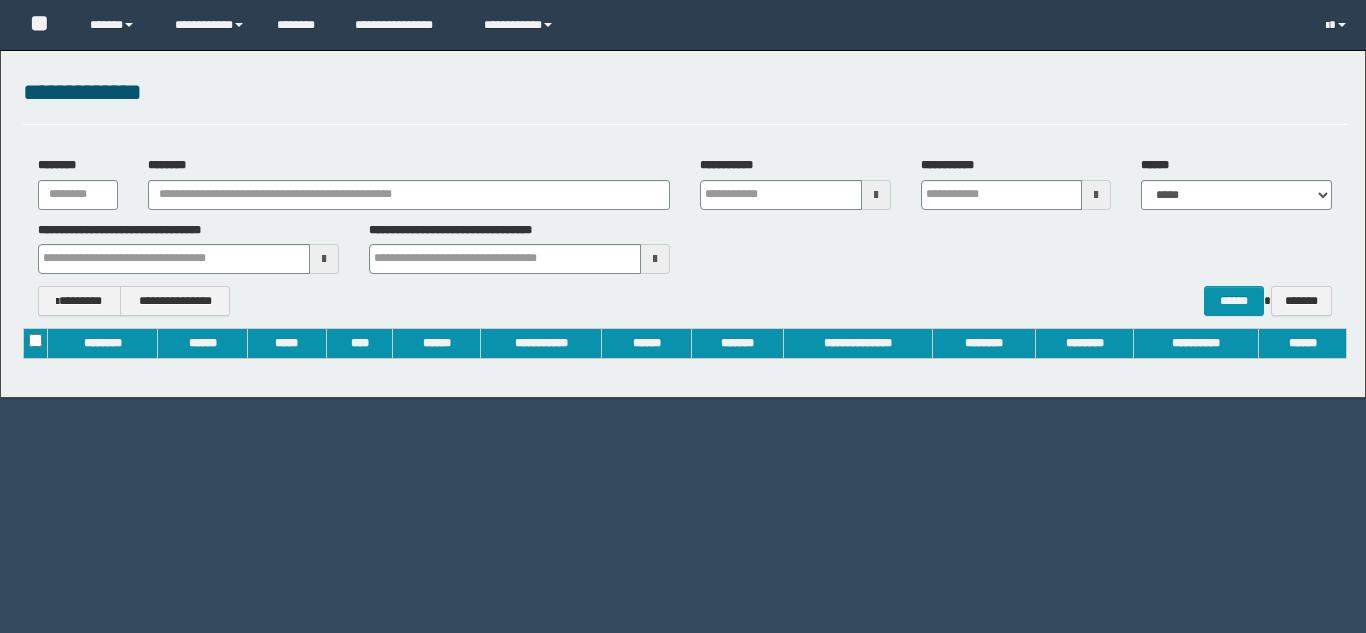 scroll, scrollTop: 0, scrollLeft: 0, axis: both 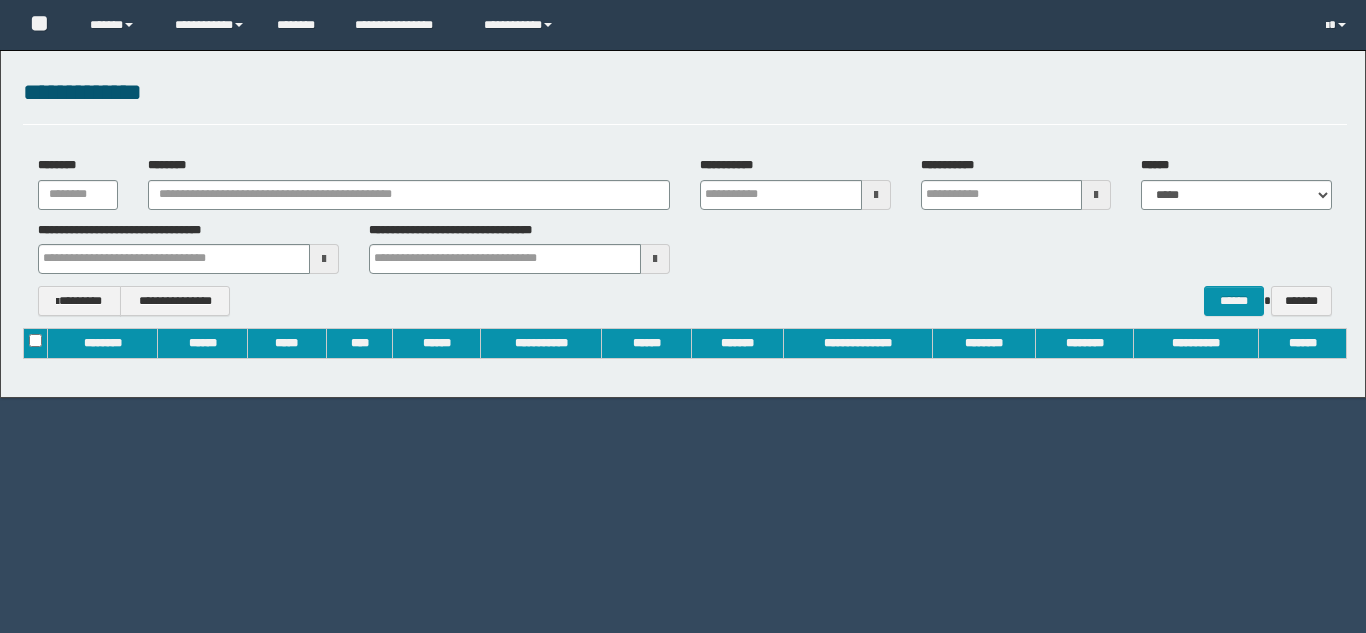 type on "**********" 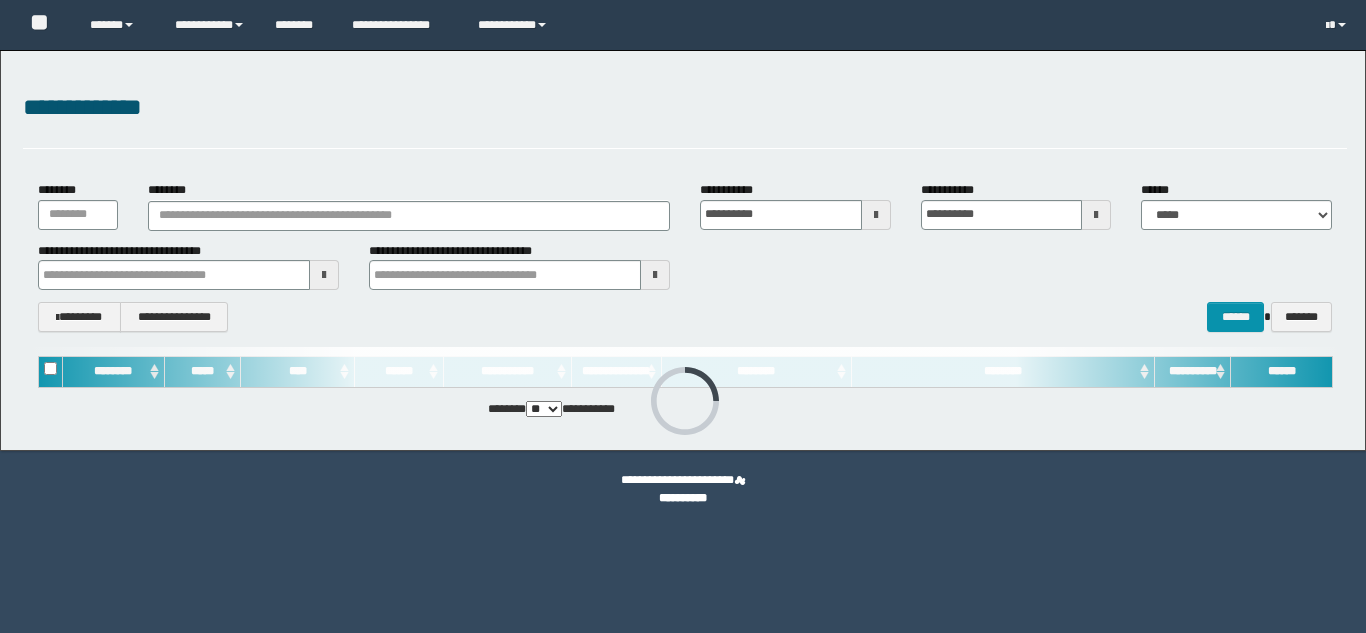 type 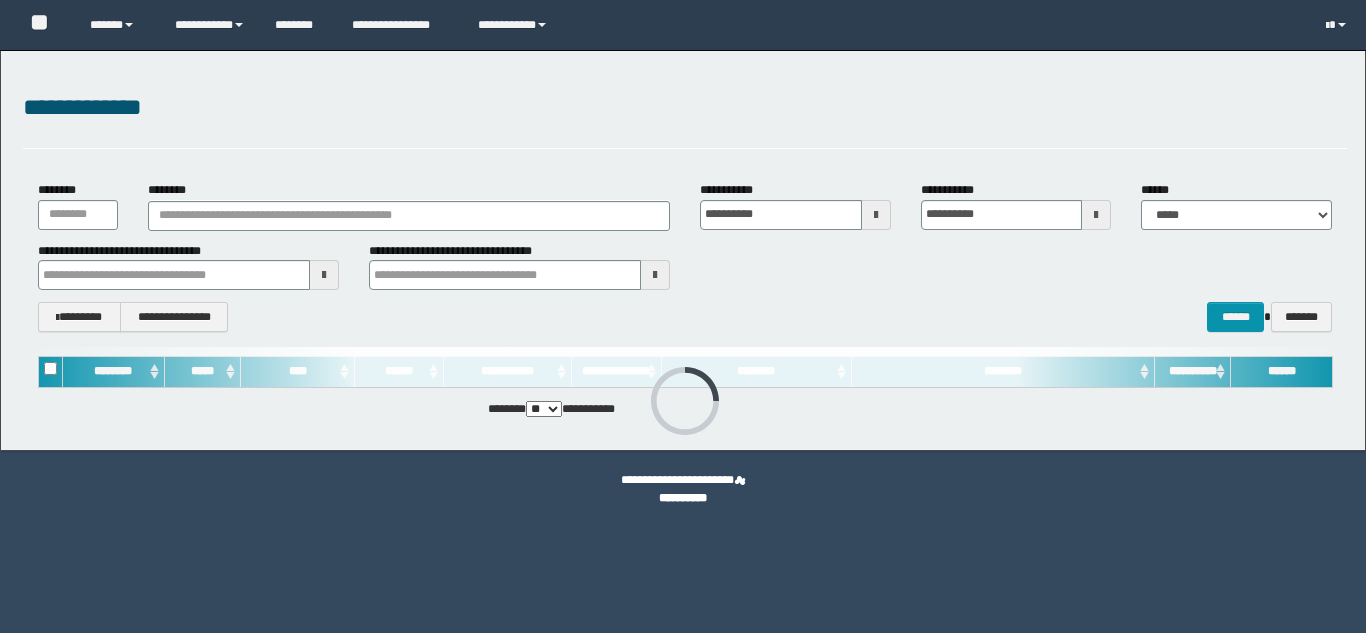 scroll, scrollTop: 0, scrollLeft: 0, axis: both 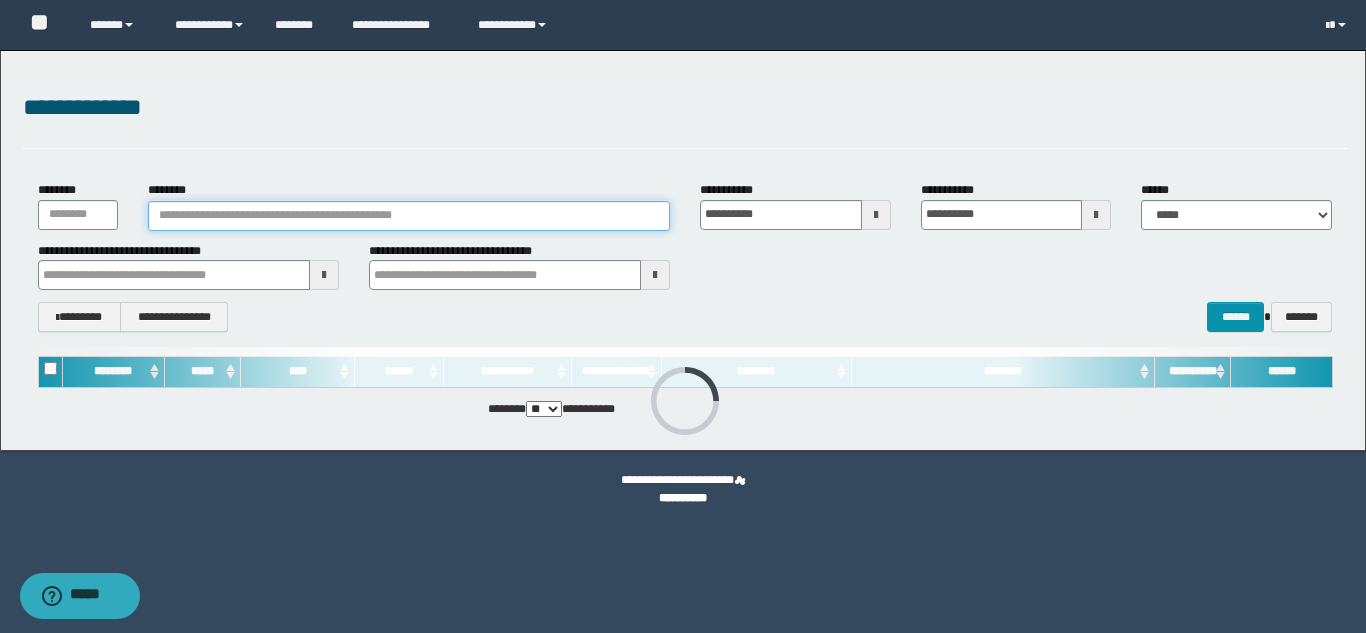 click on "********" at bounding box center (409, 216) 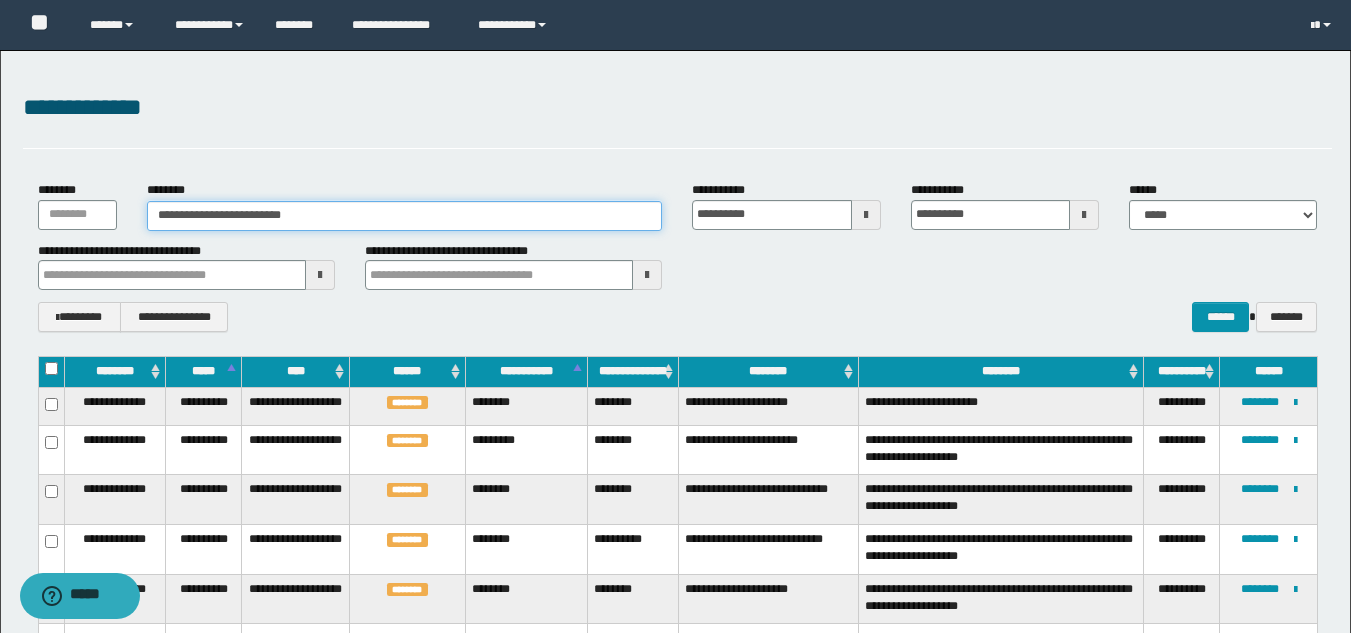 type on "**********" 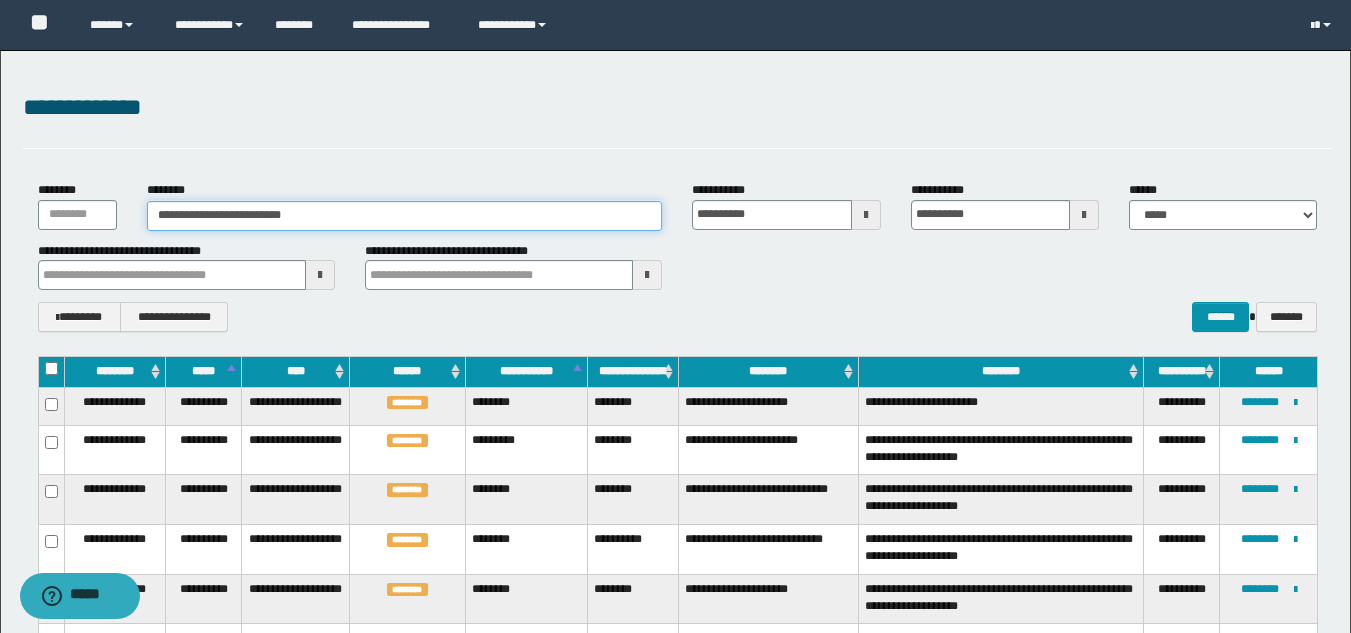 type 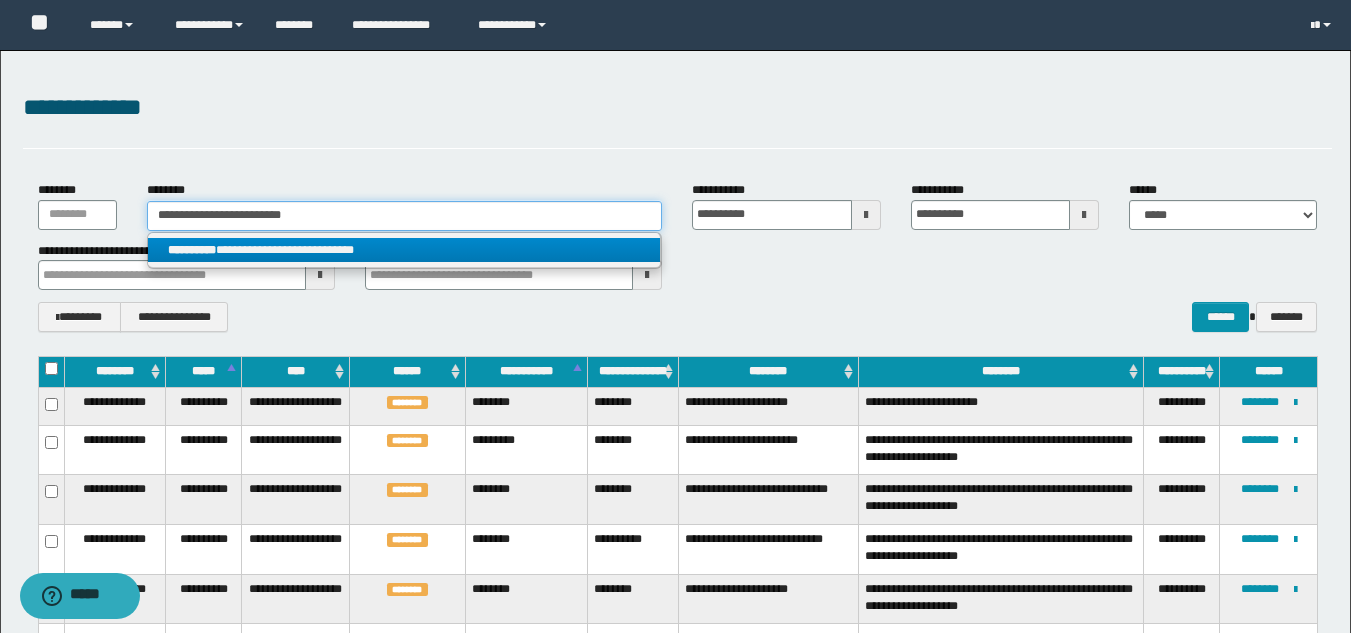 type 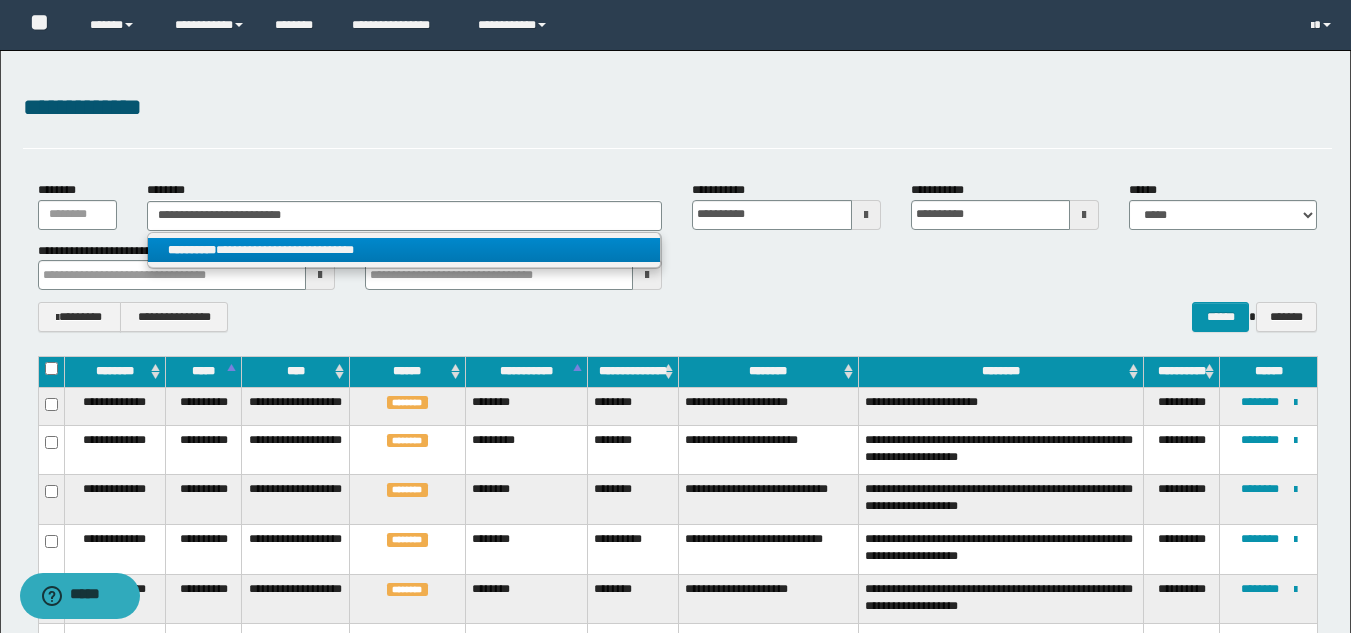 click on "**********" at bounding box center (404, 250) 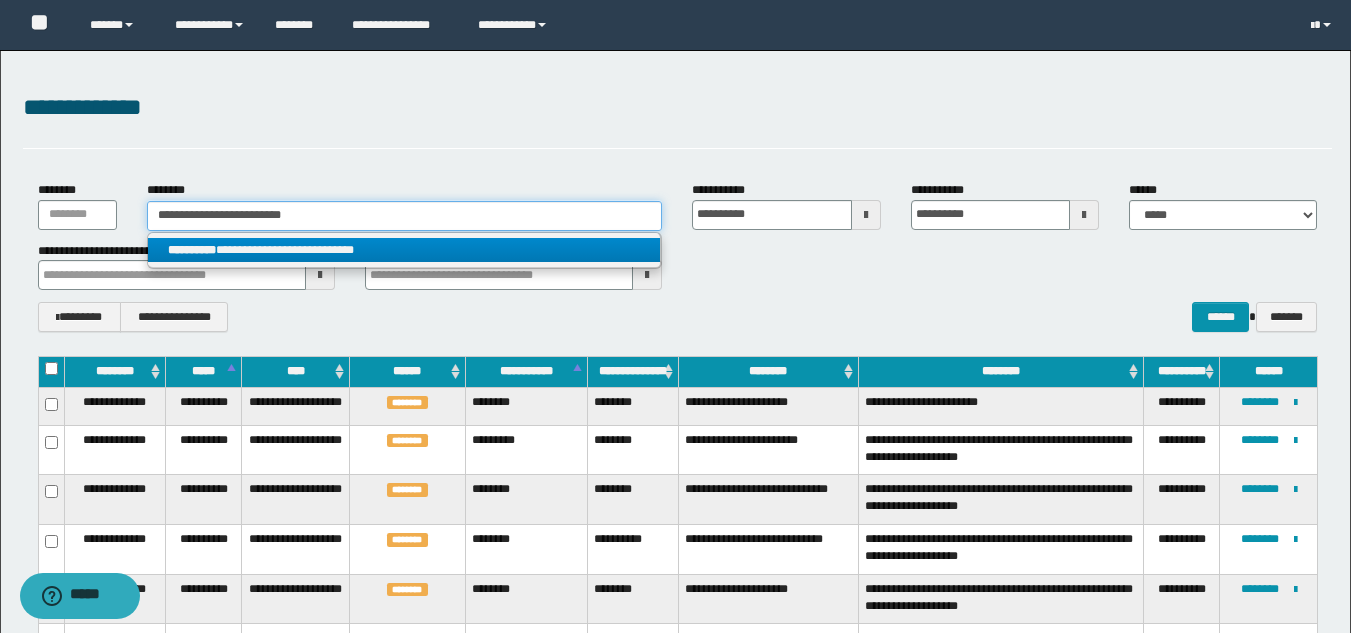 type 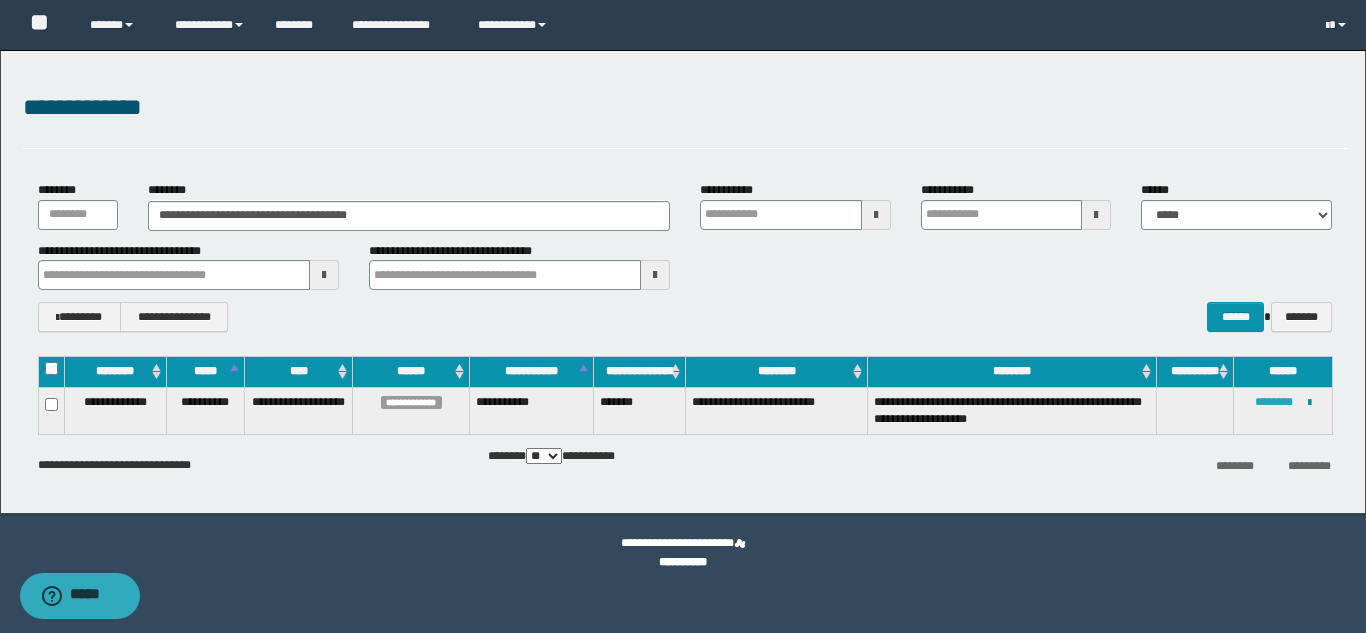 click on "********" at bounding box center (1274, 402) 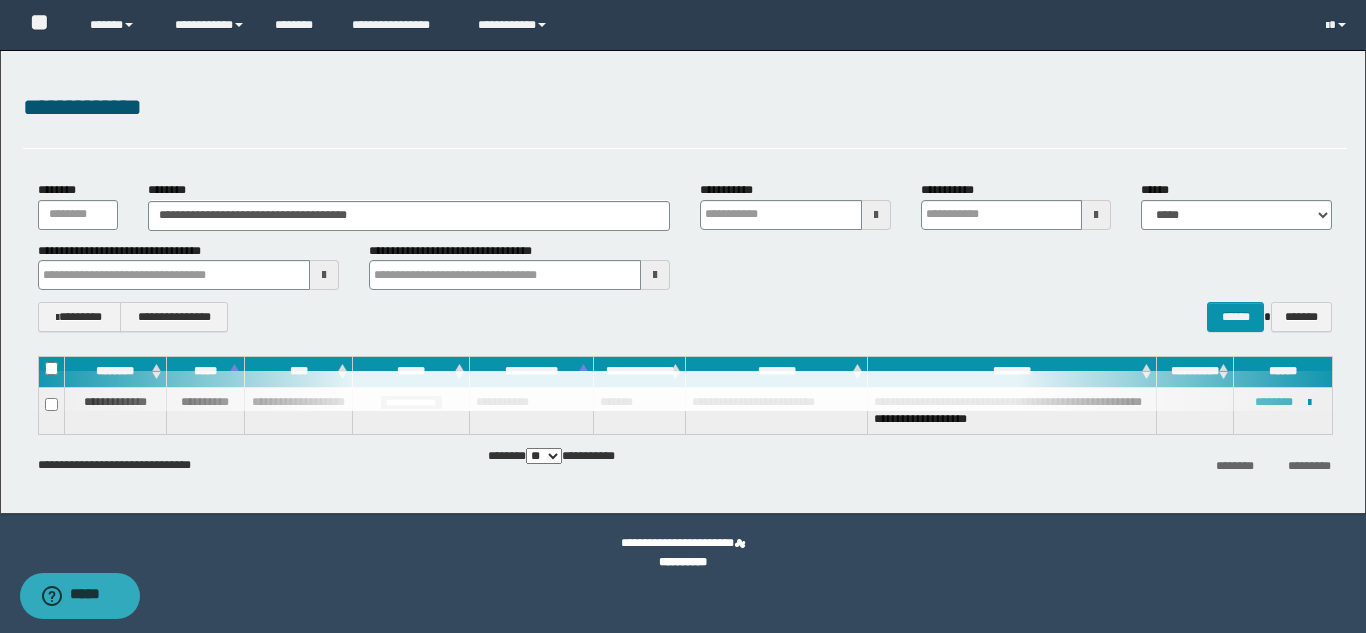 type 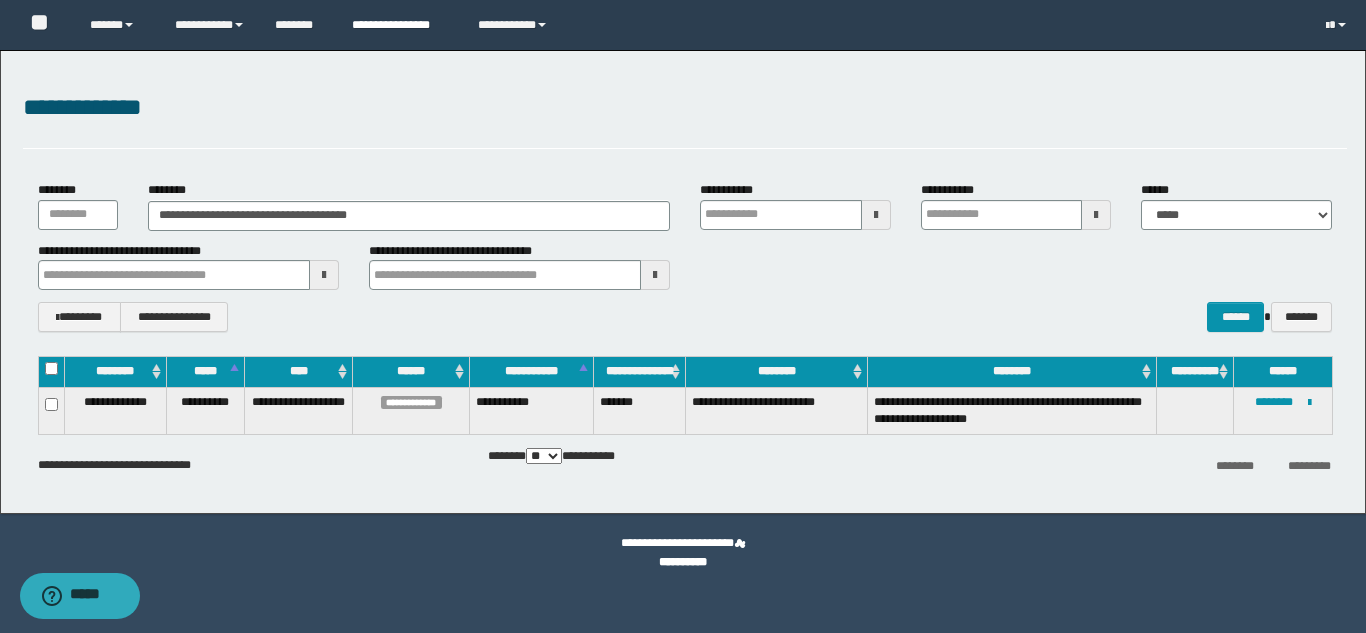 type 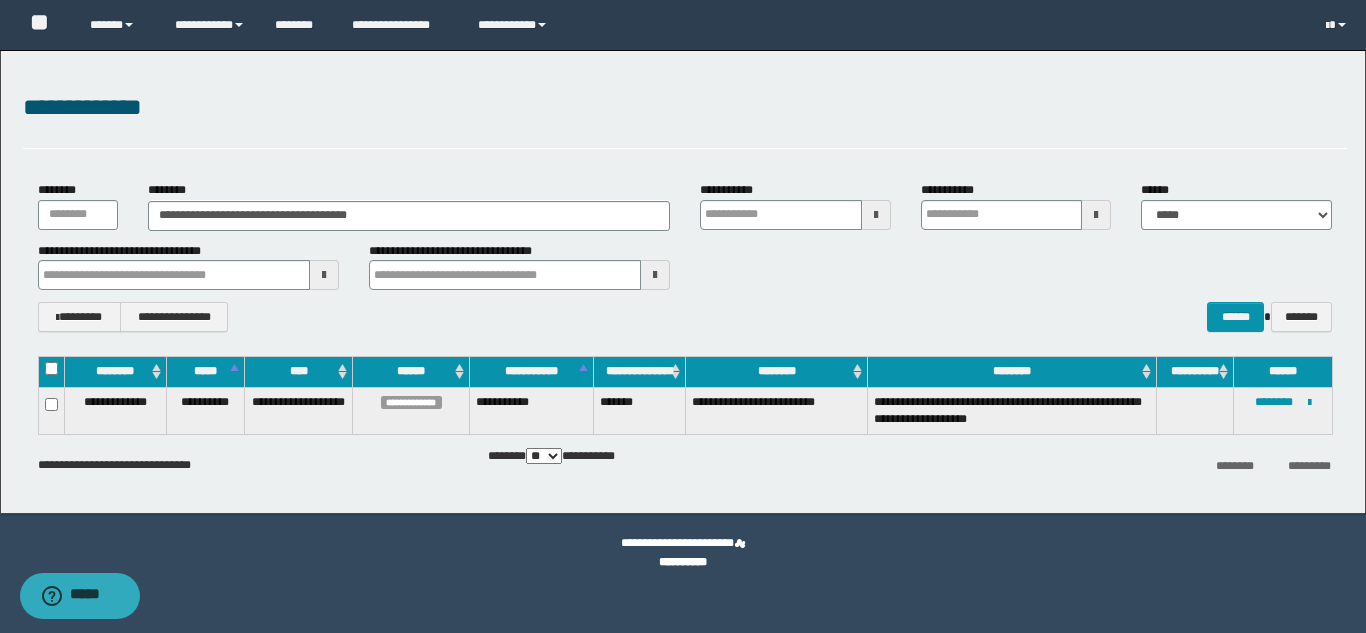 type 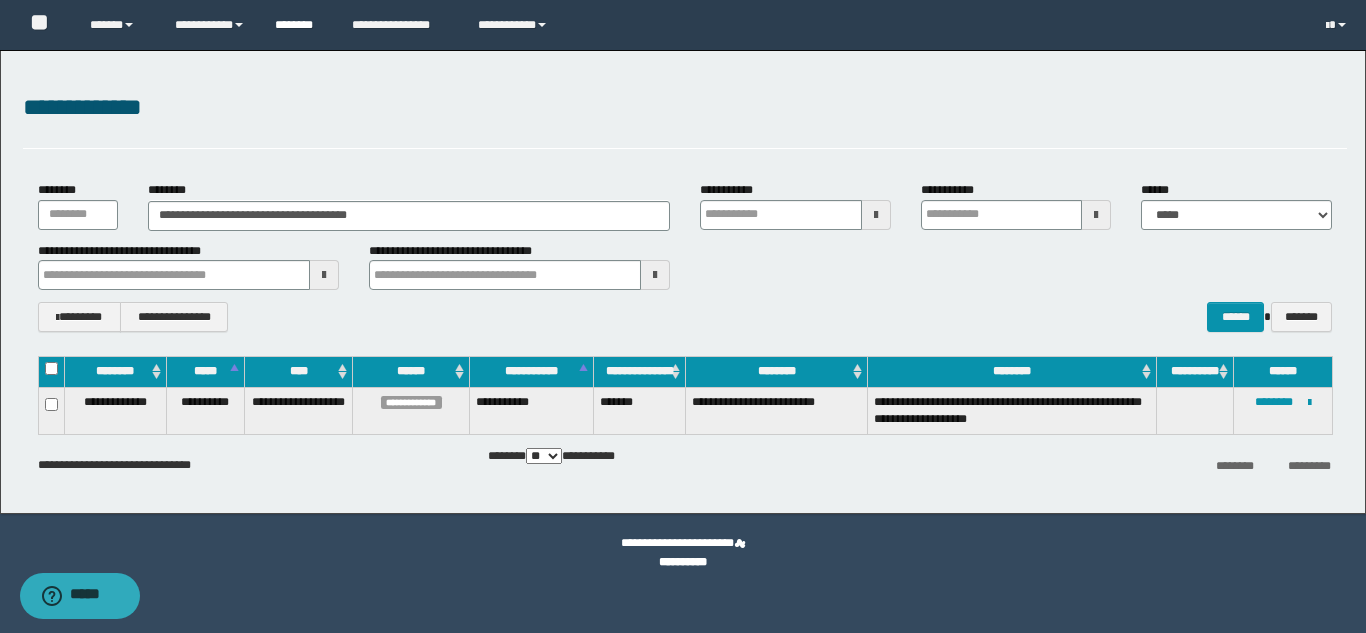type 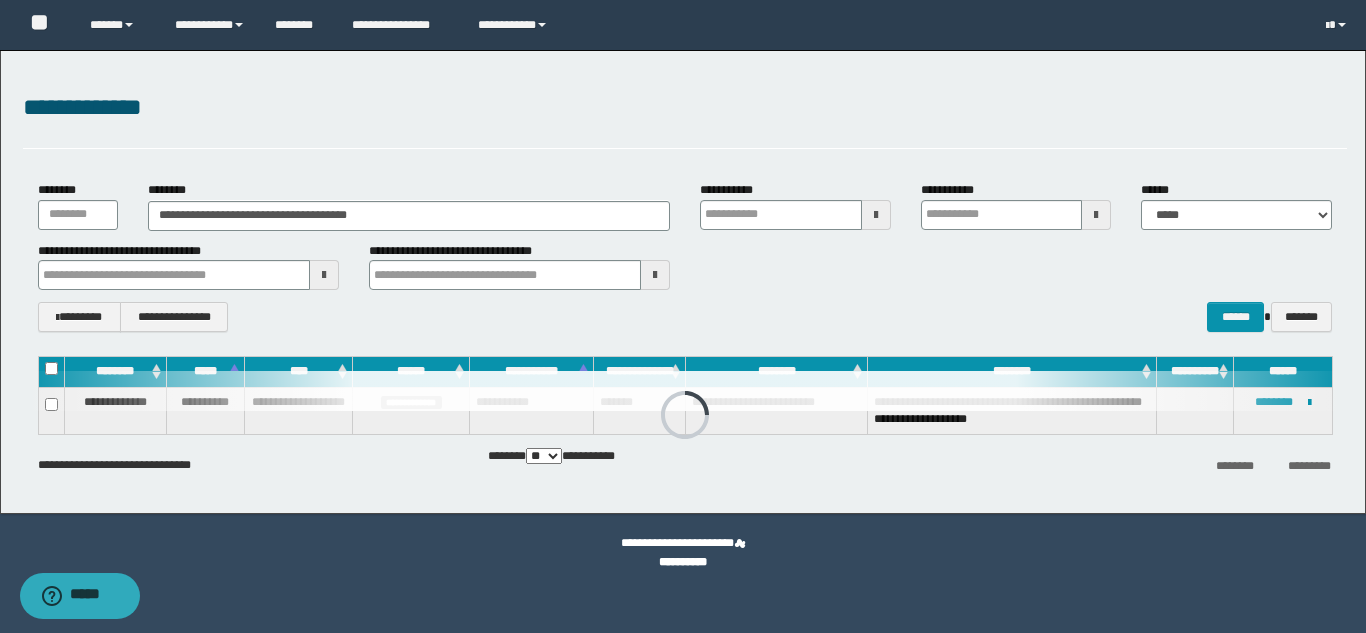 type 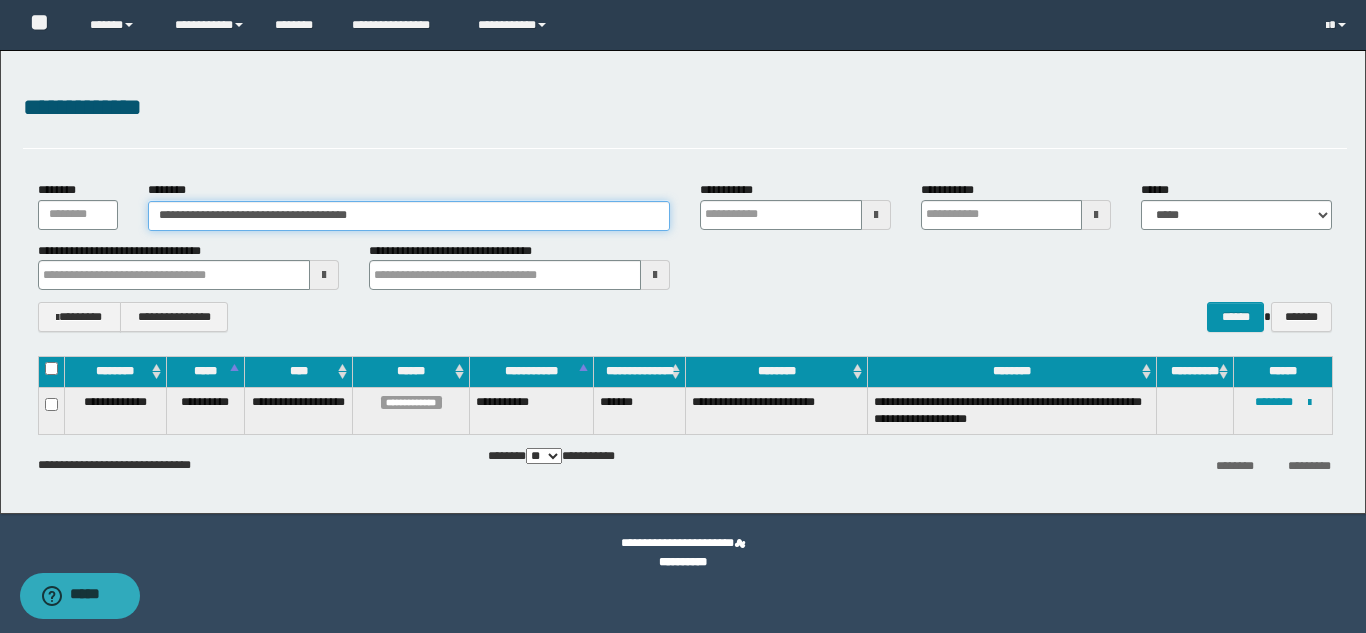 click on "**********" at bounding box center [409, 216] 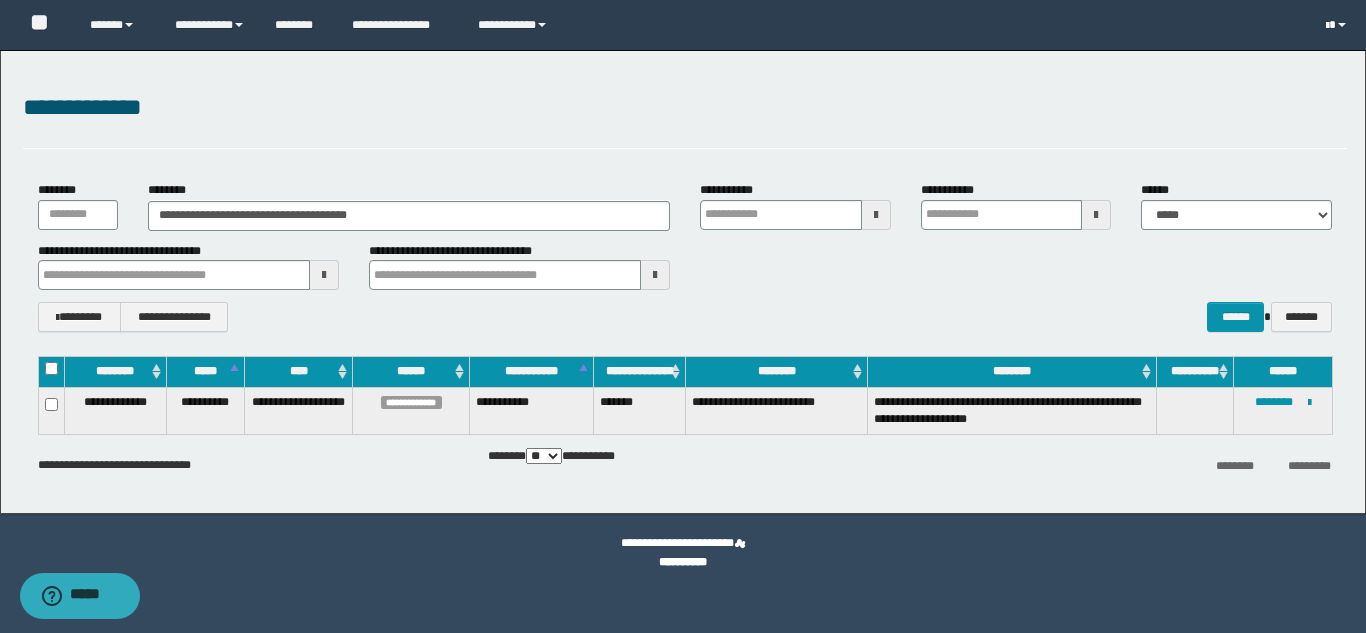 click at bounding box center [1338, 25] 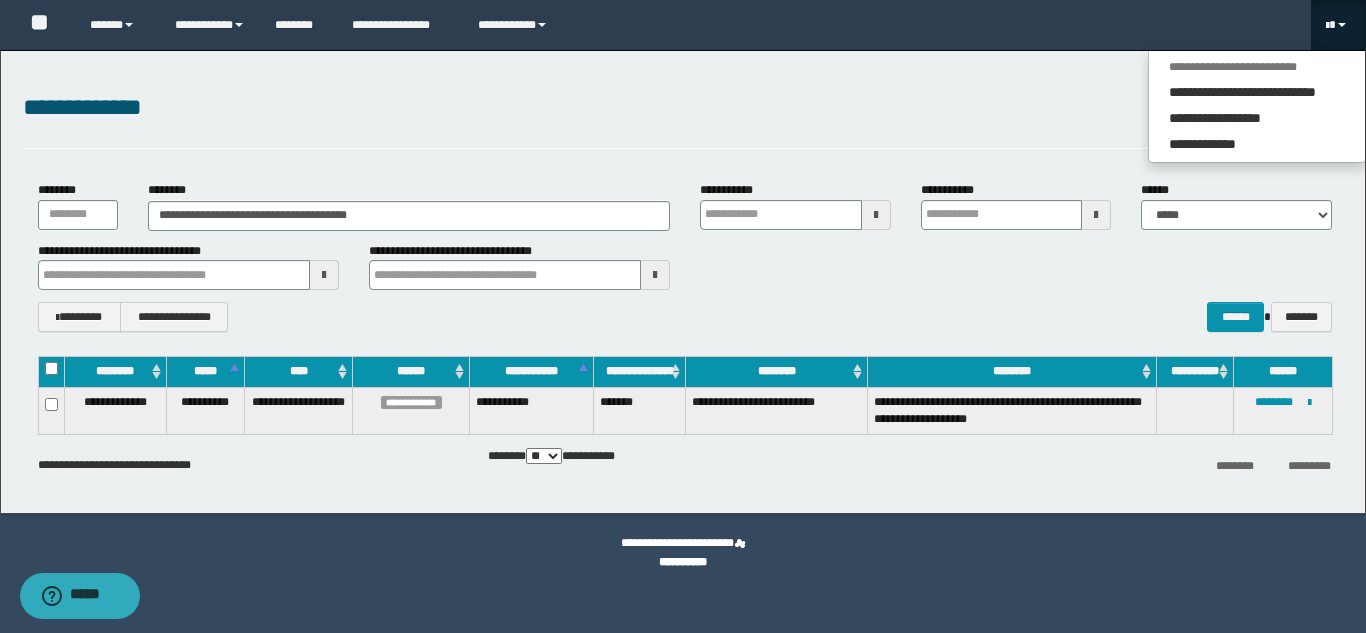 click on "**********" at bounding box center [685, 119] 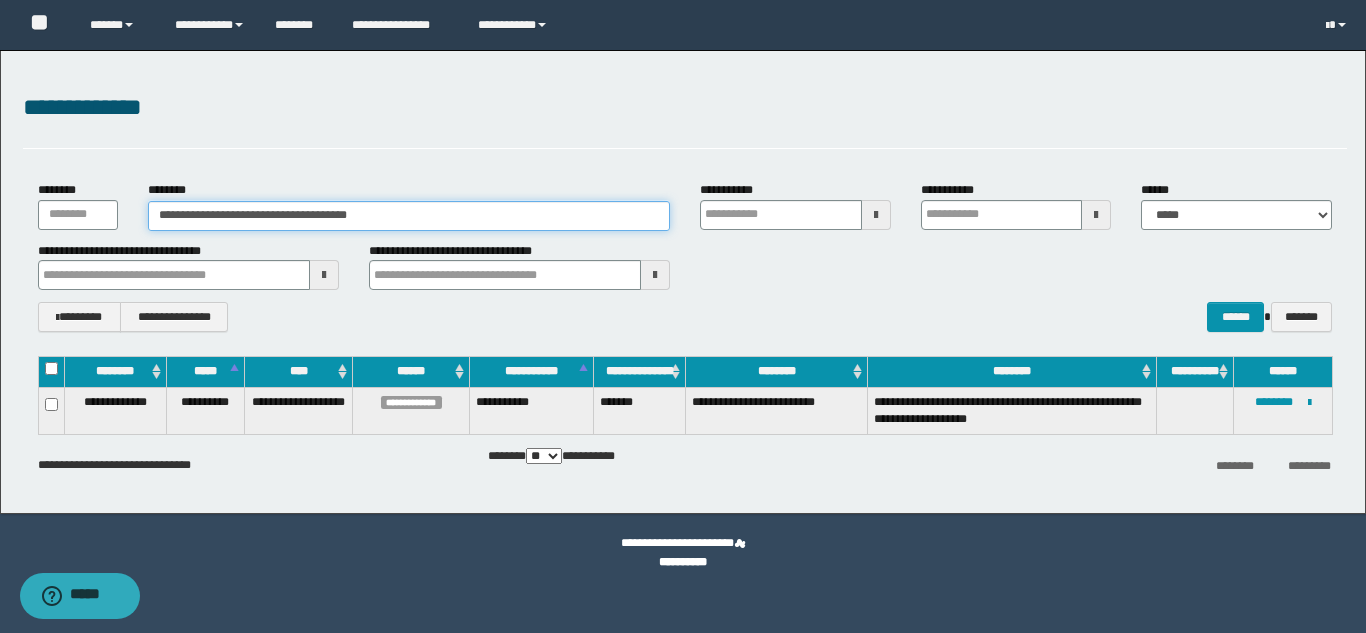 drag, startPoint x: 421, startPoint y: 208, endPoint x: 99, endPoint y: 207, distance: 322.00156 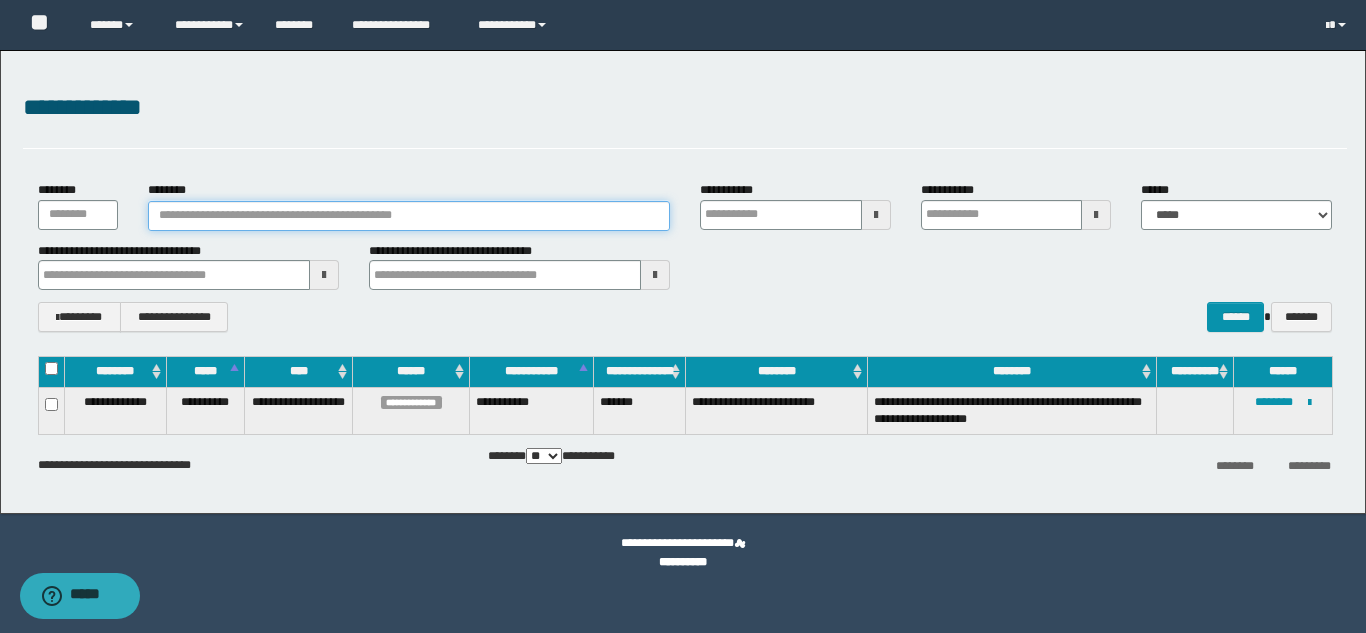 type 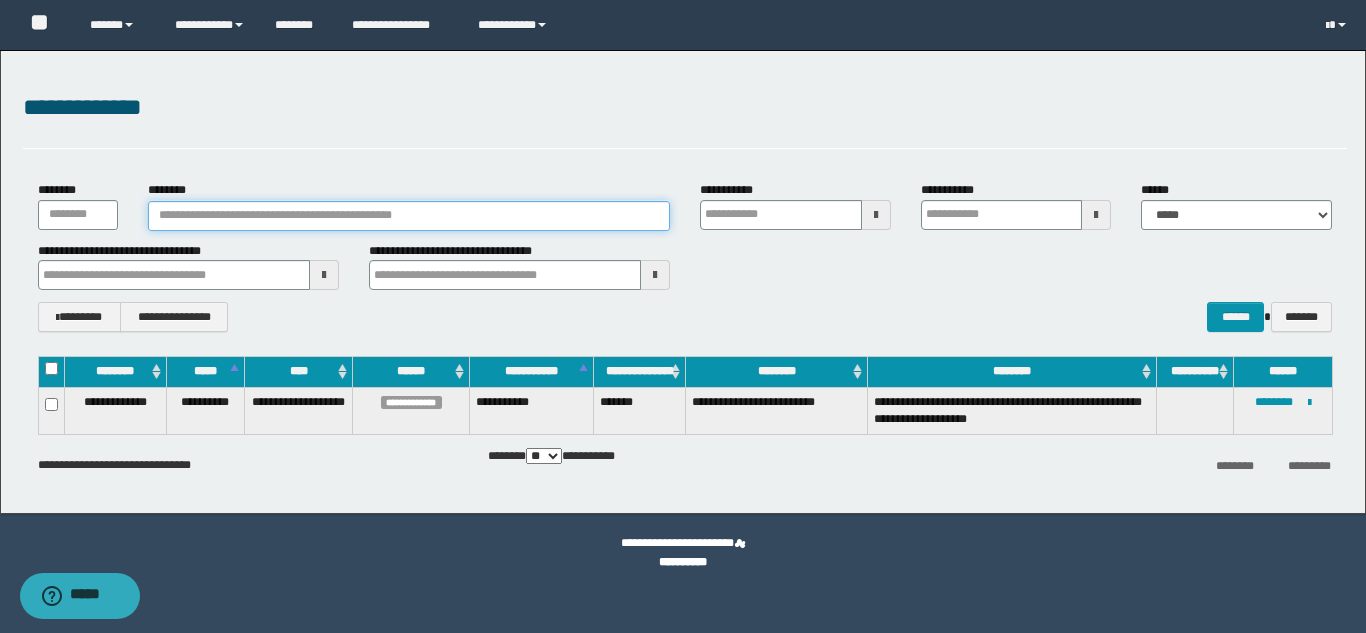 type 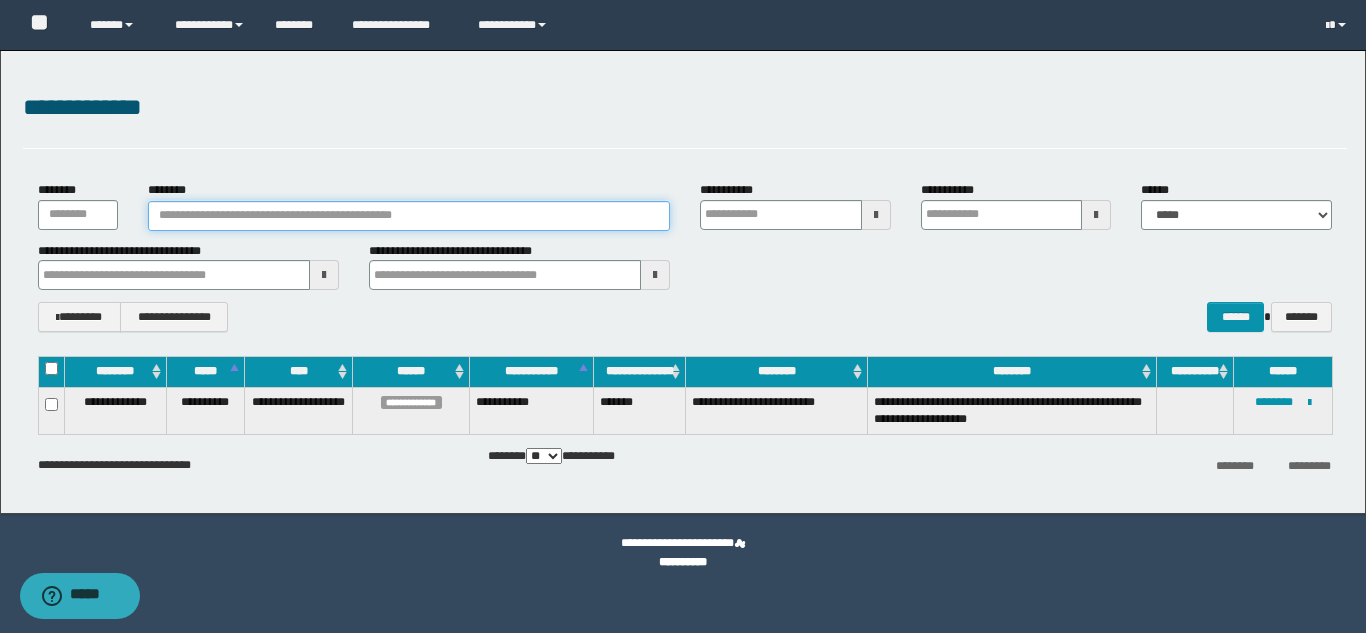 type 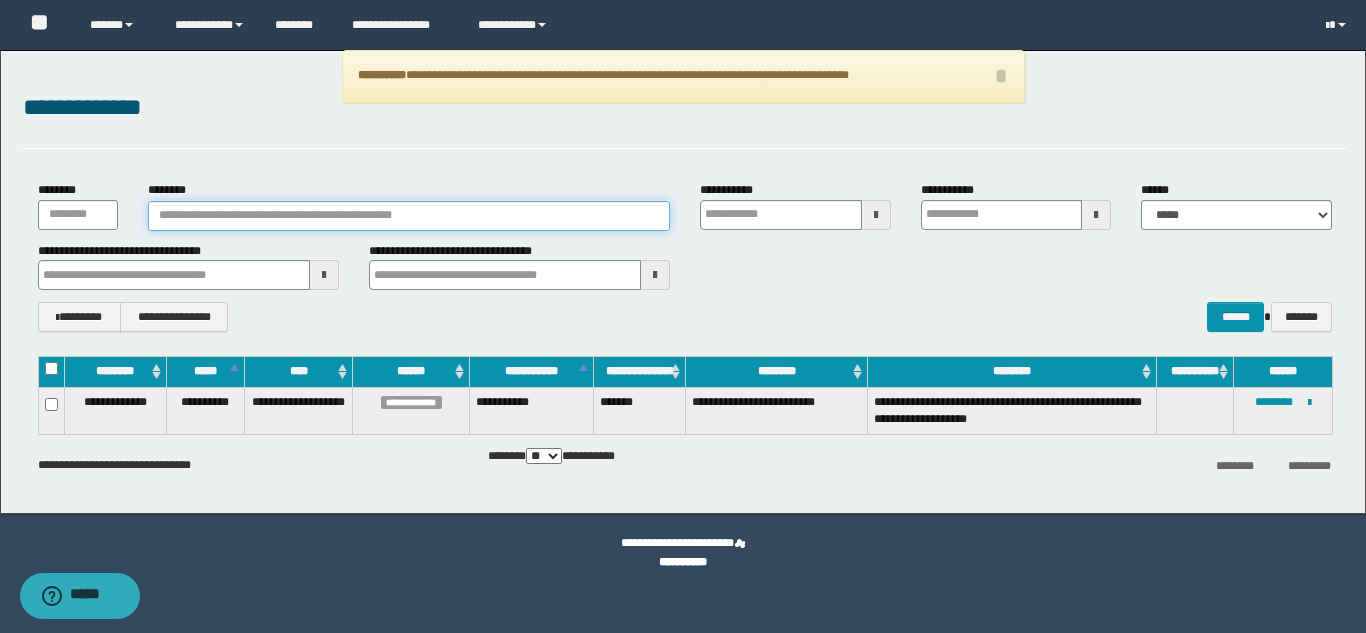 click on "********" at bounding box center (409, 216) 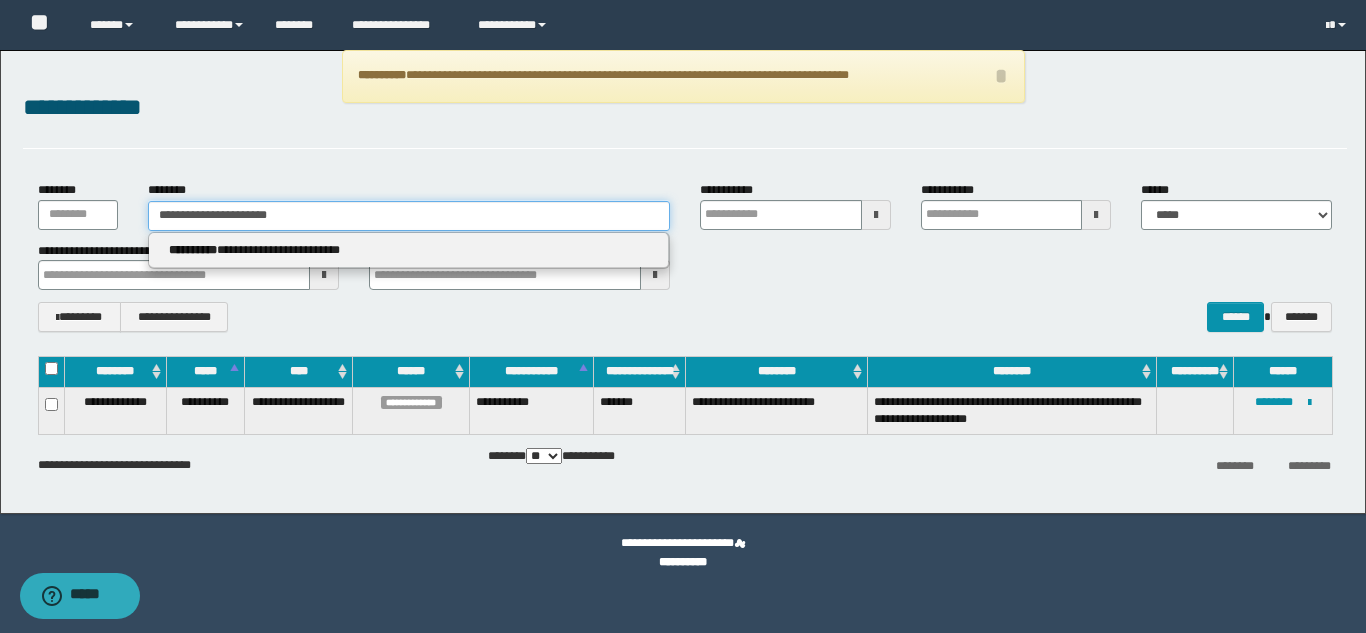 type on "**********" 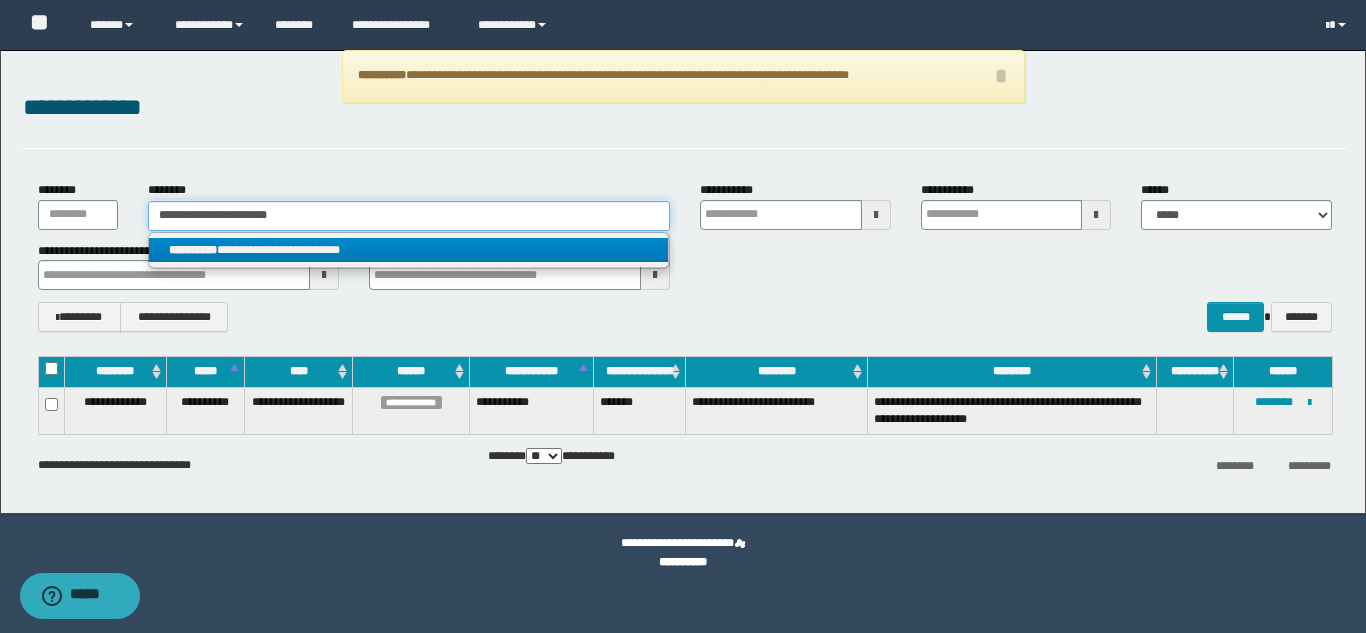 type on "**********" 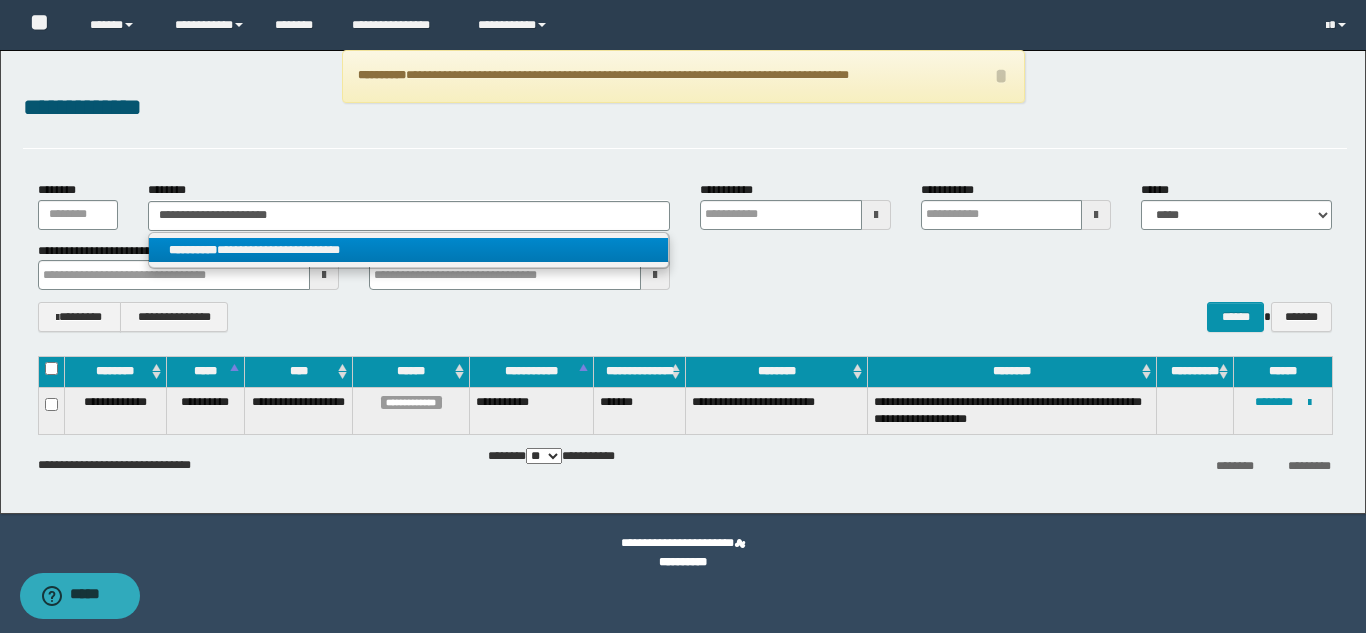 click on "**********" at bounding box center (408, 250) 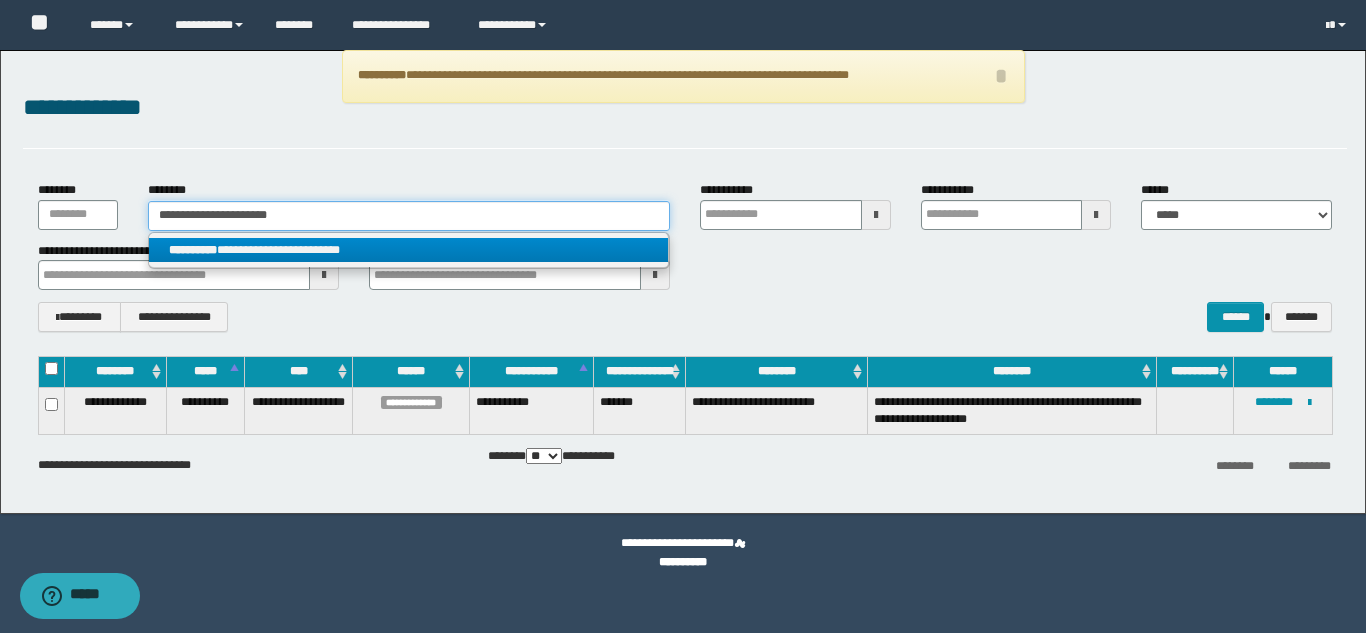 type 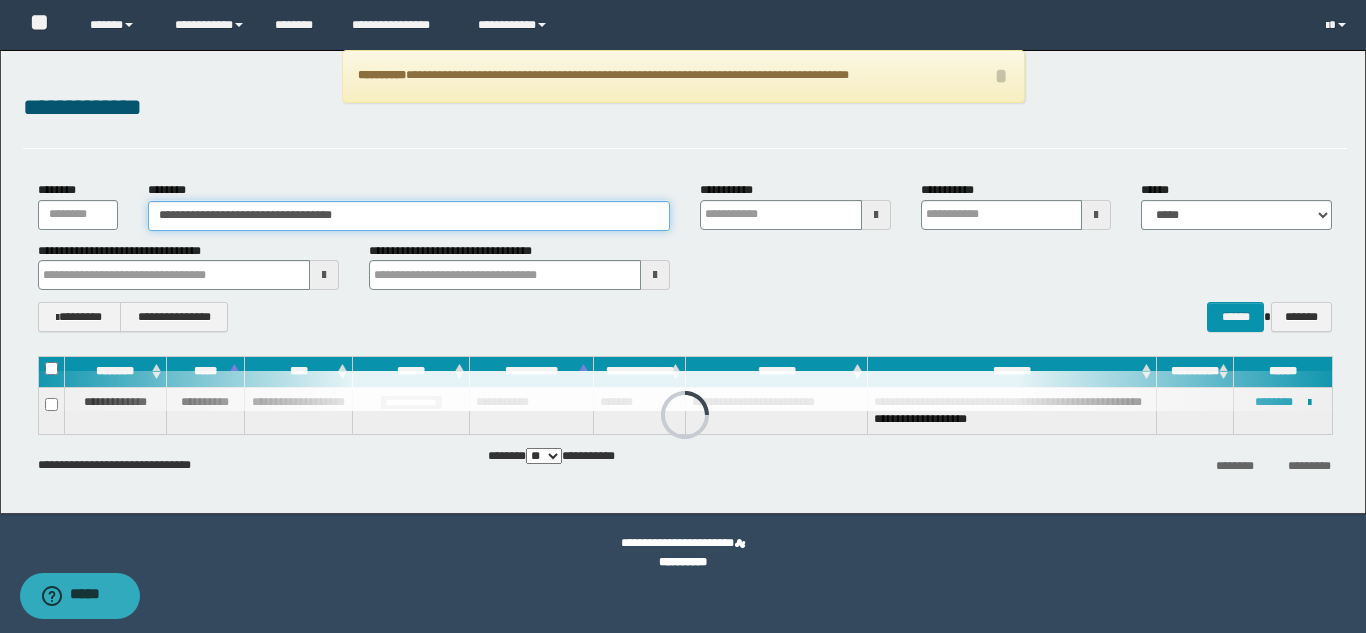 type 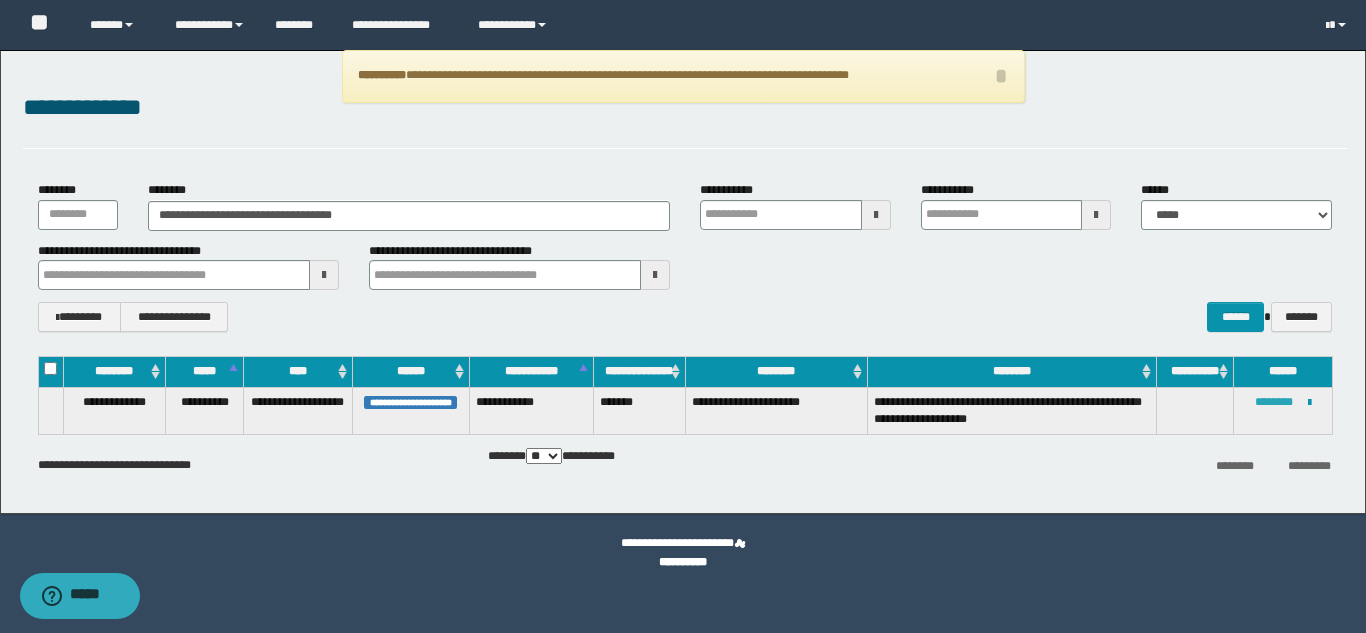 click on "********" at bounding box center [1274, 402] 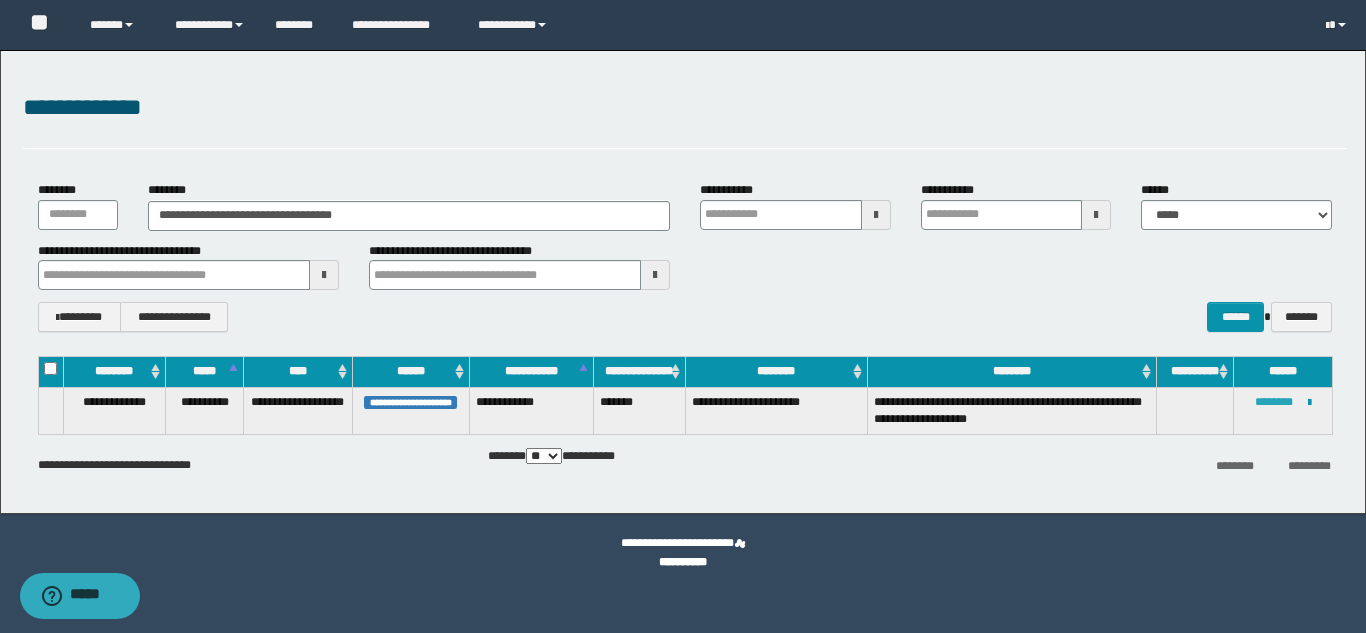 type 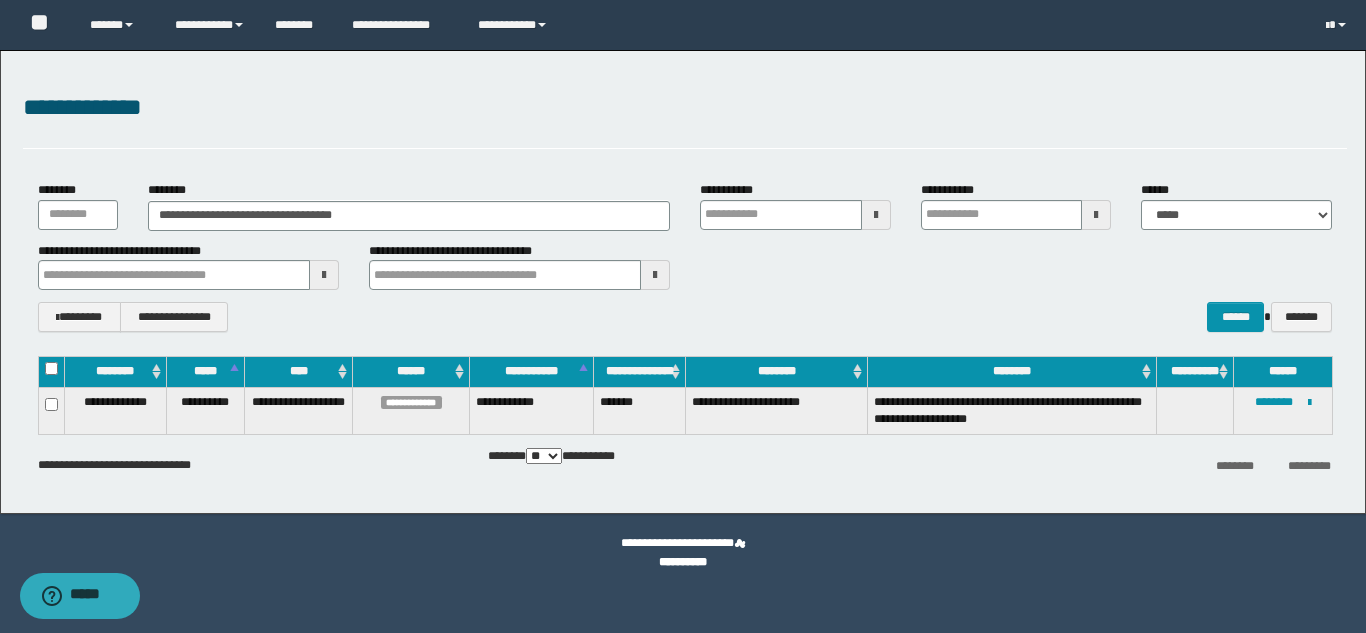 type 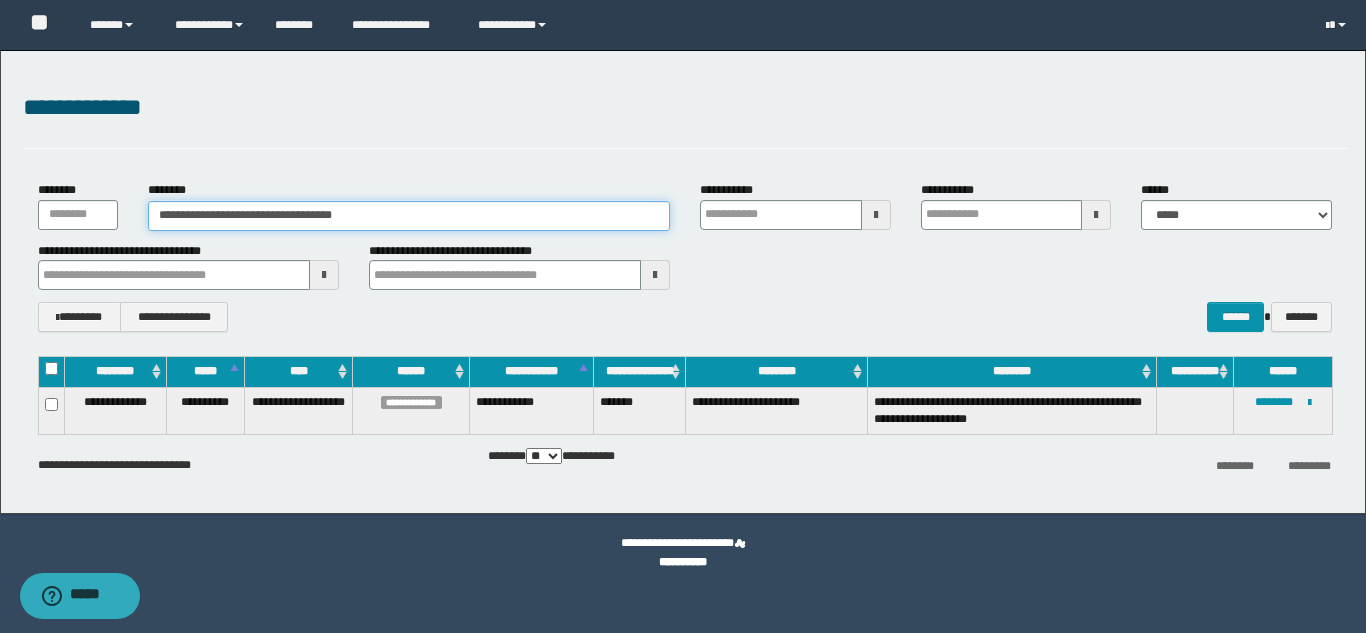 drag, startPoint x: 408, startPoint y: 203, endPoint x: 89, endPoint y: 168, distance: 320.9143 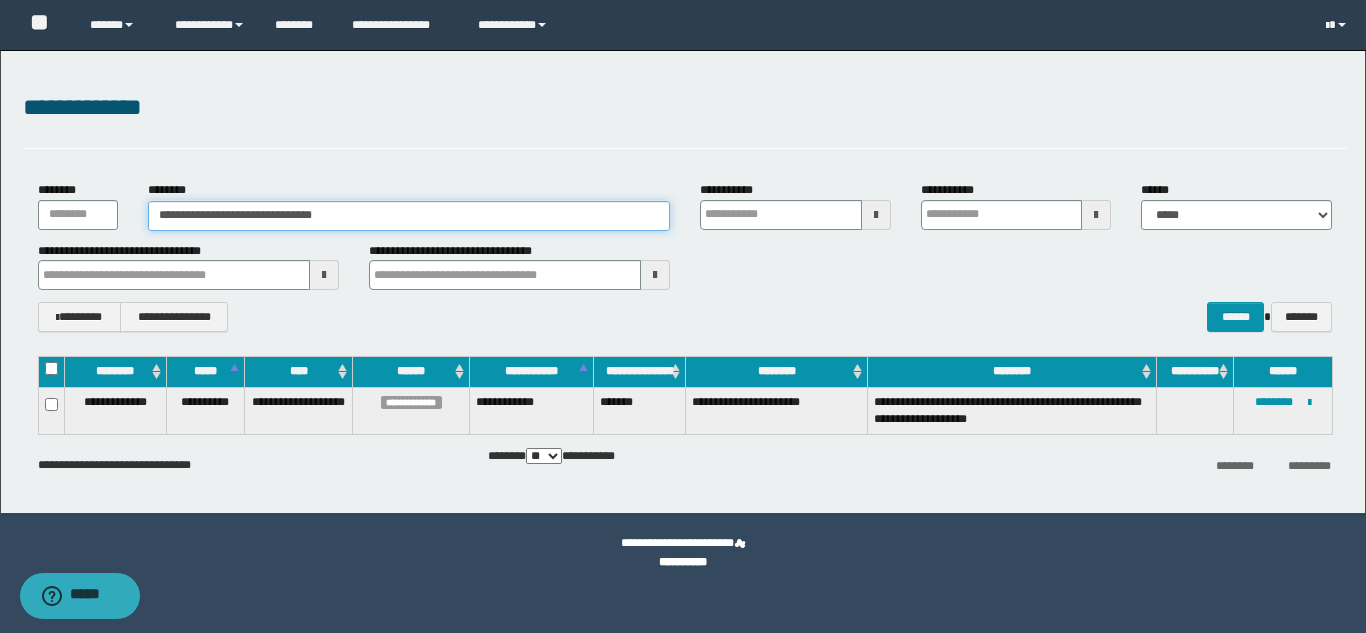 type on "**********" 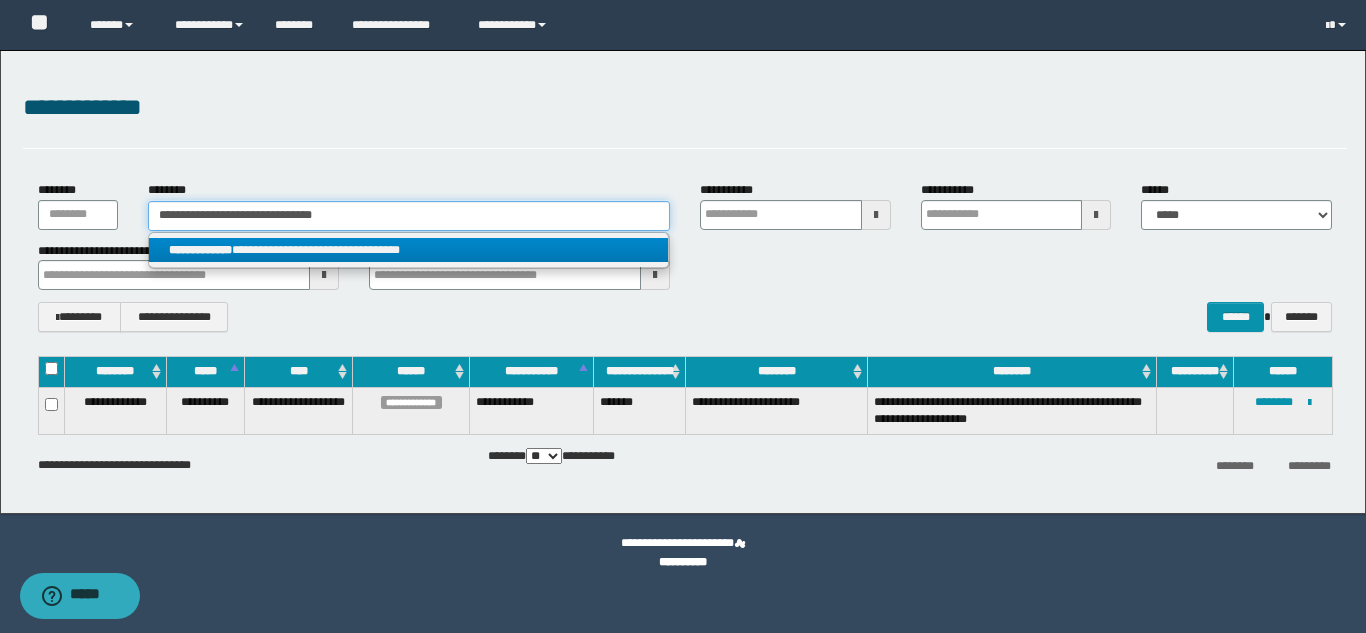 type 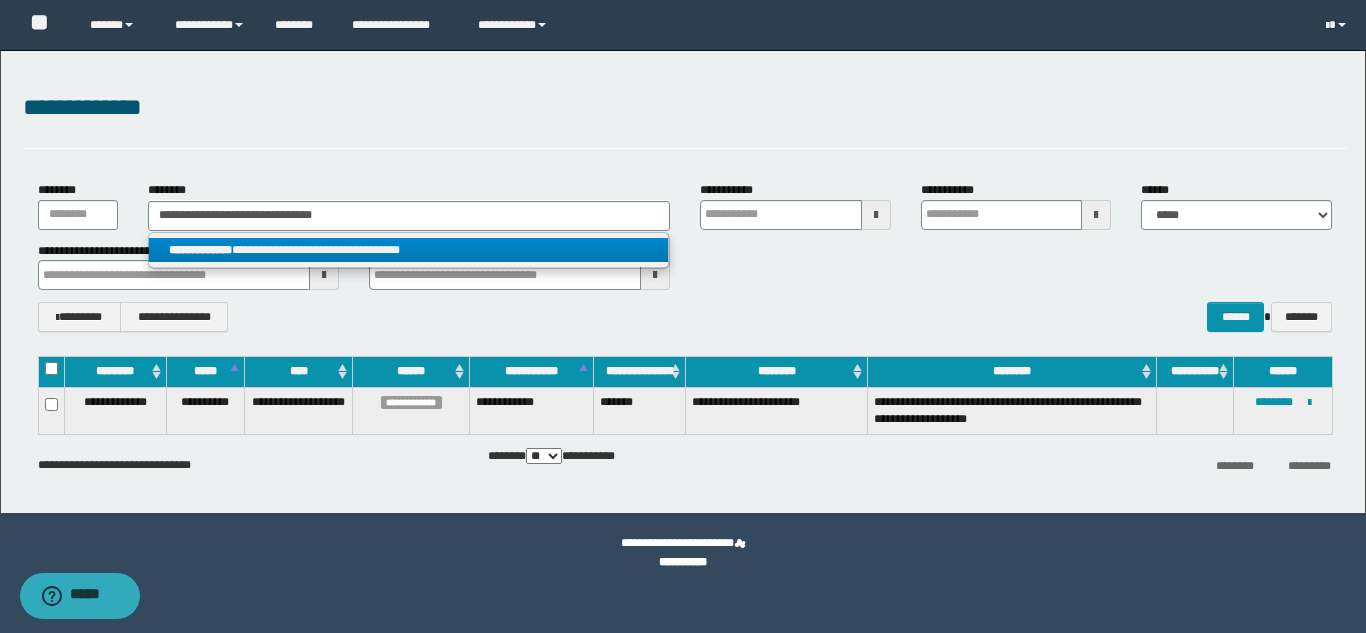 click on "**********" at bounding box center (408, 250) 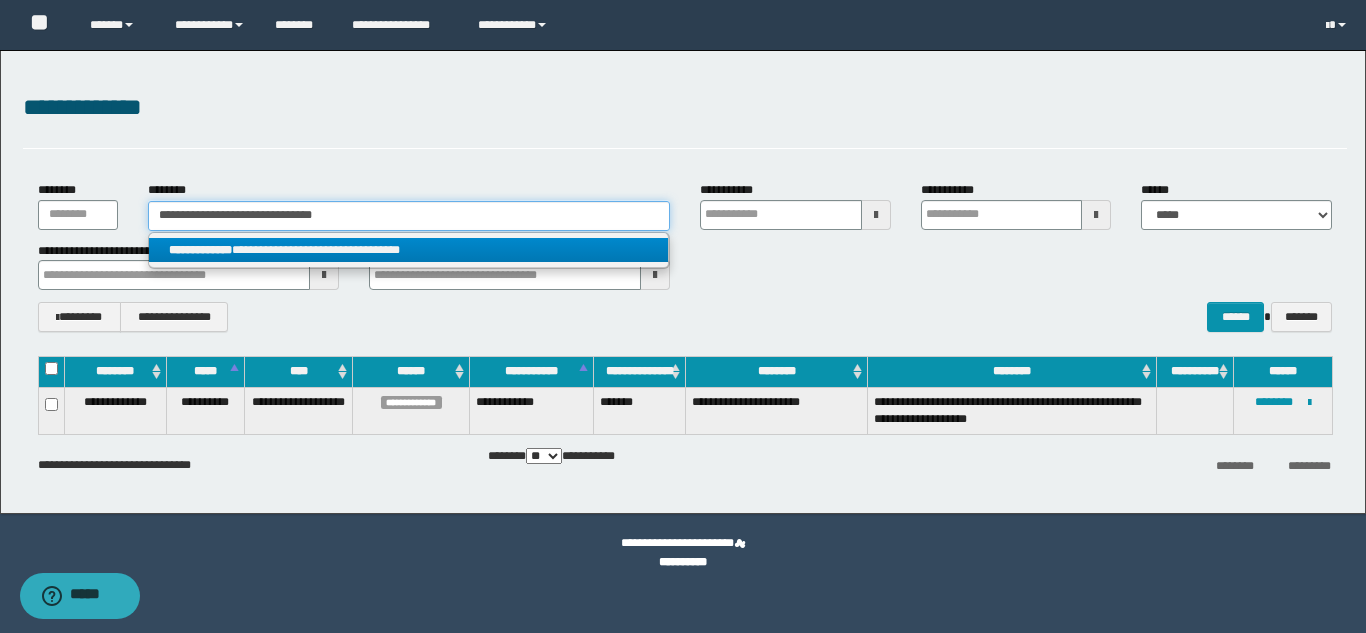 type 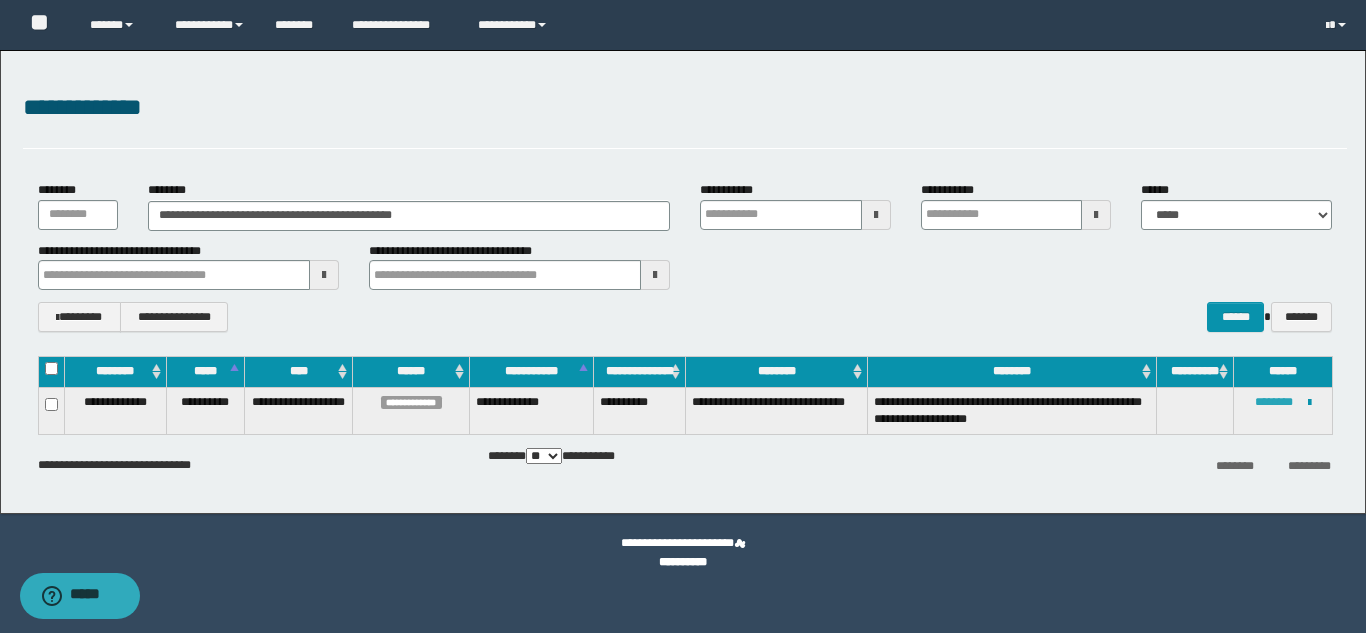 click on "********" at bounding box center (1274, 402) 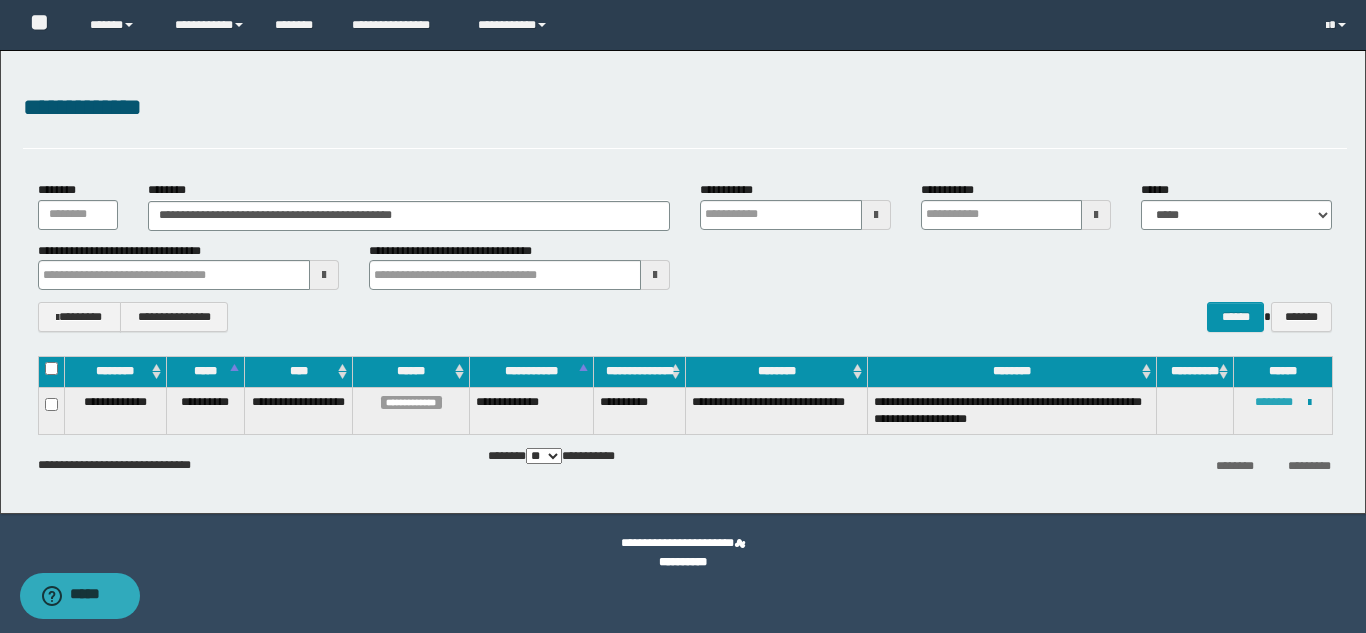 type 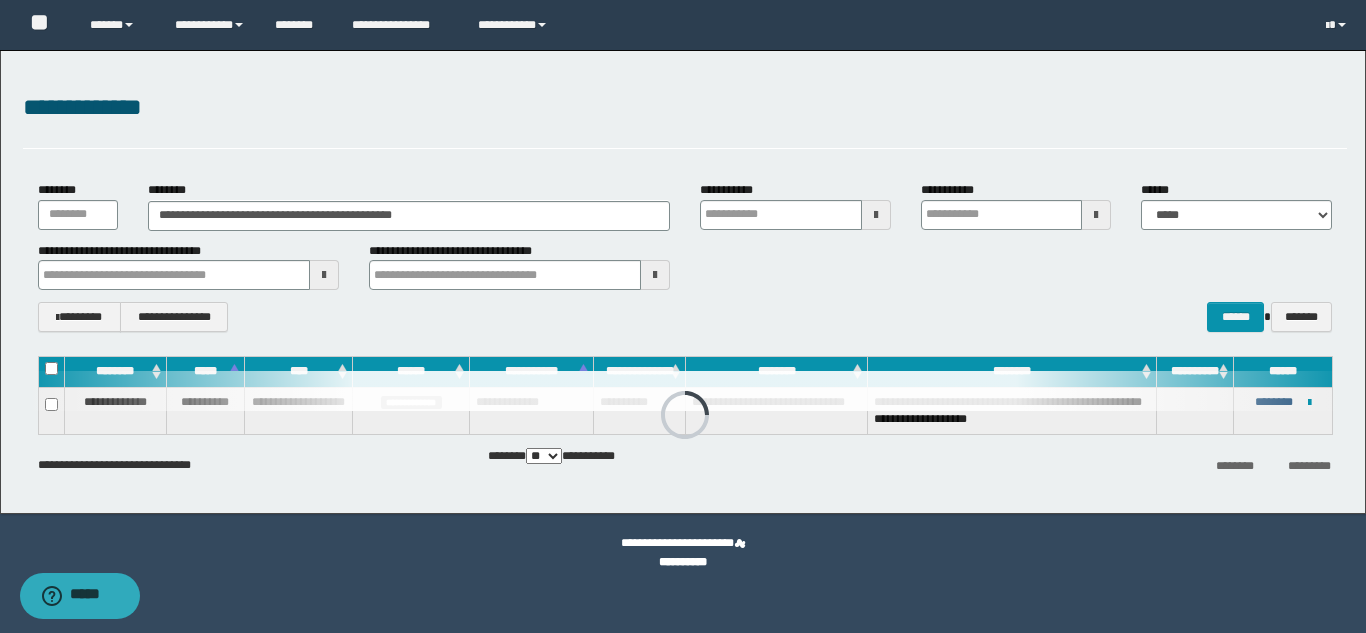 type 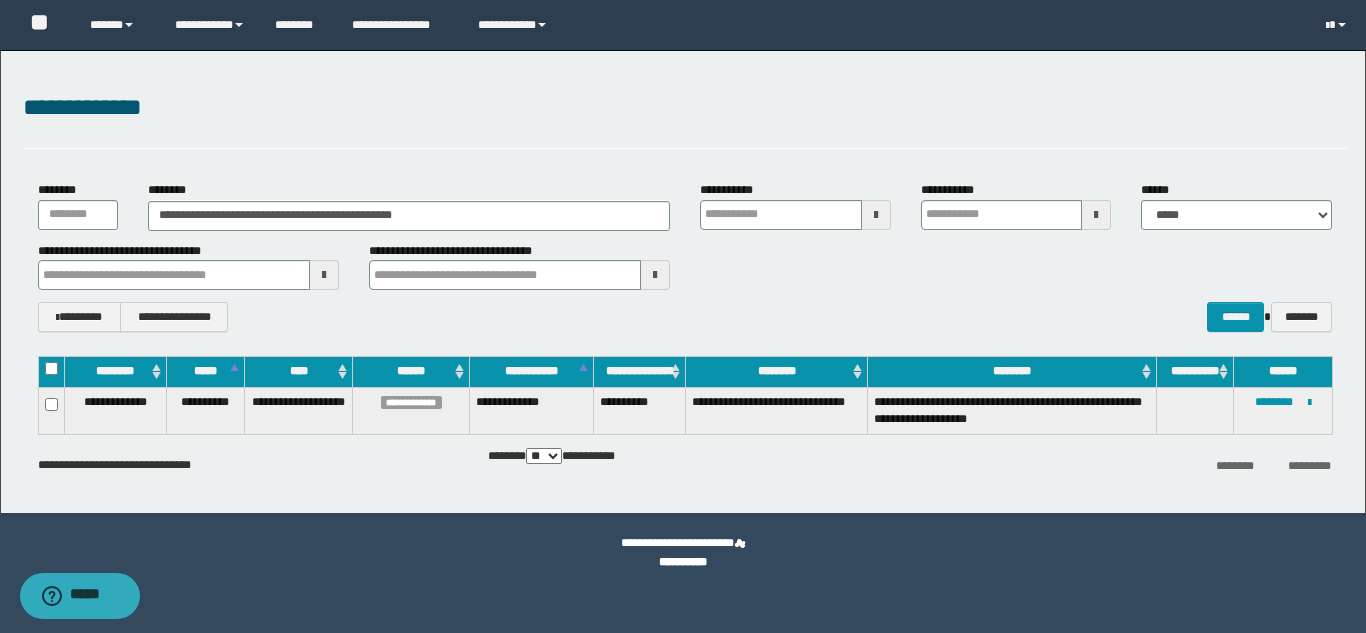 type 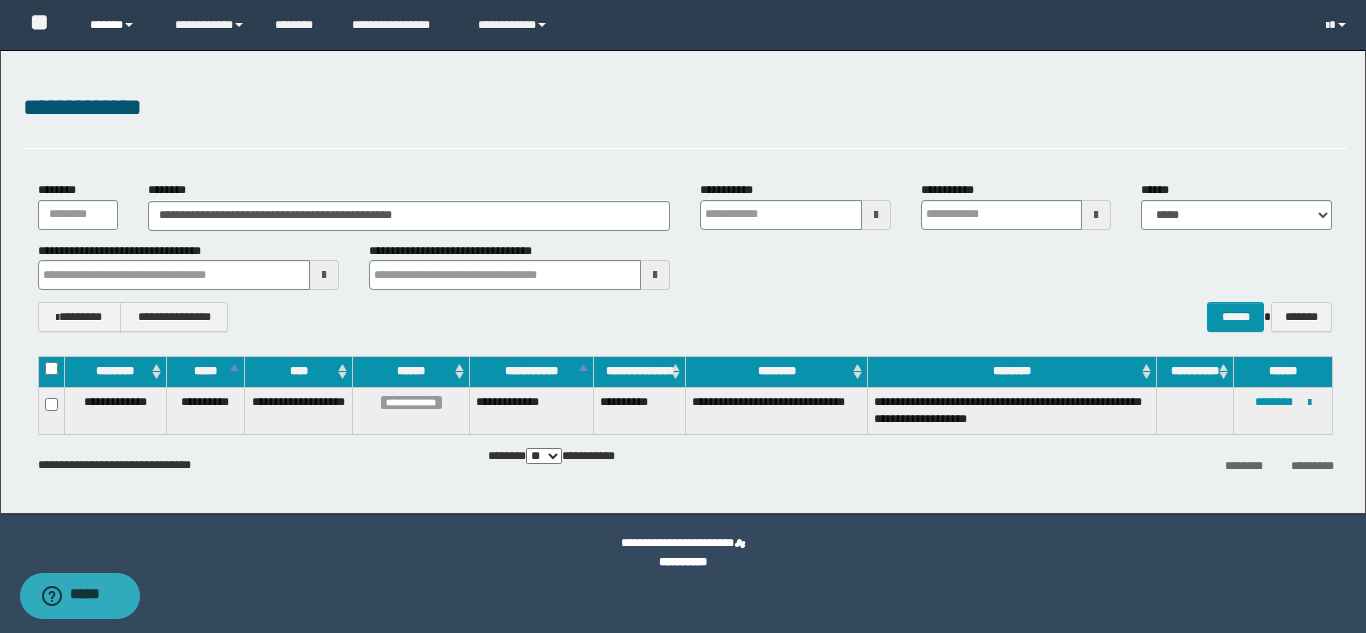 type 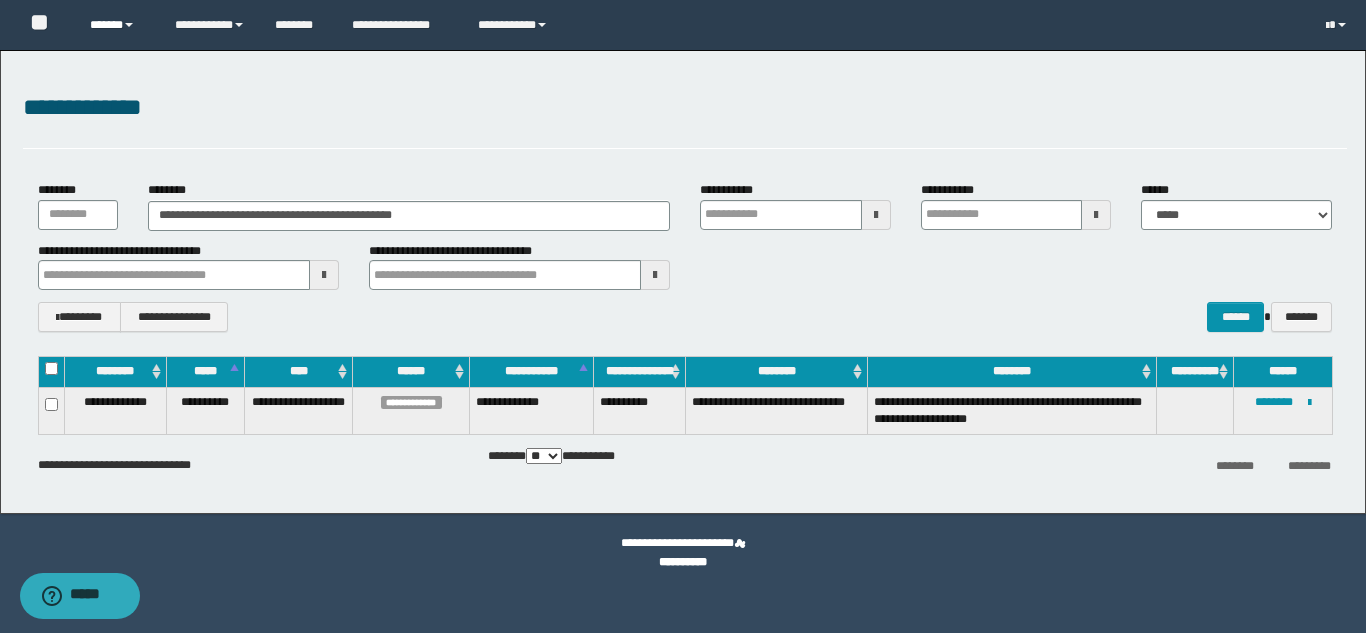 type 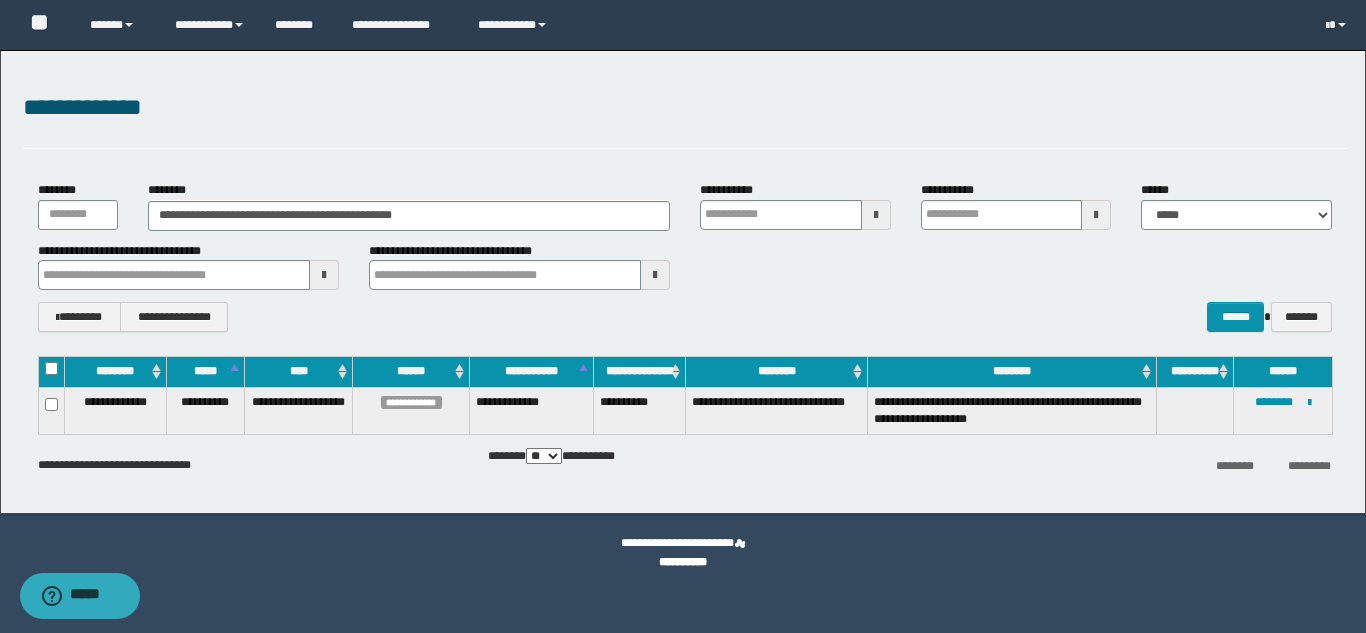 type 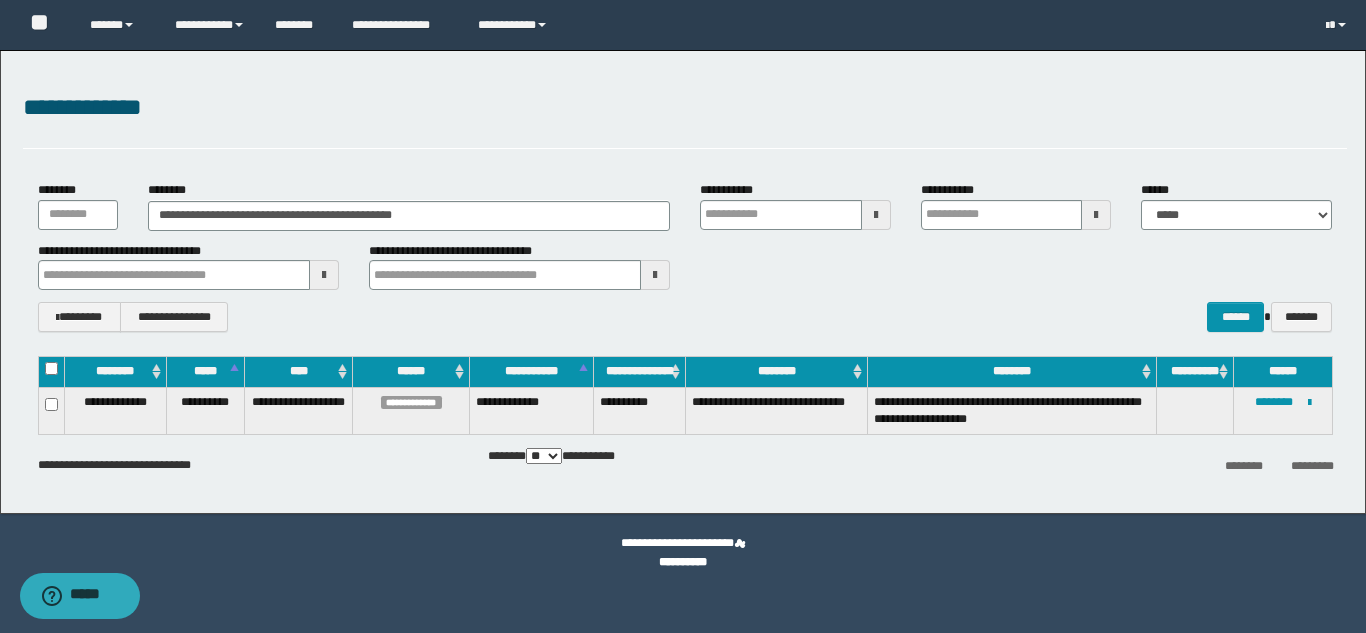 type 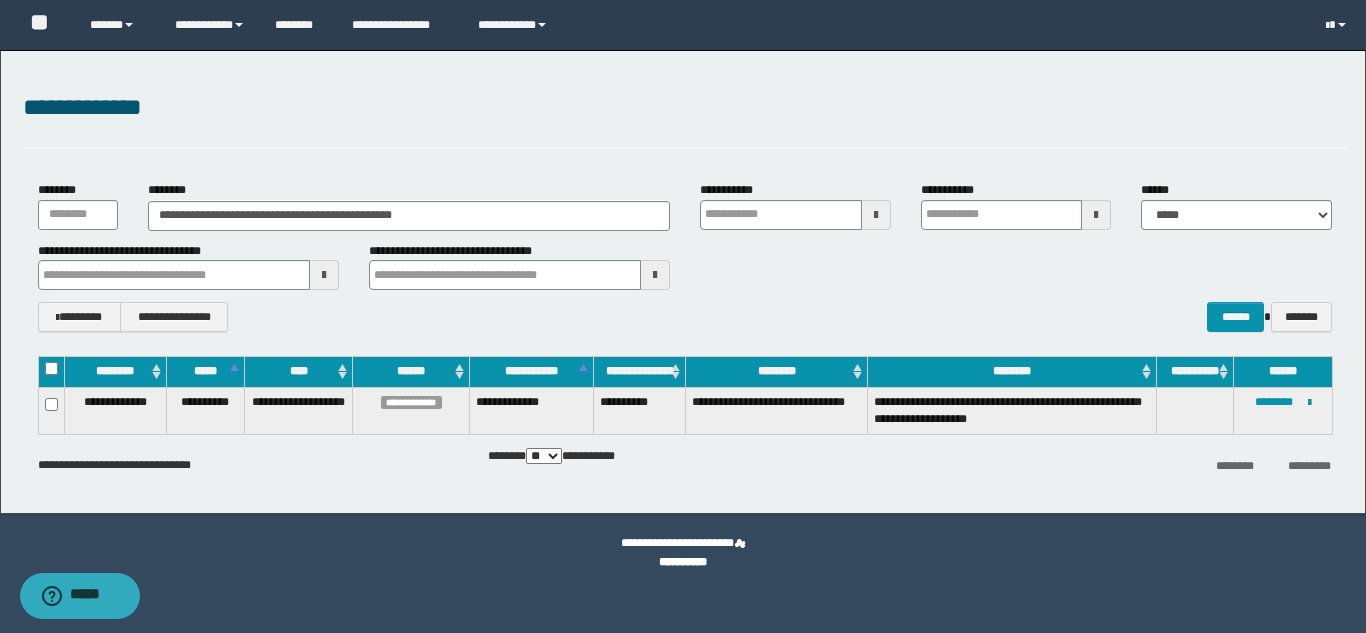 type 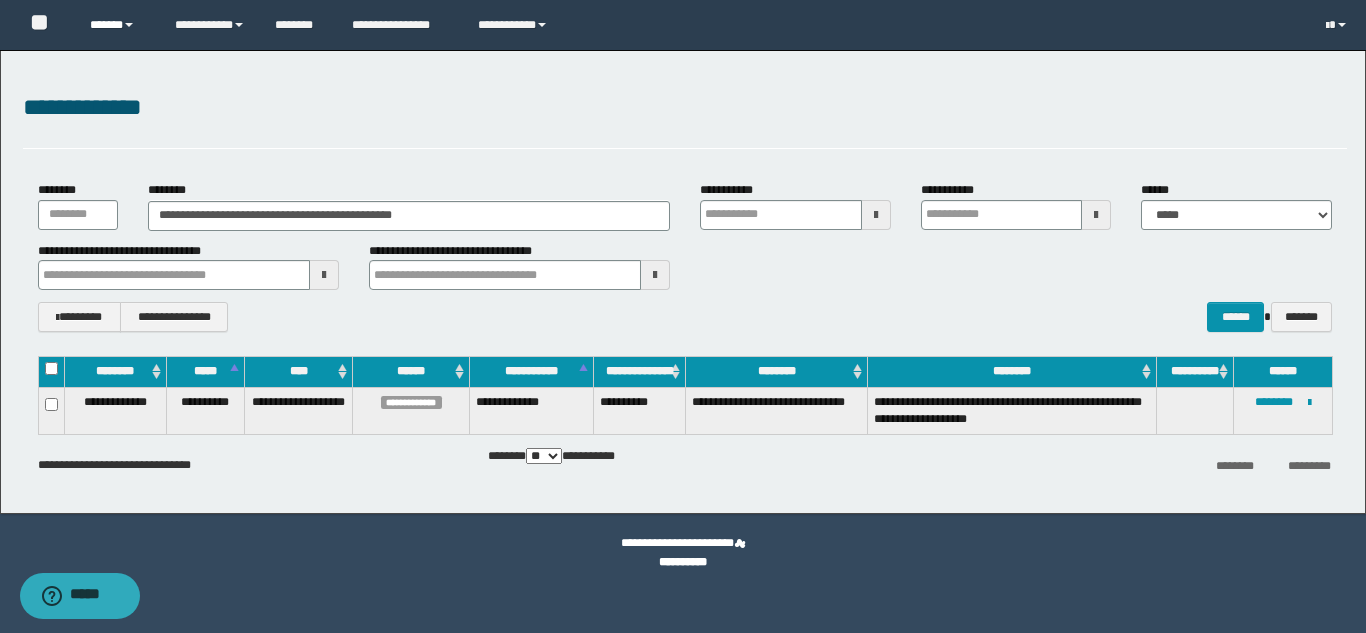 type 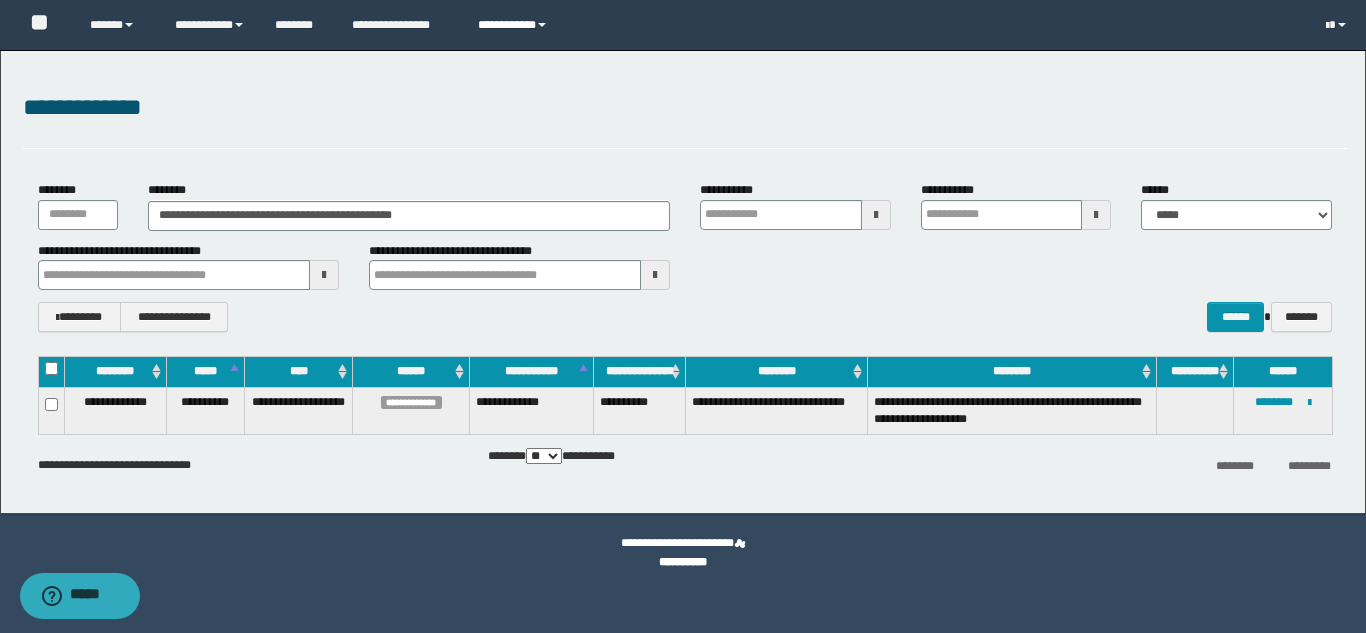 type 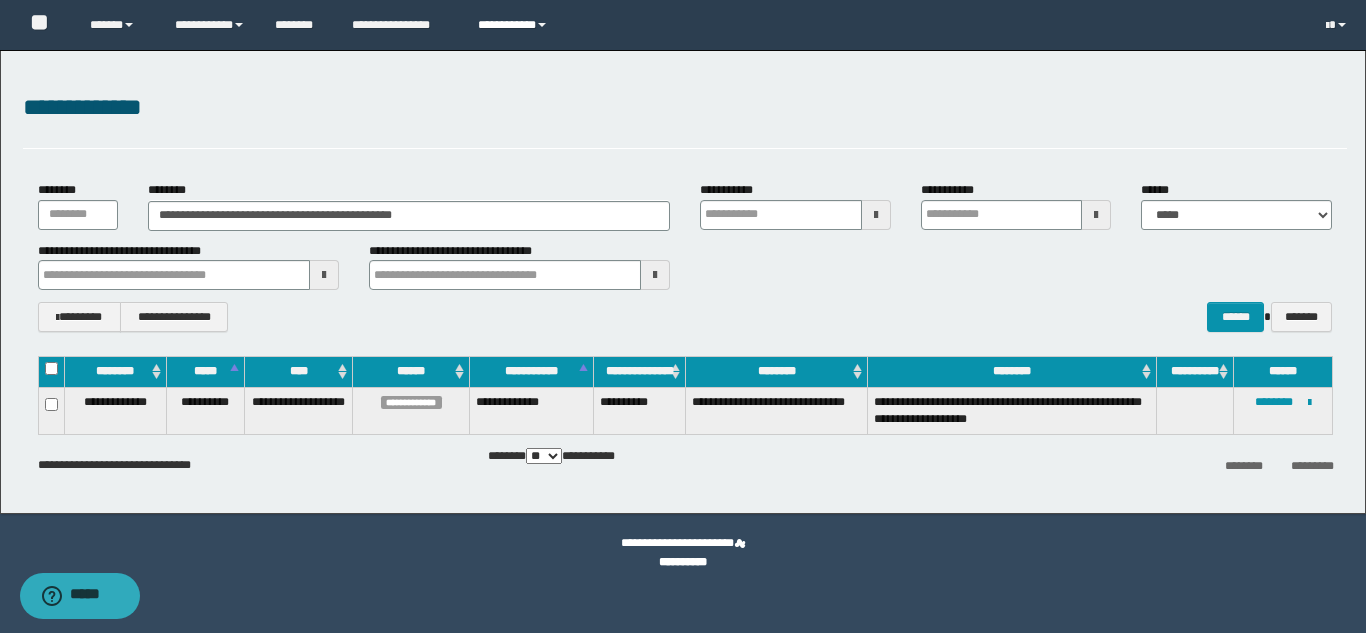 type 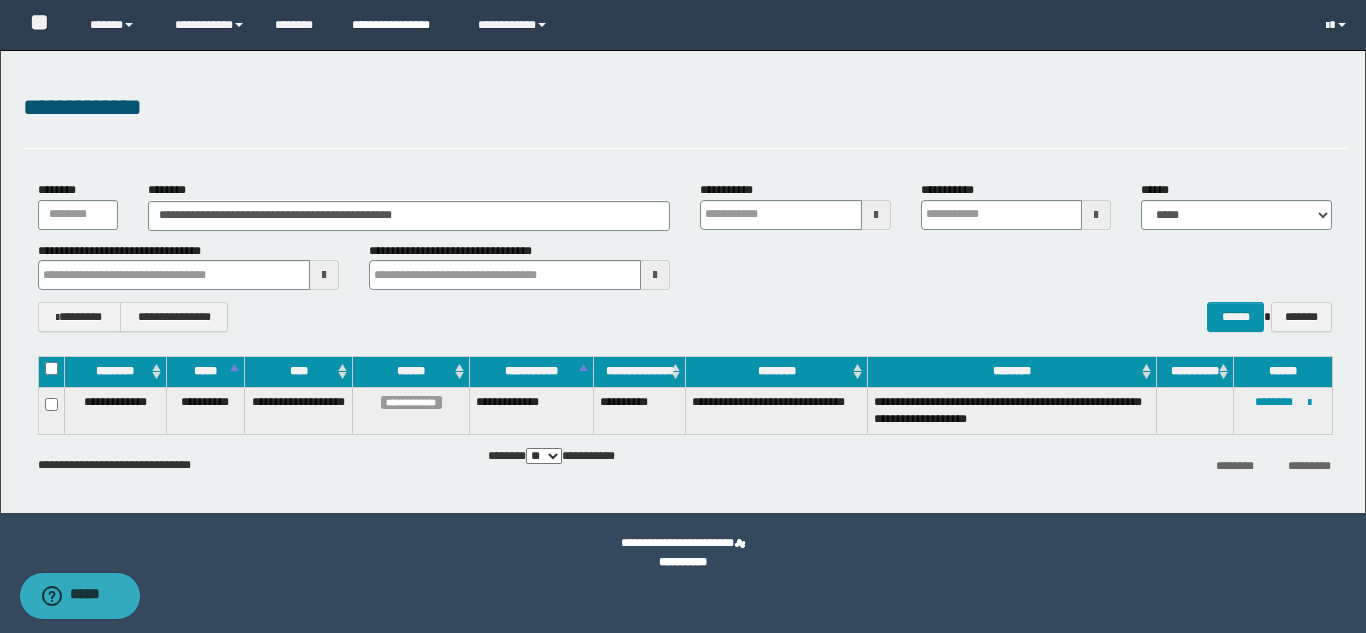 type 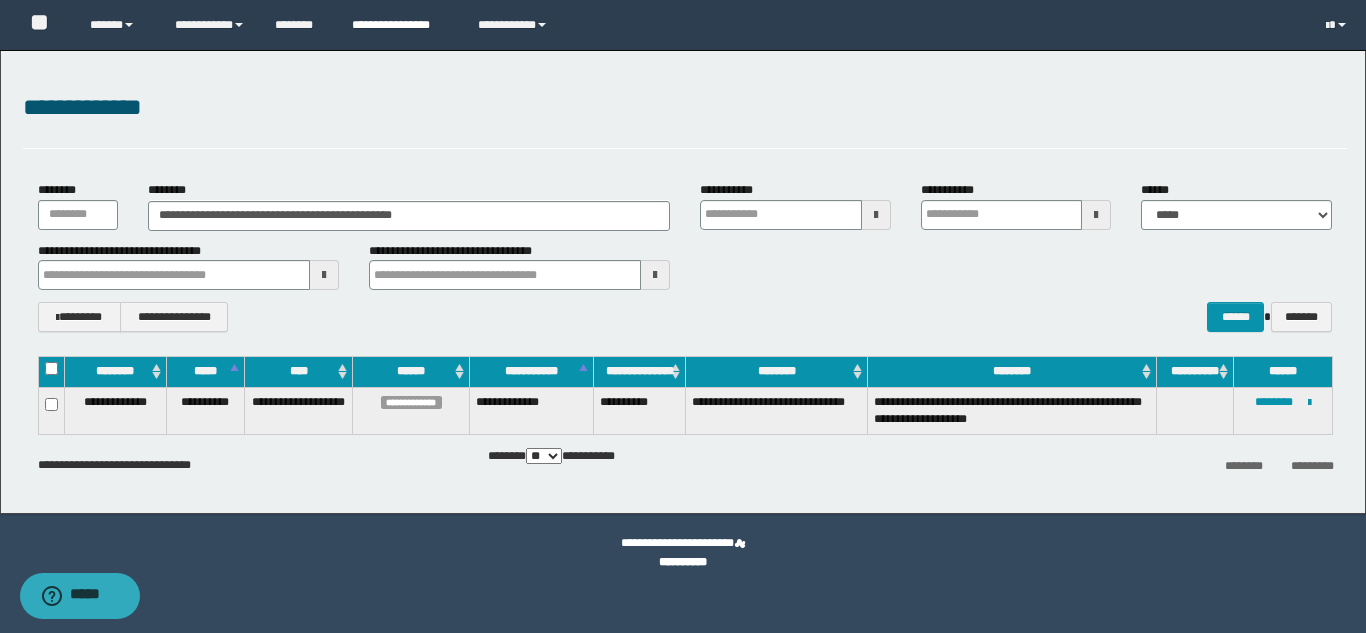 type 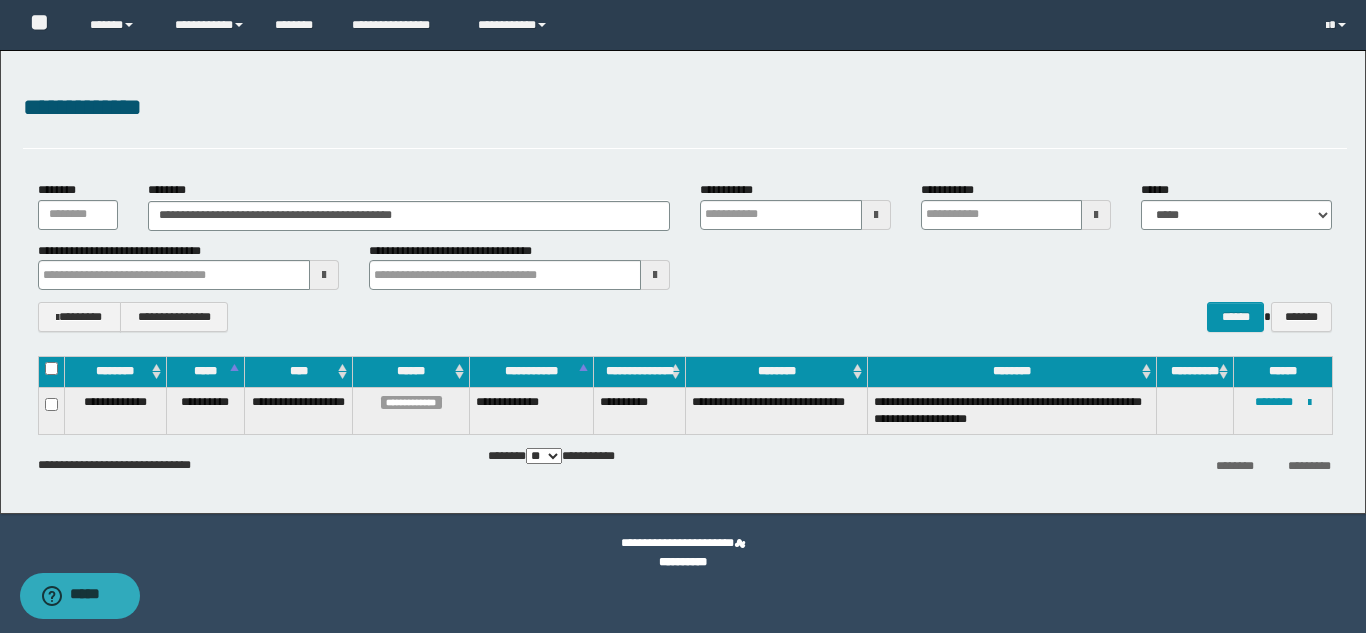 type 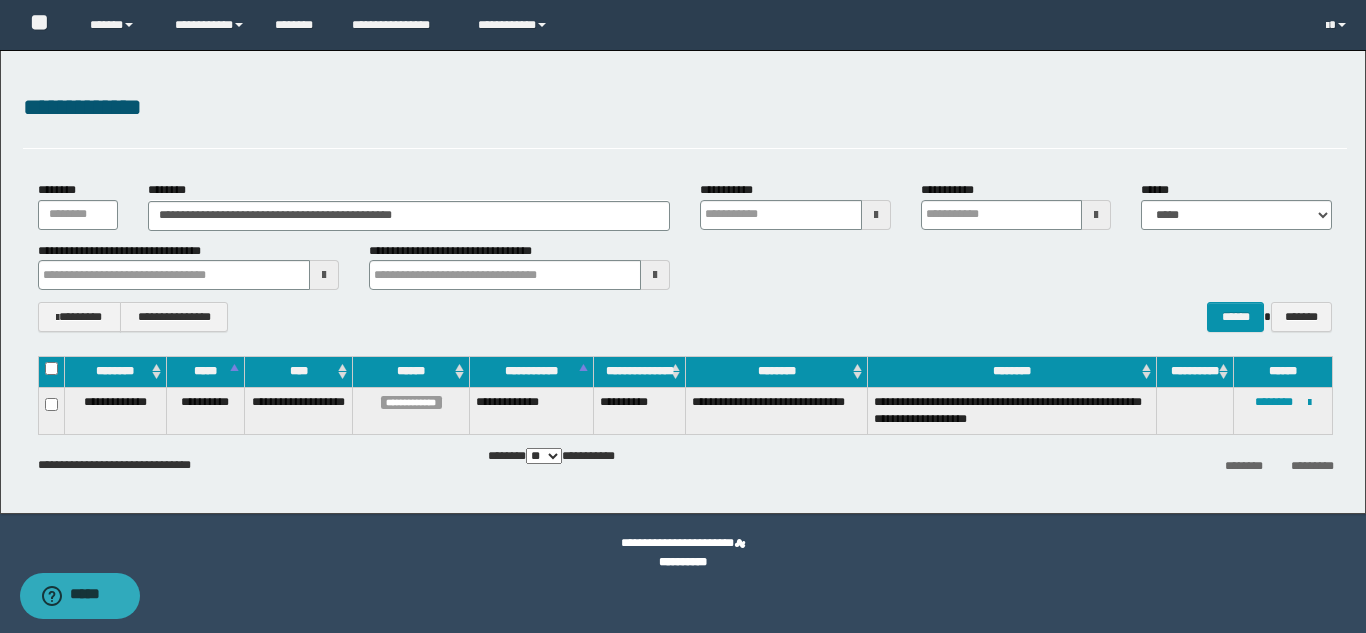 type 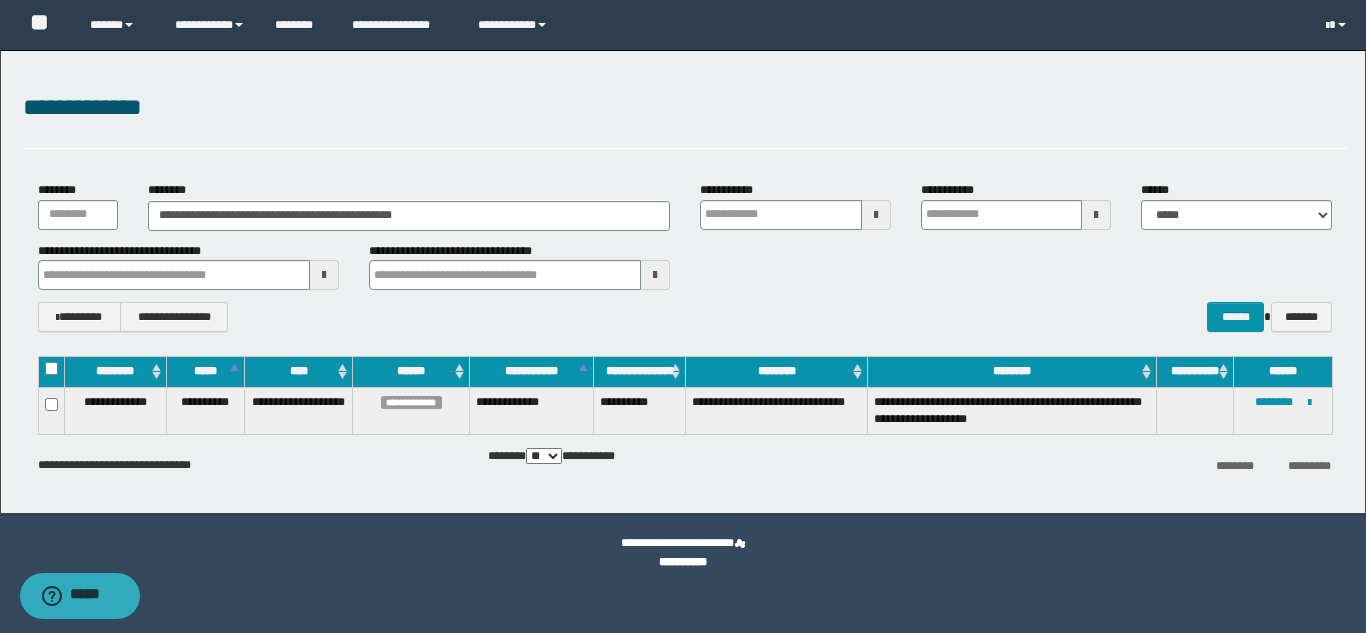type 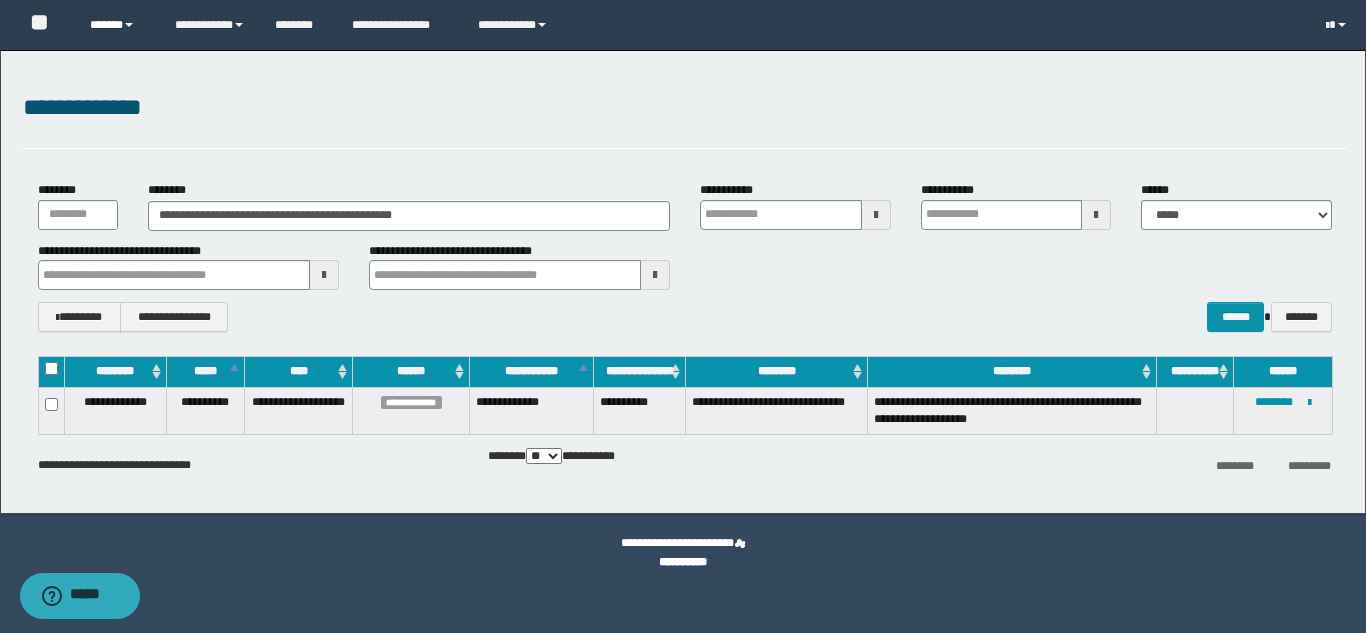 click on "******" at bounding box center [117, 25] 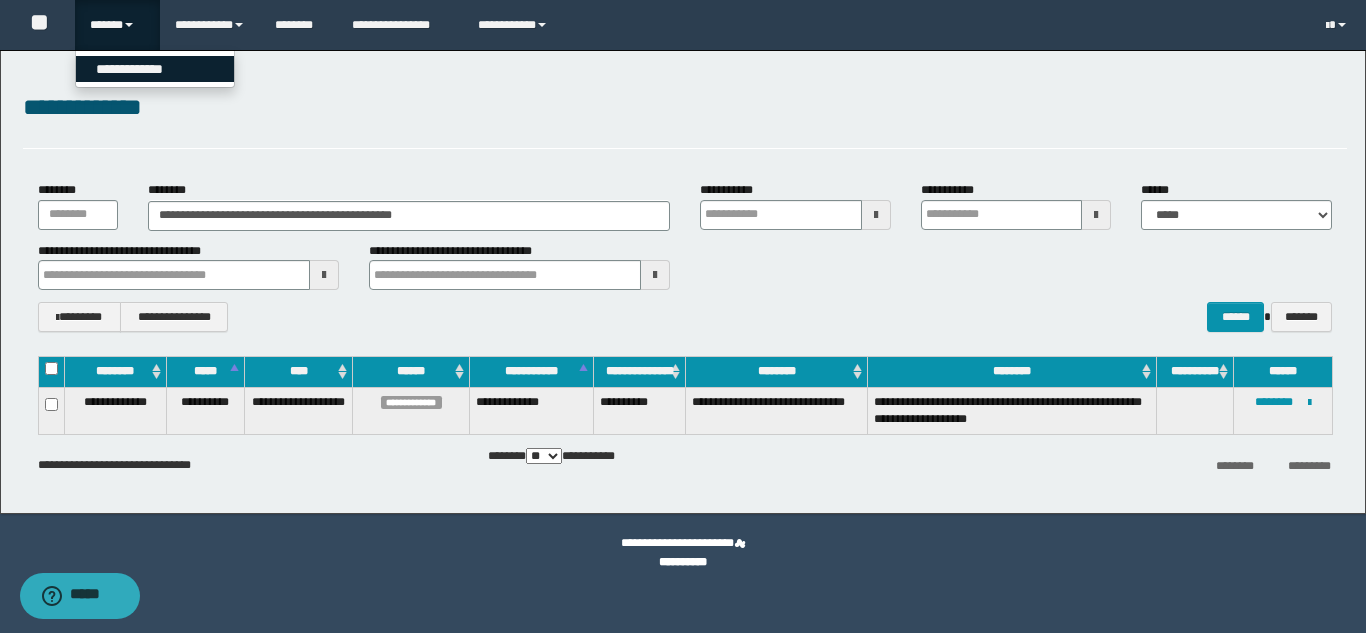 click on "**********" at bounding box center [155, 69] 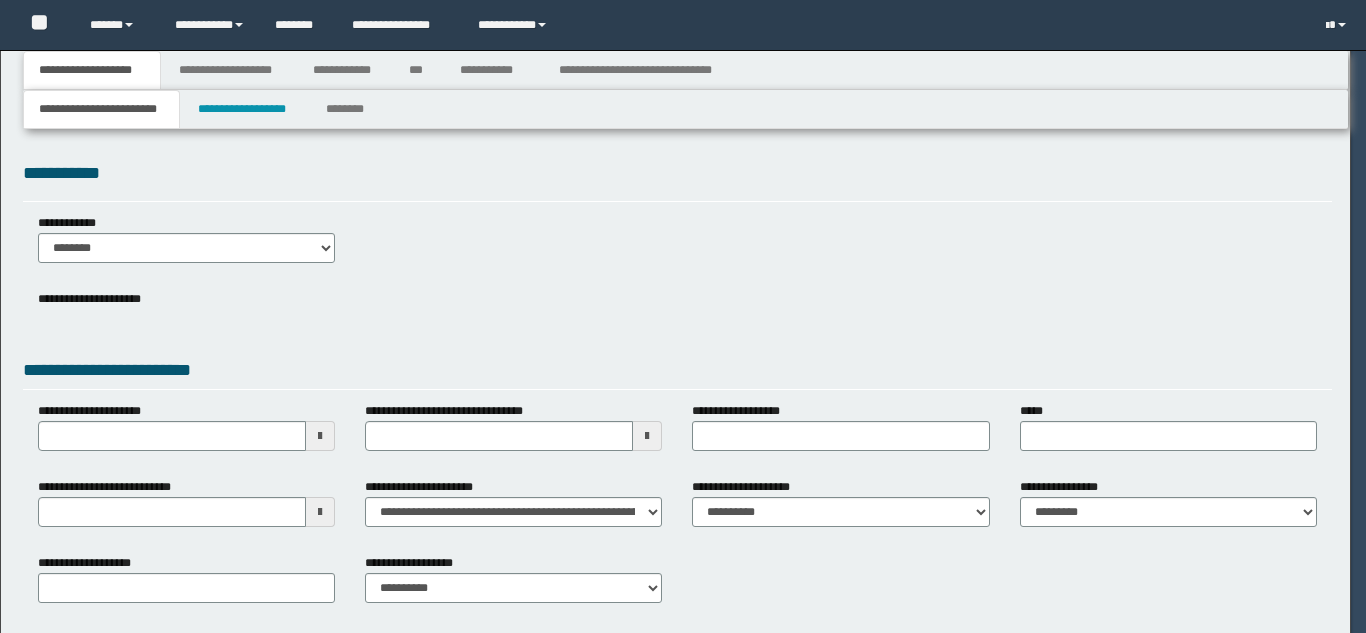 scroll, scrollTop: 0, scrollLeft: 0, axis: both 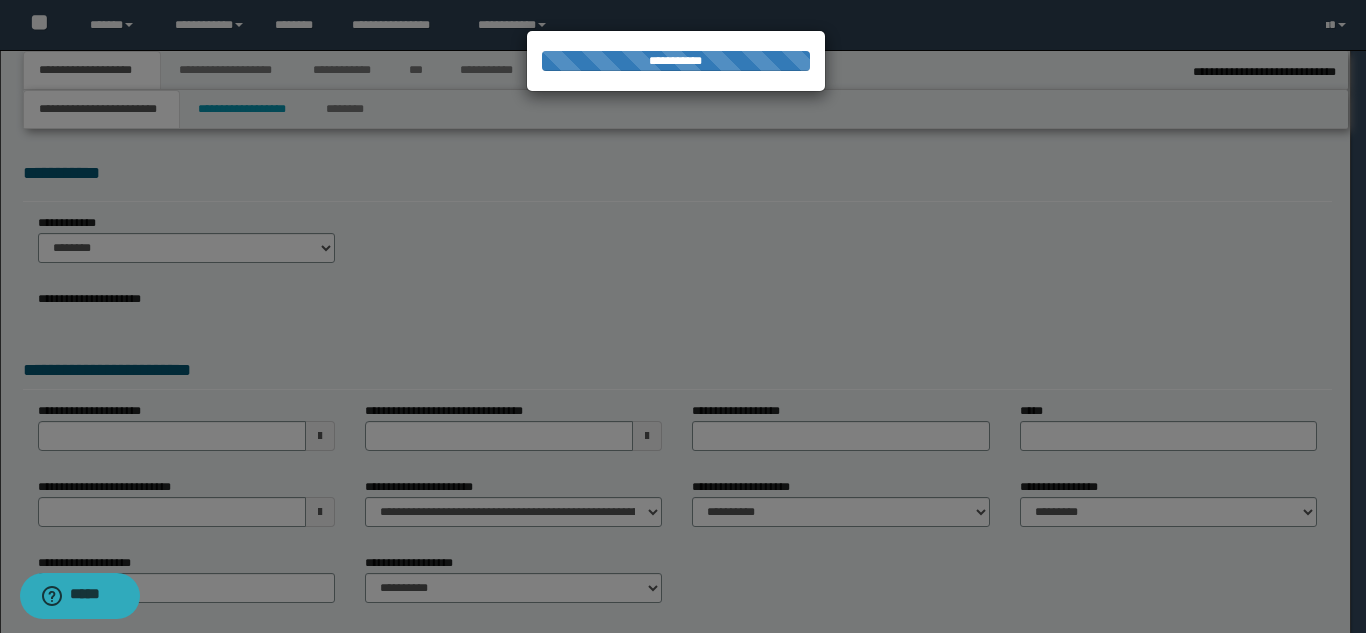 select on "*" 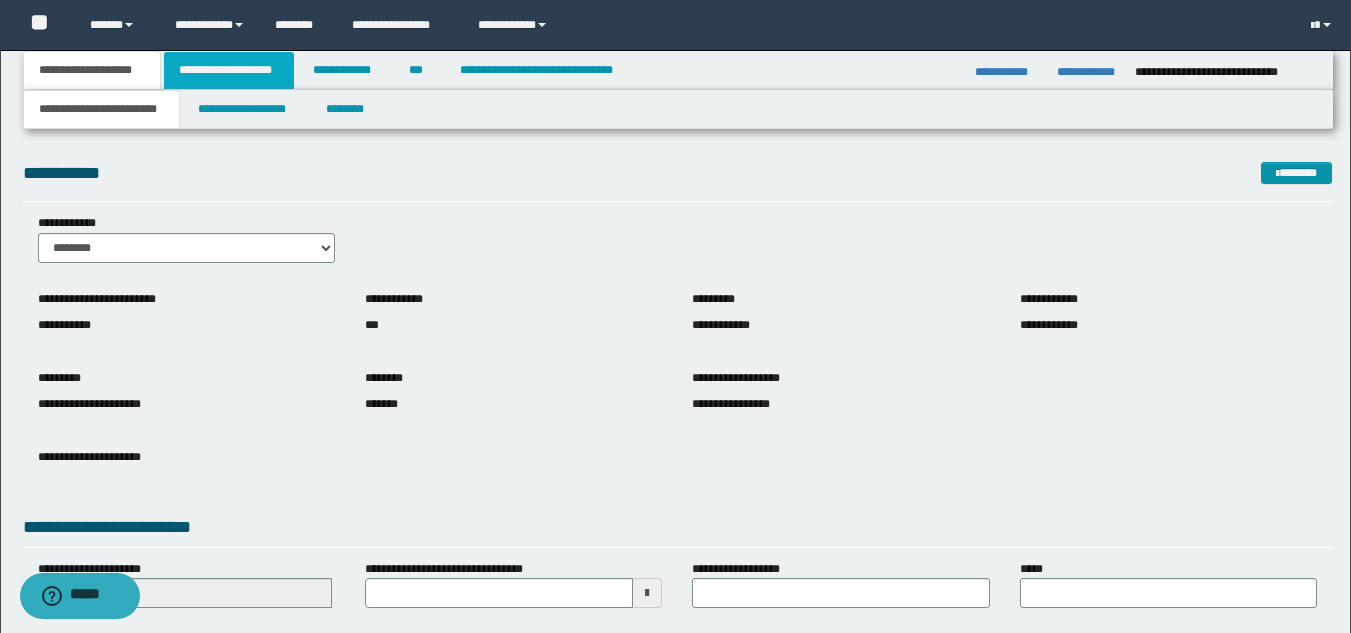 click on "**********" at bounding box center (229, 70) 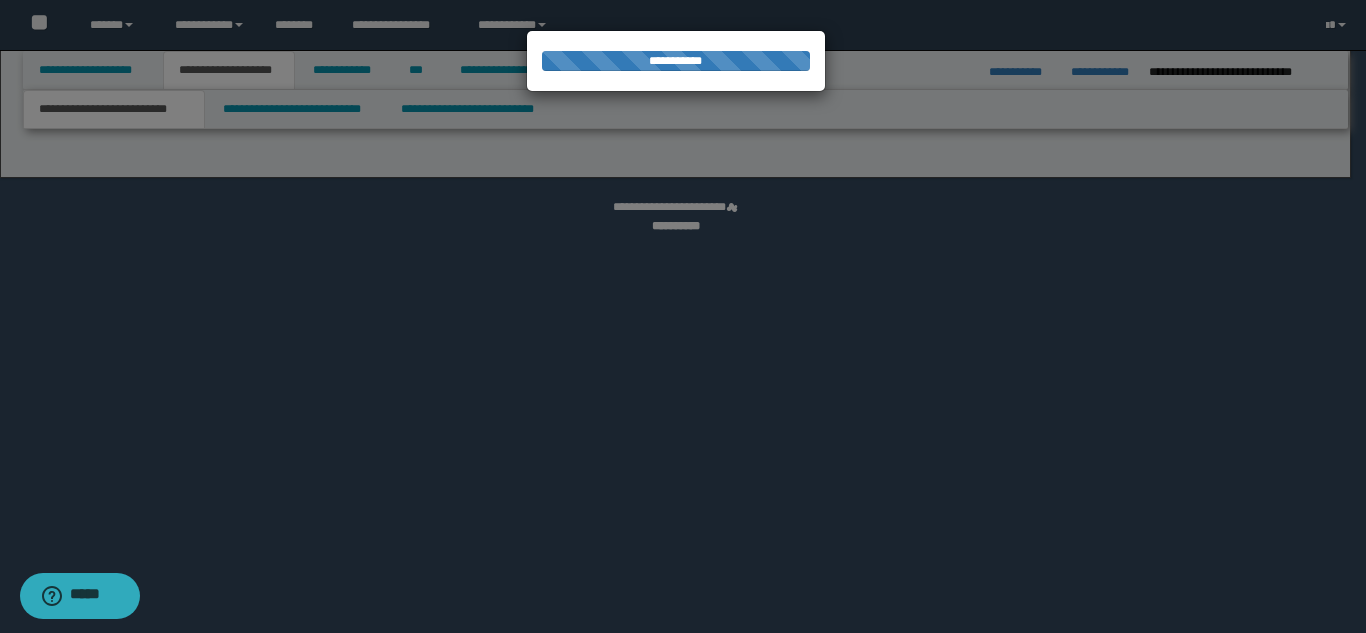 click at bounding box center (683, 316) 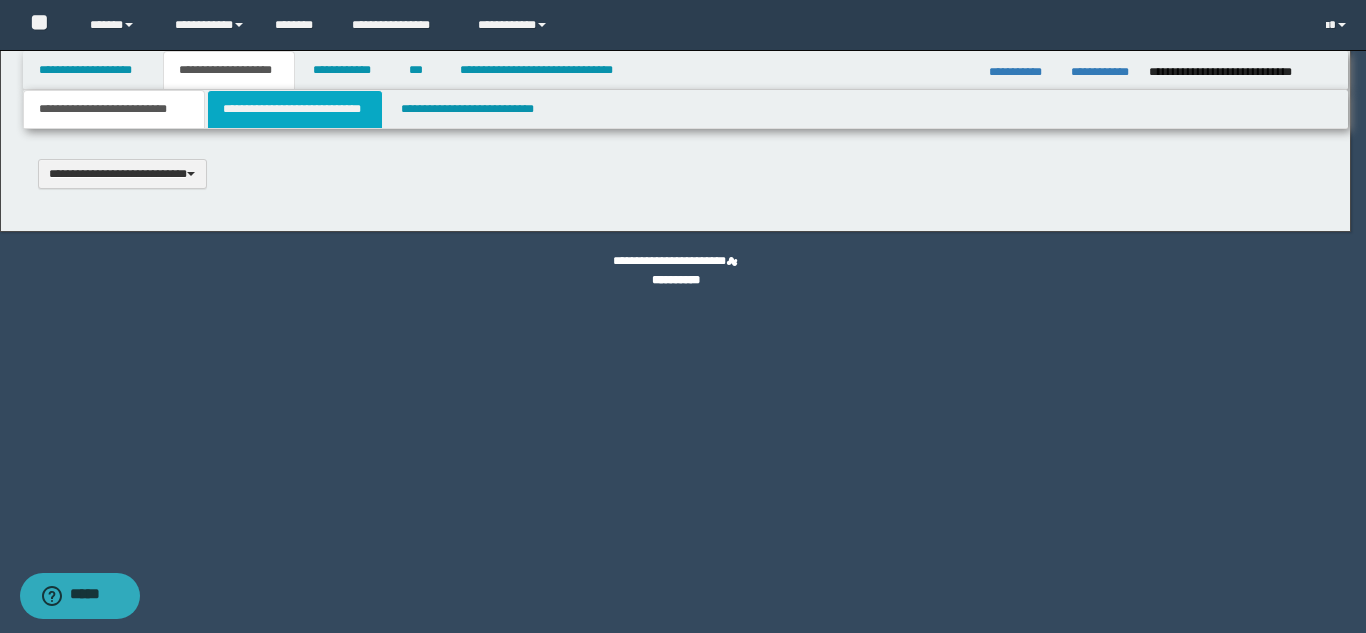 scroll, scrollTop: 0, scrollLeft: 0, axis: both 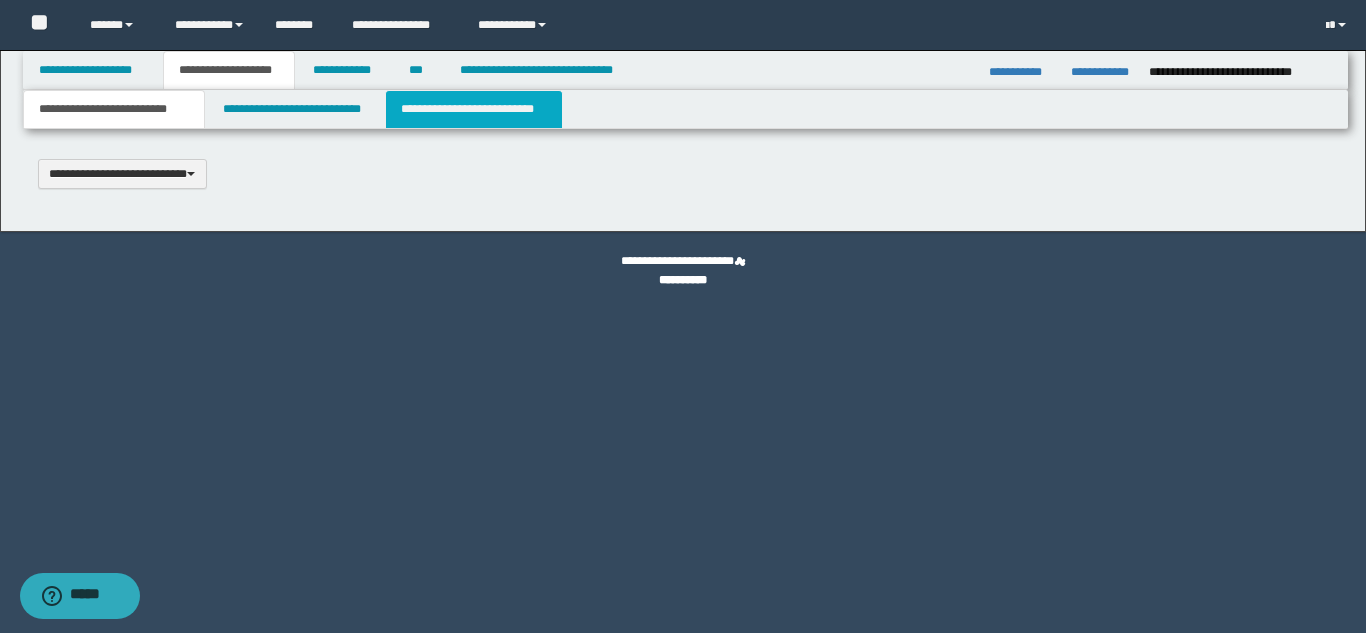 type 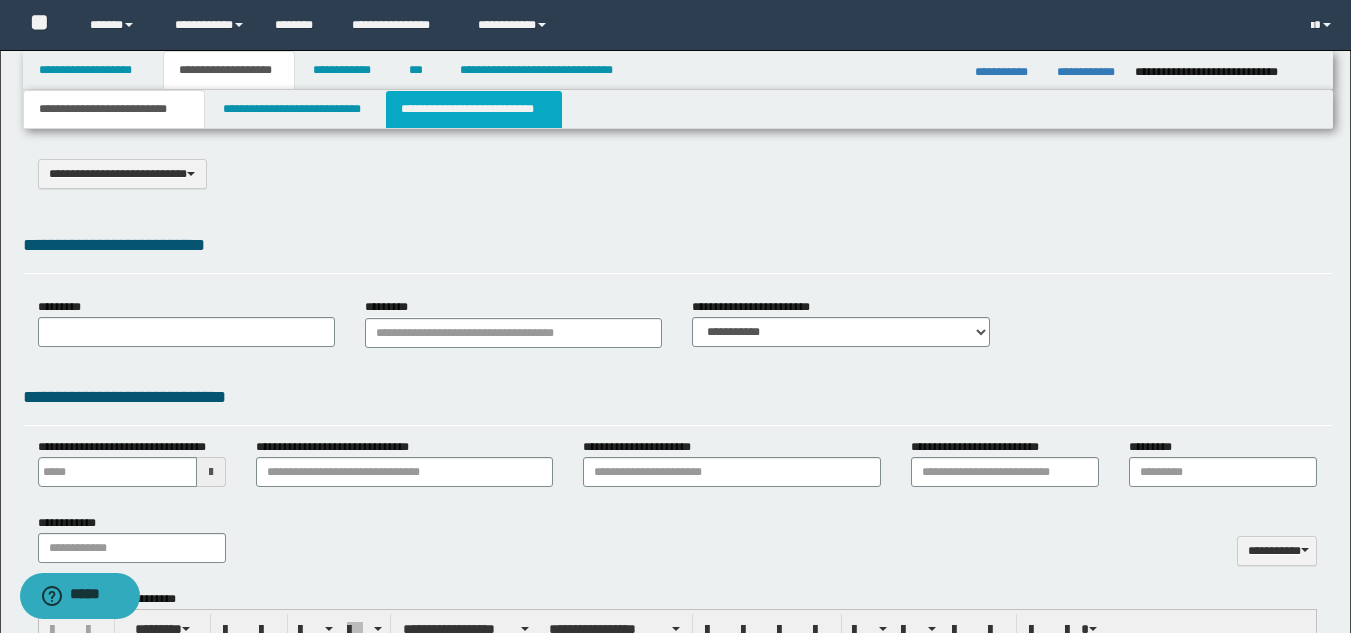 click on "**********" at bounding box center [474, 109] 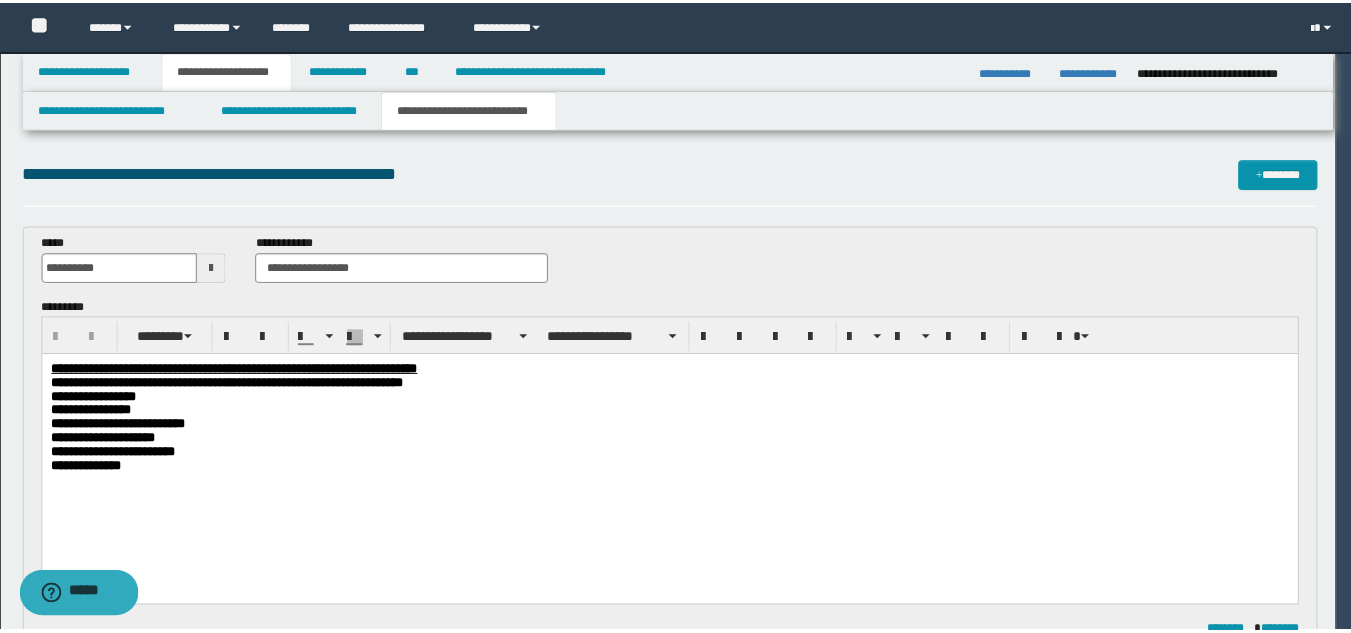 scroll, scrollTop: 0, scrollLeft: 0, axis: both 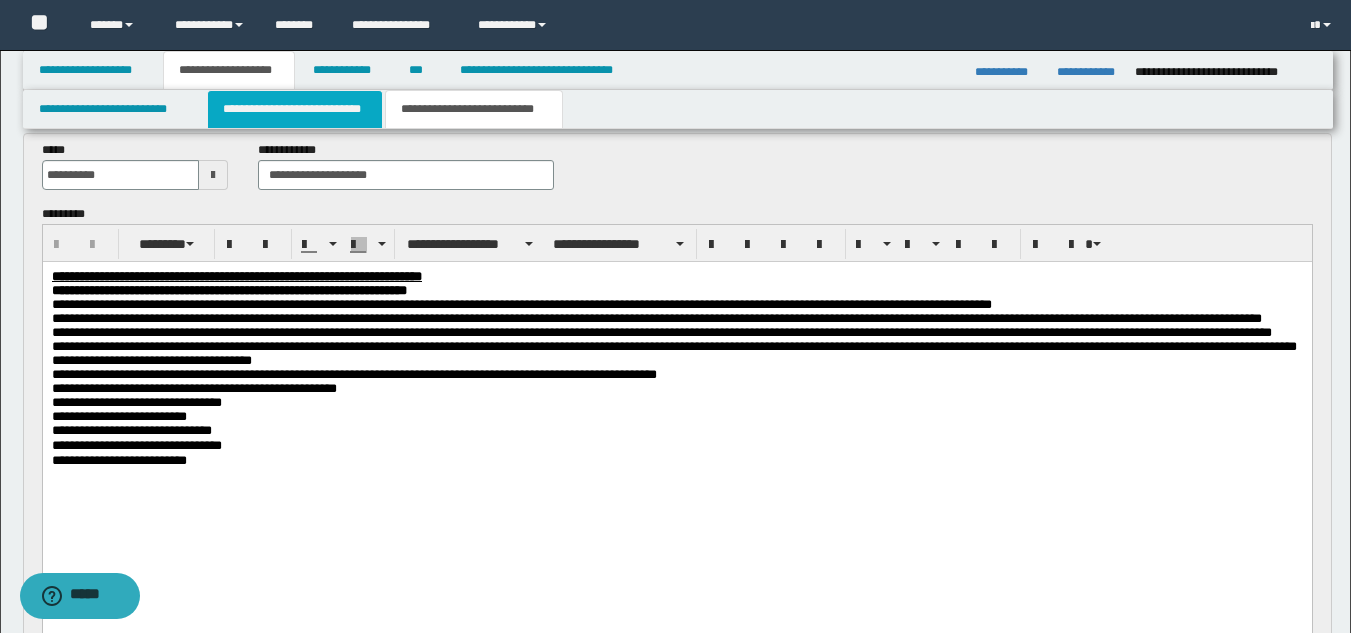 click on "**********" at bounding box center (295, 109) 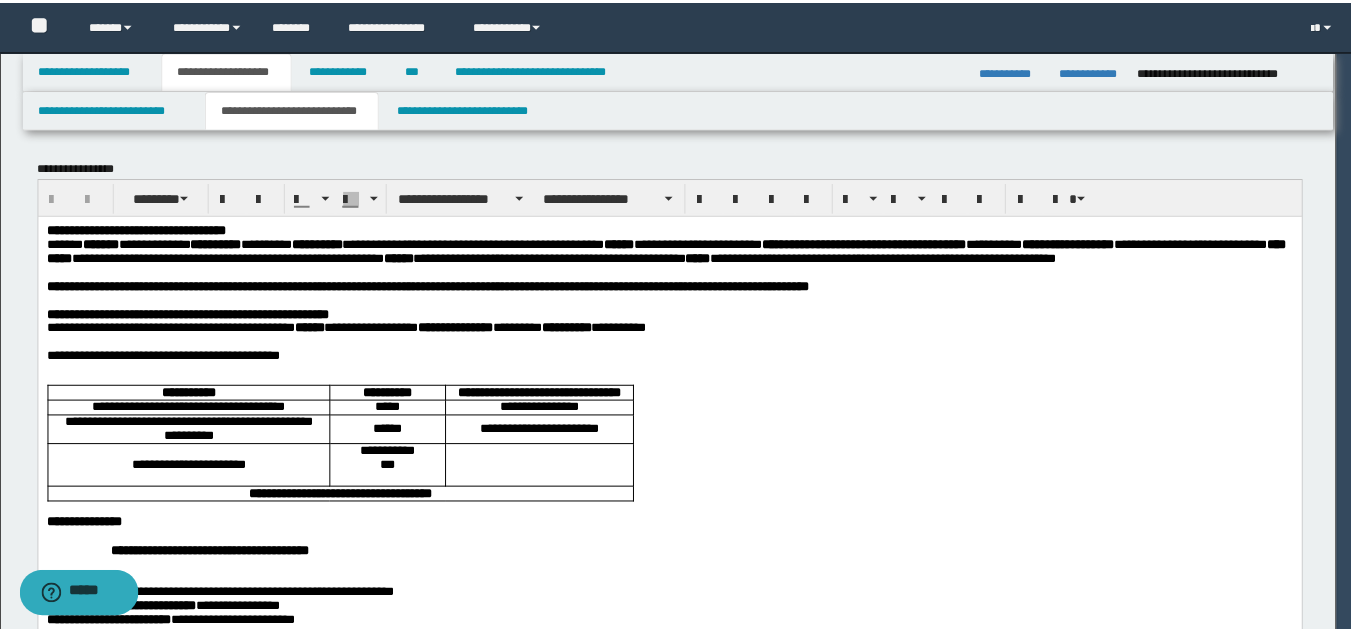 scroll, scrollTop: 0, scrollLeft: 0, axis: both 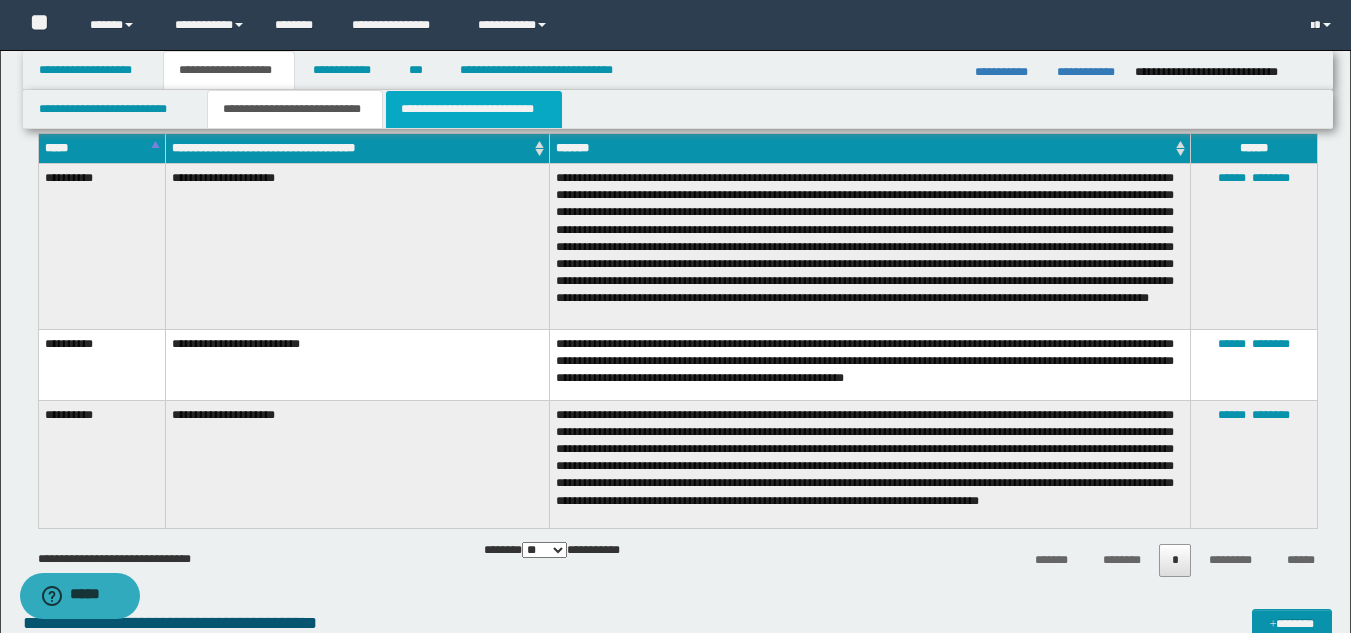 click on "**********" at bounding box center [474, 109] 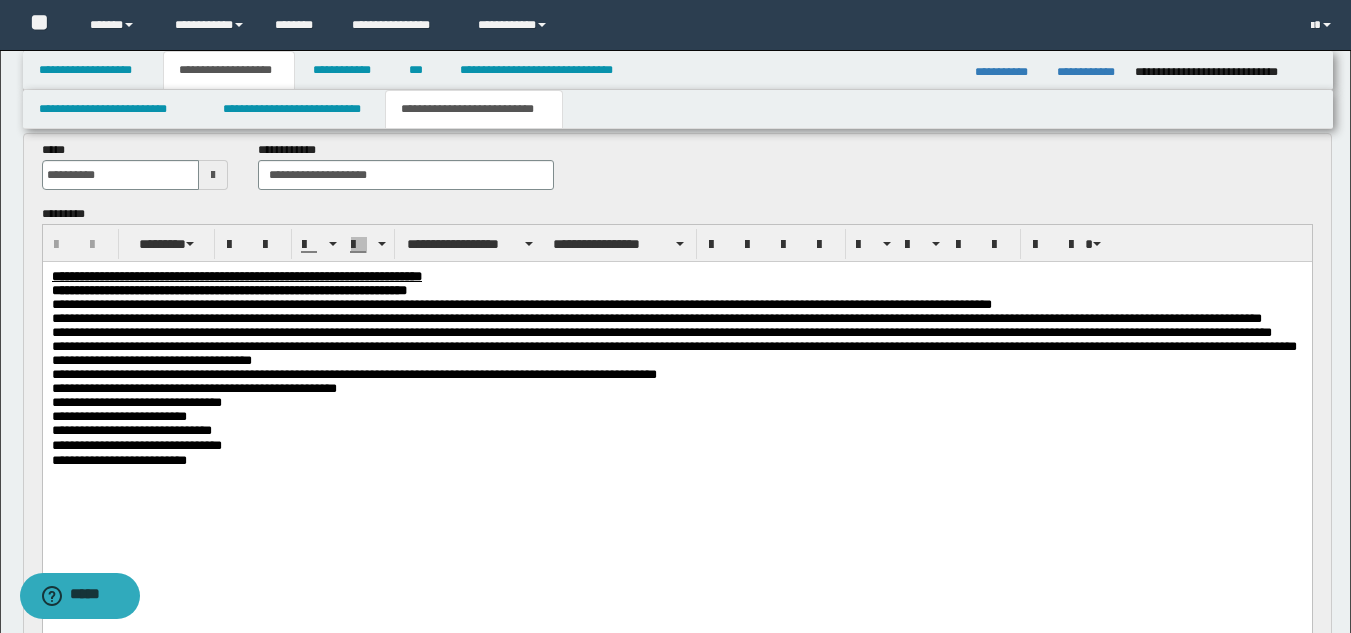 scroll, scrollTop: 549, scrollLeft: 0, axis: vertical 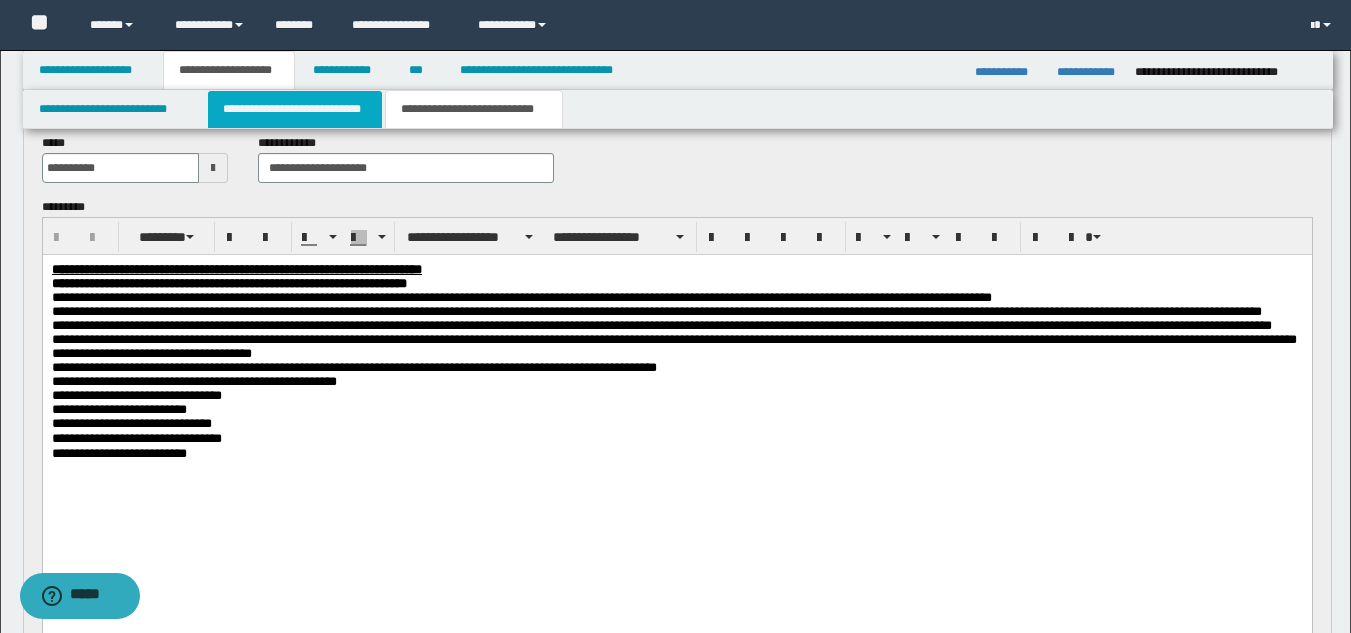 click on "**********" at bounding box center (295, 109) 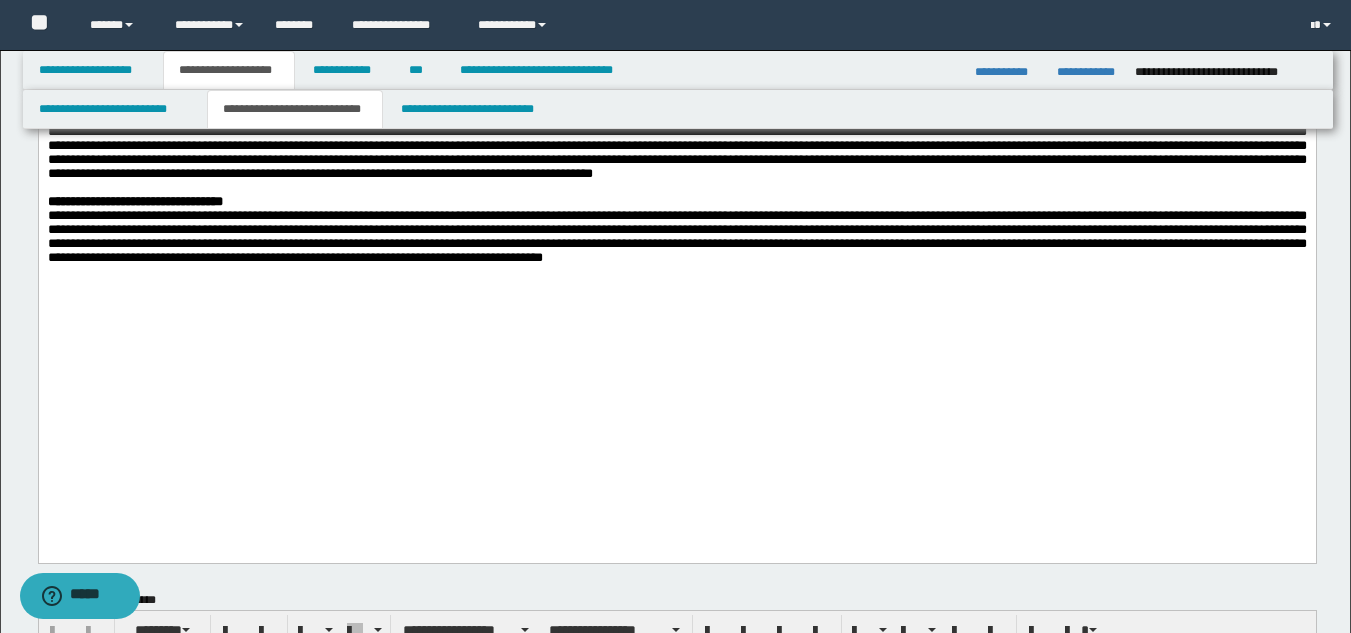 scroll, scrollTop: 691, scrollLeft: 0, axis: vertical 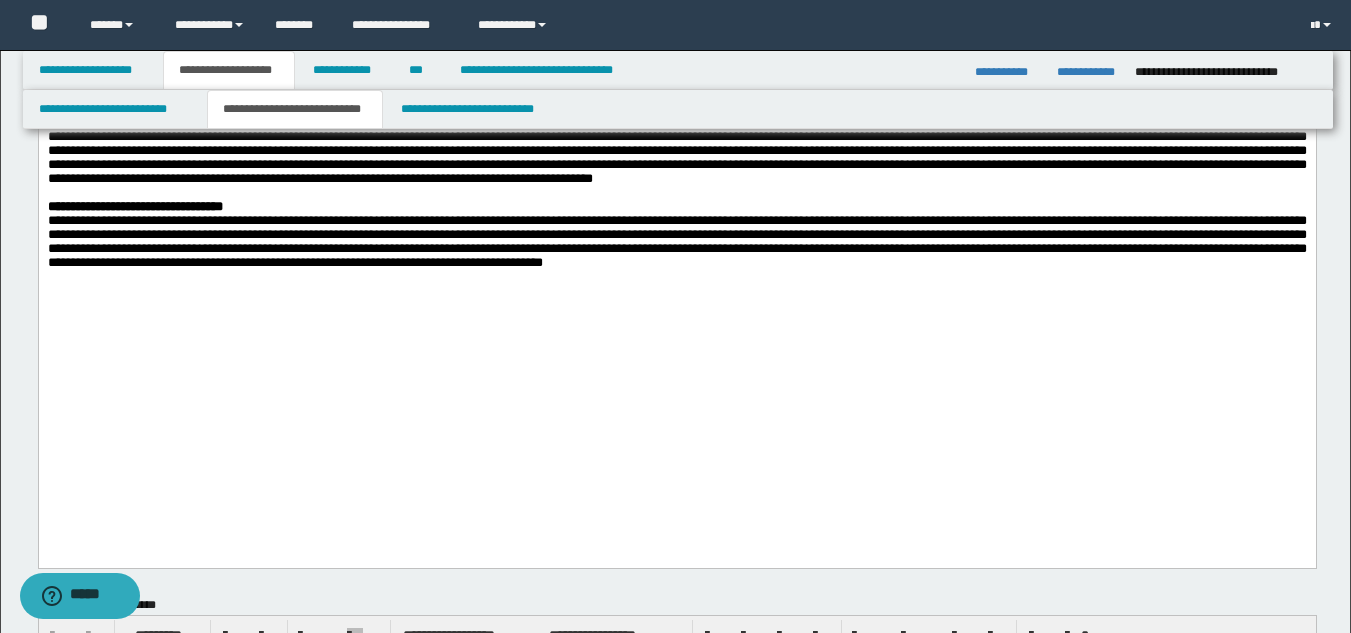 click at bounding box center [676, 150] 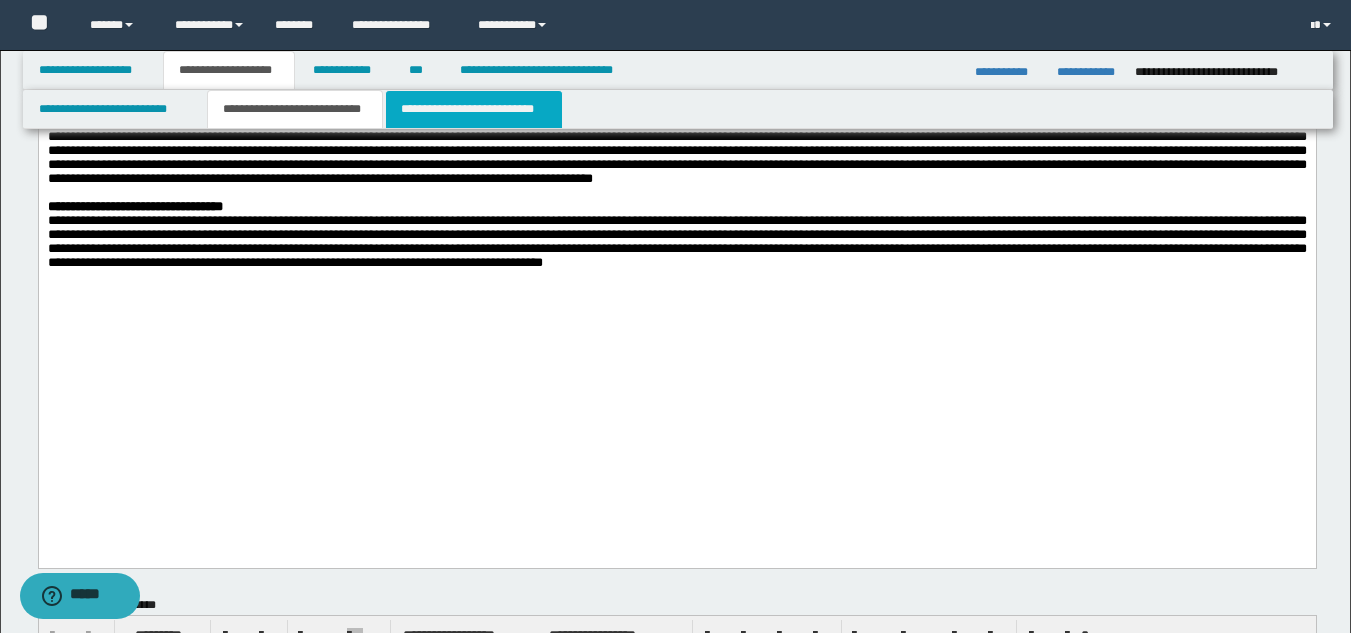 click on "**********" at bounding box center (474, 109) 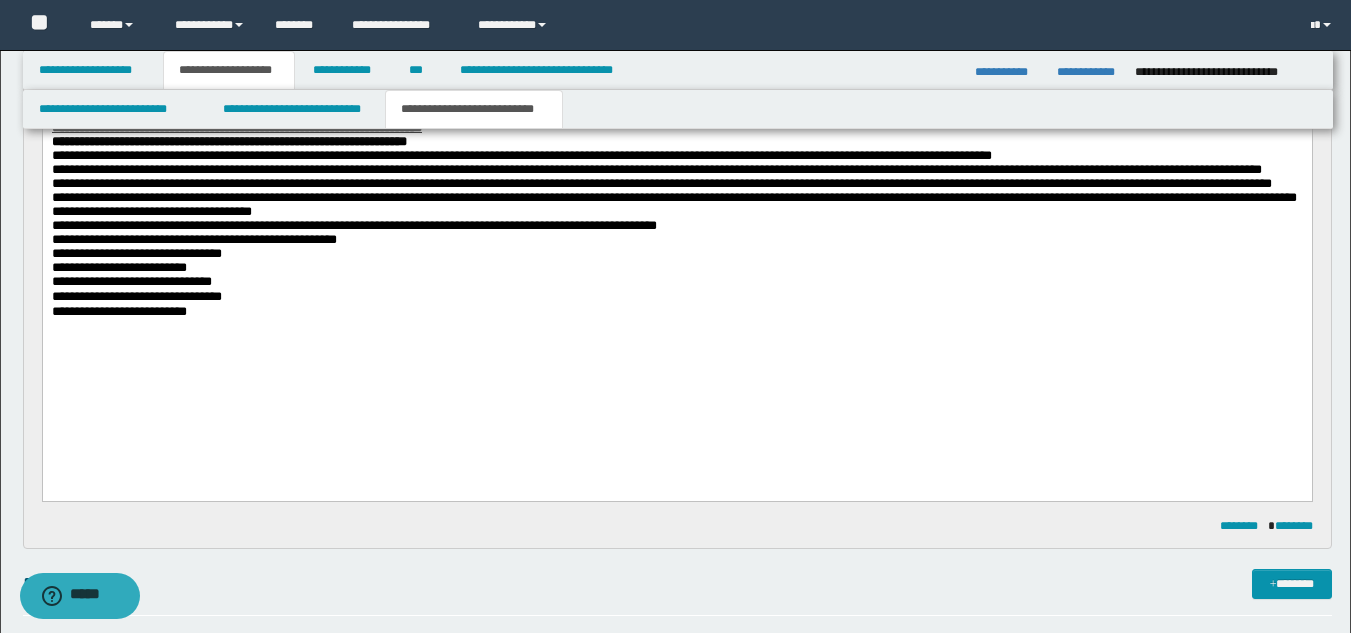drag, startPoint x: 746, startPoint y: 275, endPoint x: 514, endPoint y: 296, distance: 232.94849 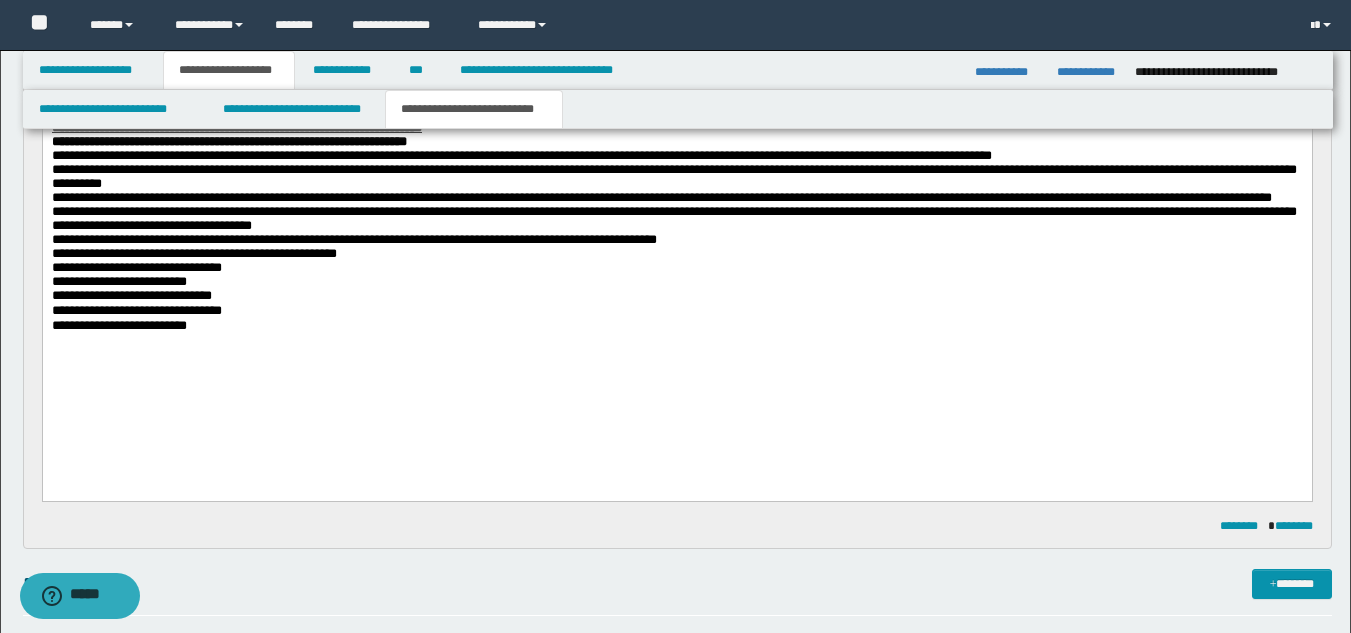click on "**********" at bounding box center [673, 175] 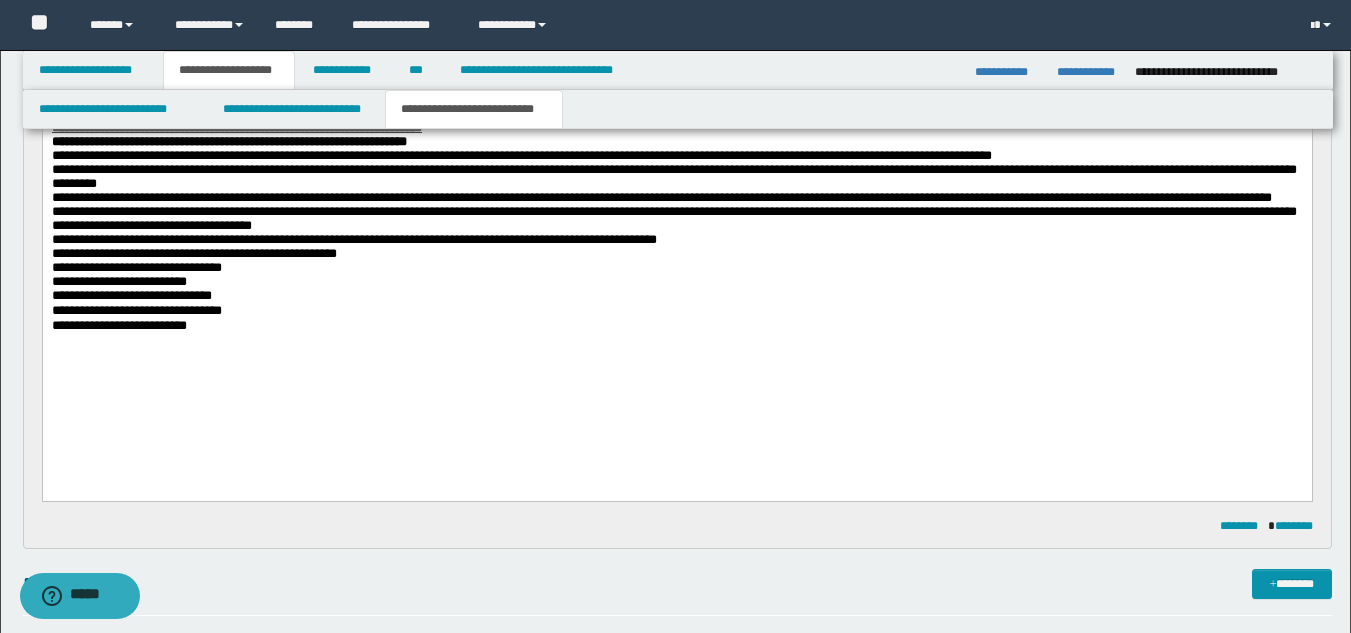 click on "**********" at bounding box center (673, 175) 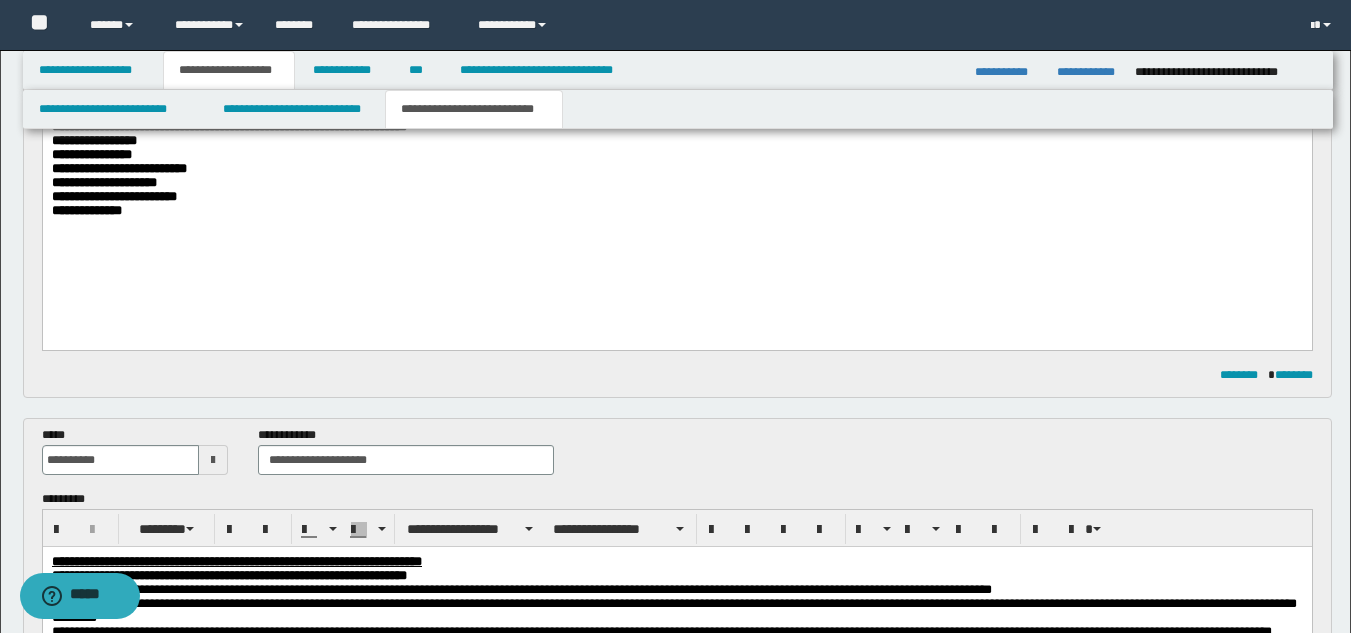 scroll, scrollTop: 6, scrollLeft: 0, axis: vertical 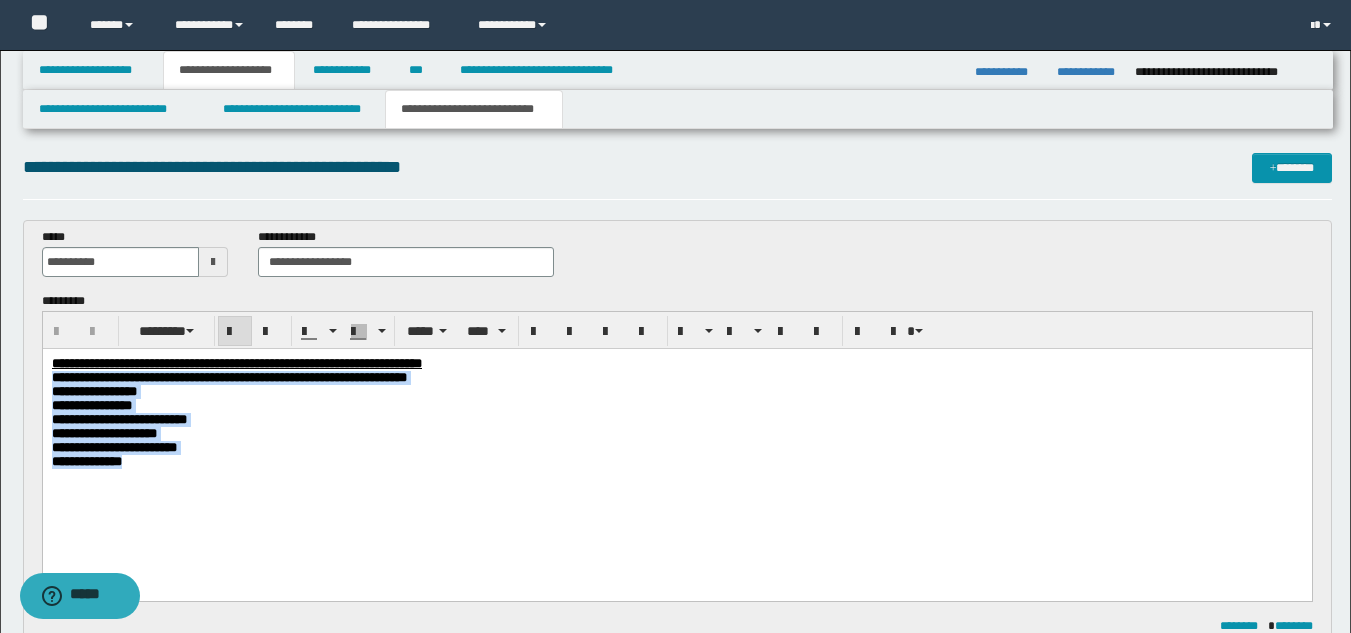 drag, startPoint x: 52, startPoint y: 379, endPoint x: 165, endPoint y: 480, distance: 151.55856 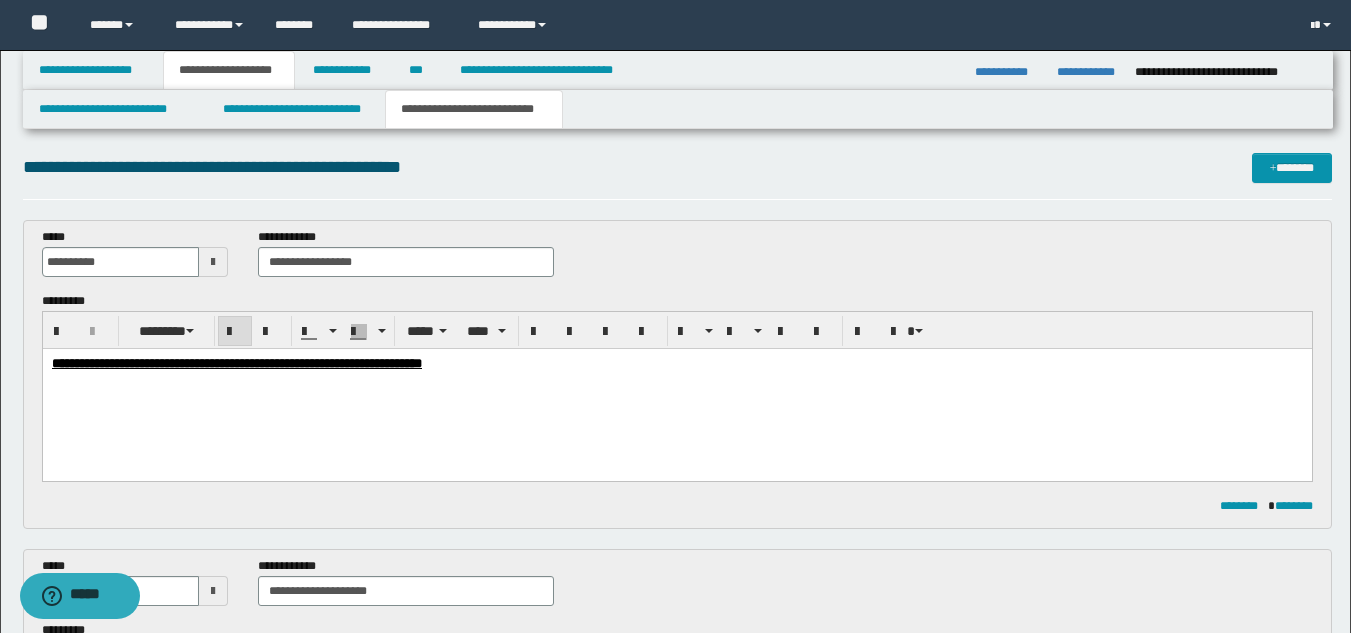 click at bounding box center (213, 262) 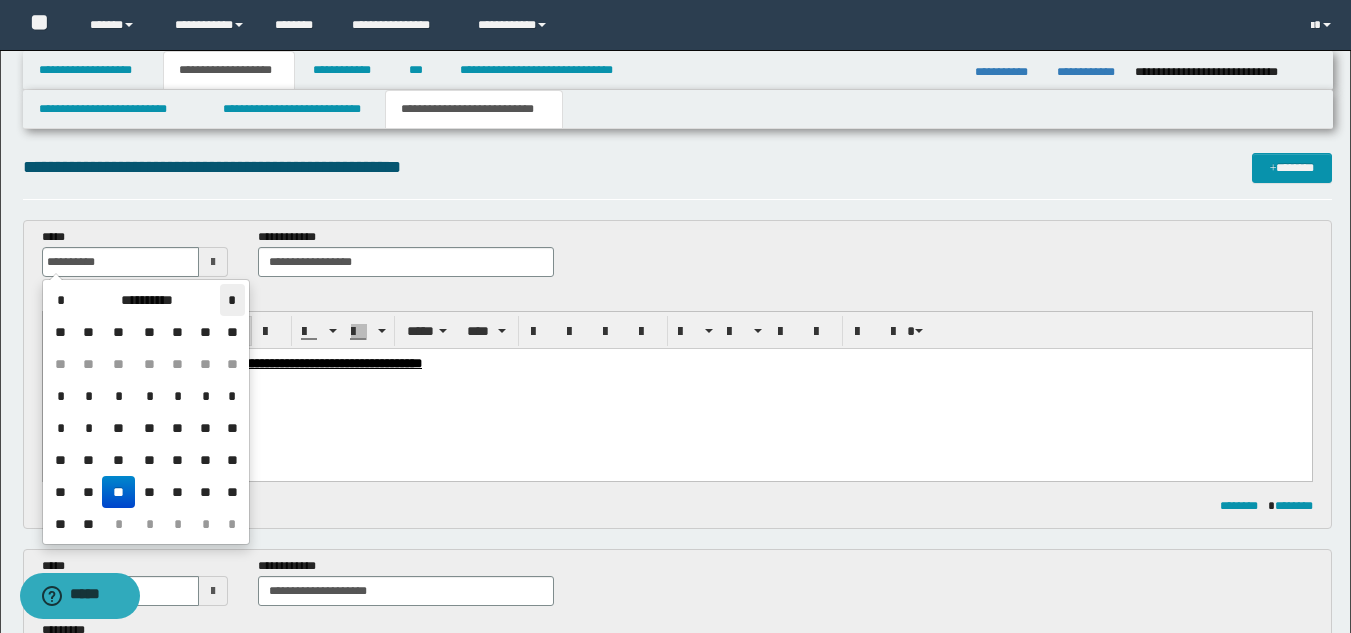 click on "*" at bounding box center [232, 300] 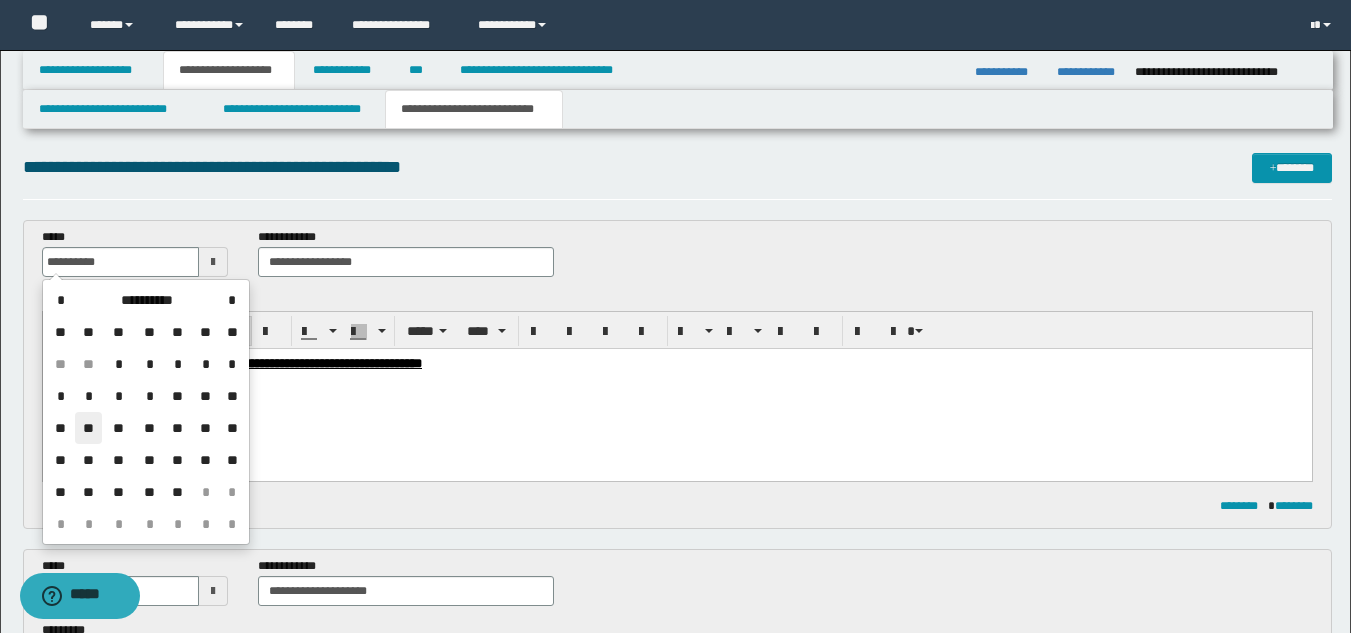 click on "**" at bounding box center (89, 428) 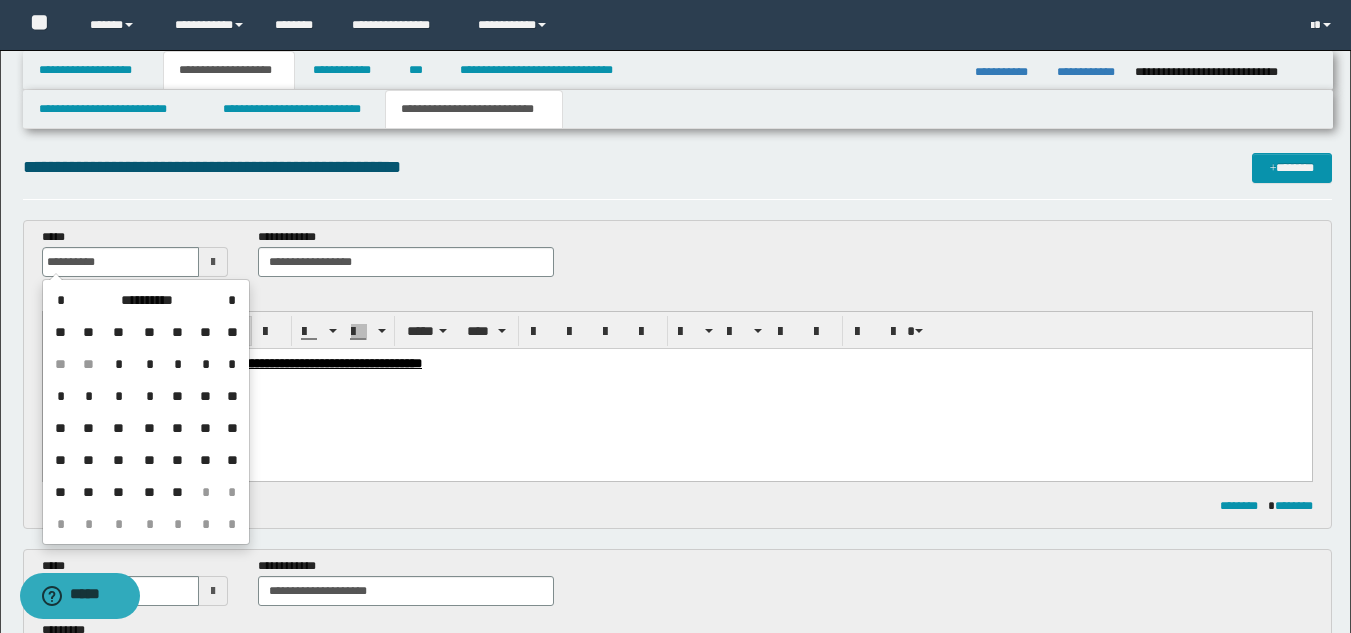 type on "**********" 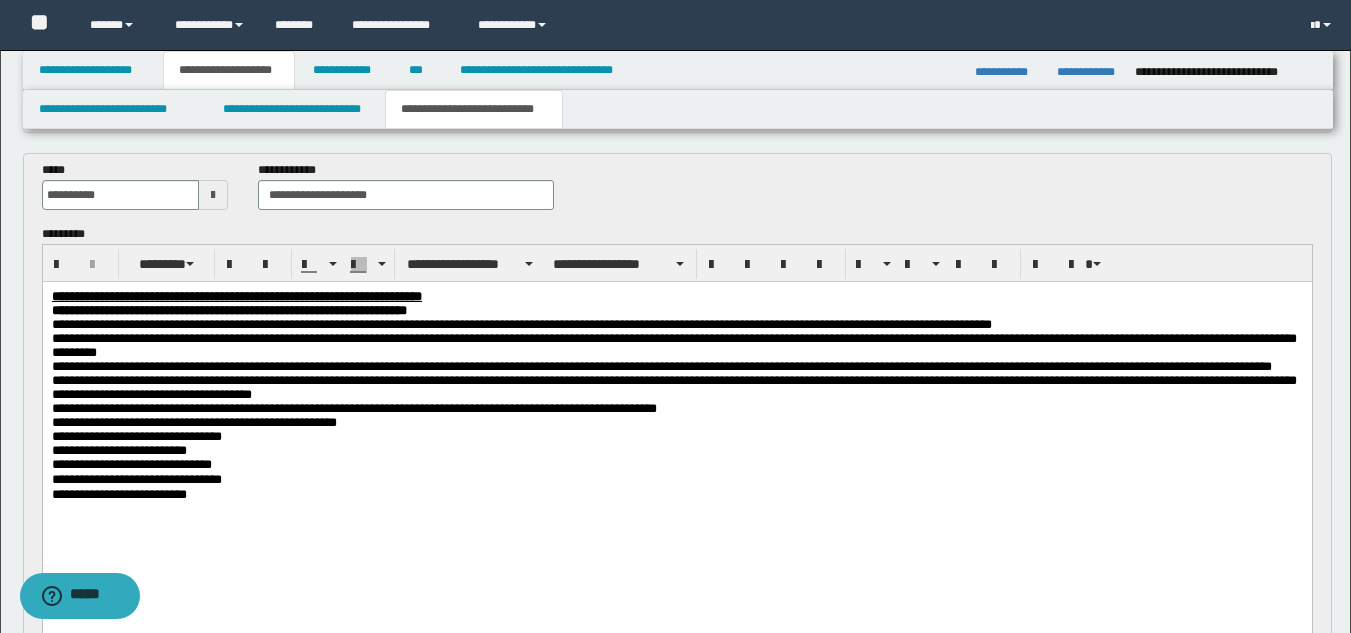 scroll, scrollTop: 433, scrollLeft: 0, axis: vertical 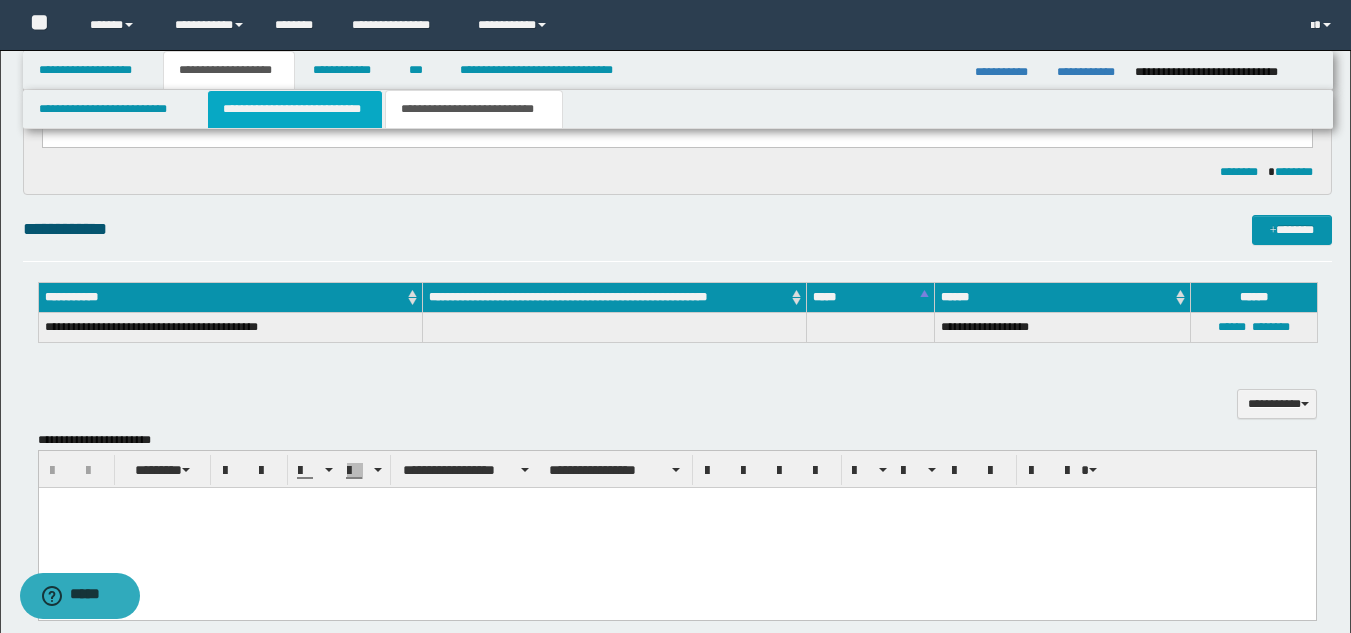 click on "**********" at bounding box center [295, 109] 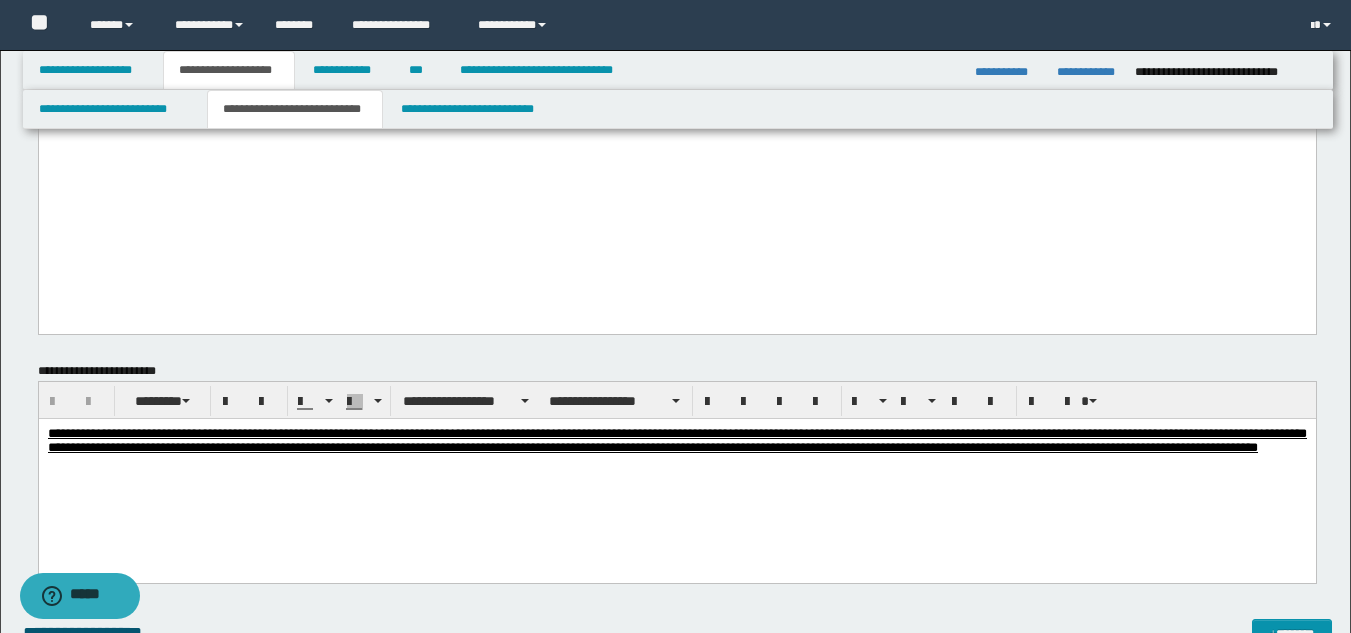 drag, startPoint x: 1058, startPoint y: 350, endPoint x: 1085, endPoint y: 337, distance: 29.966648 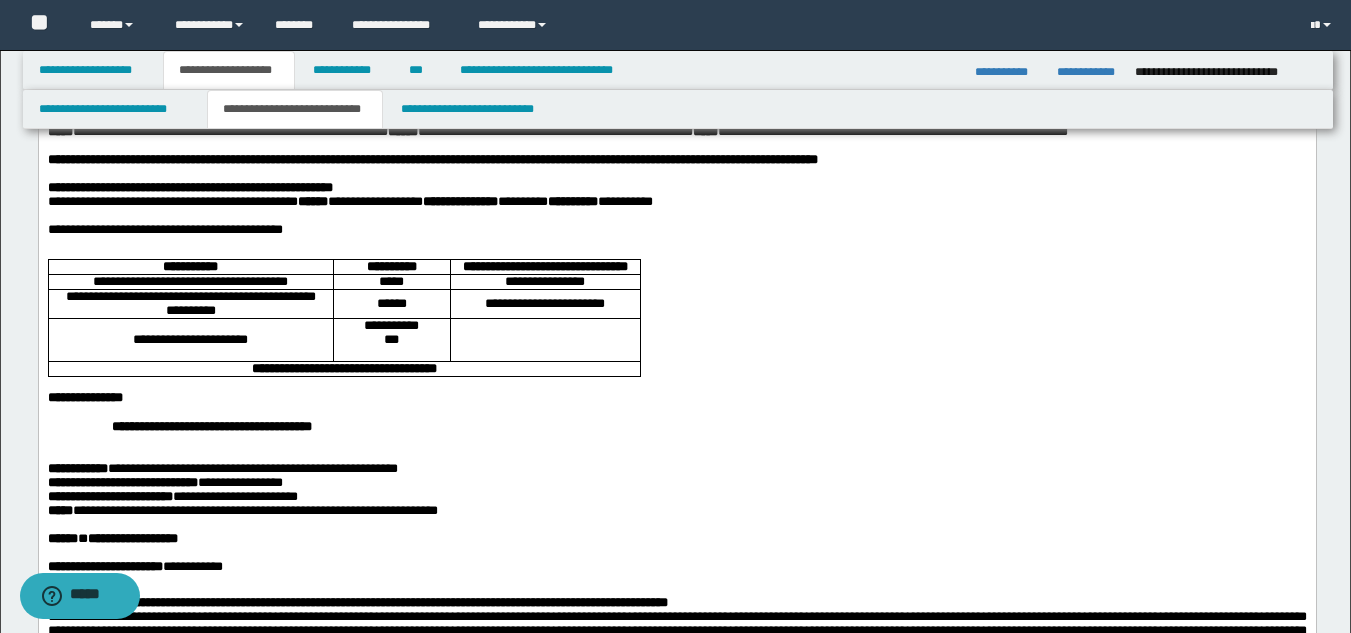 scroll, scrollTop: 81, scrollLeft: 0, axis: vertical 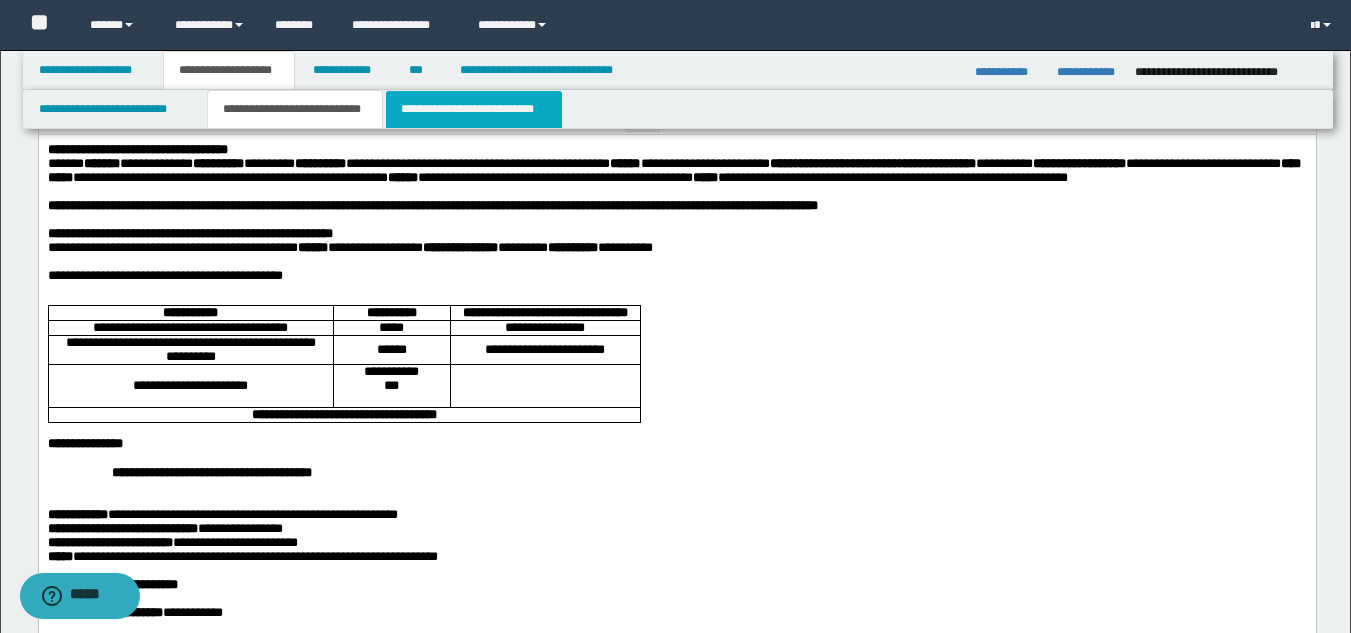 click on "**********" at bounding box center (474, 109) 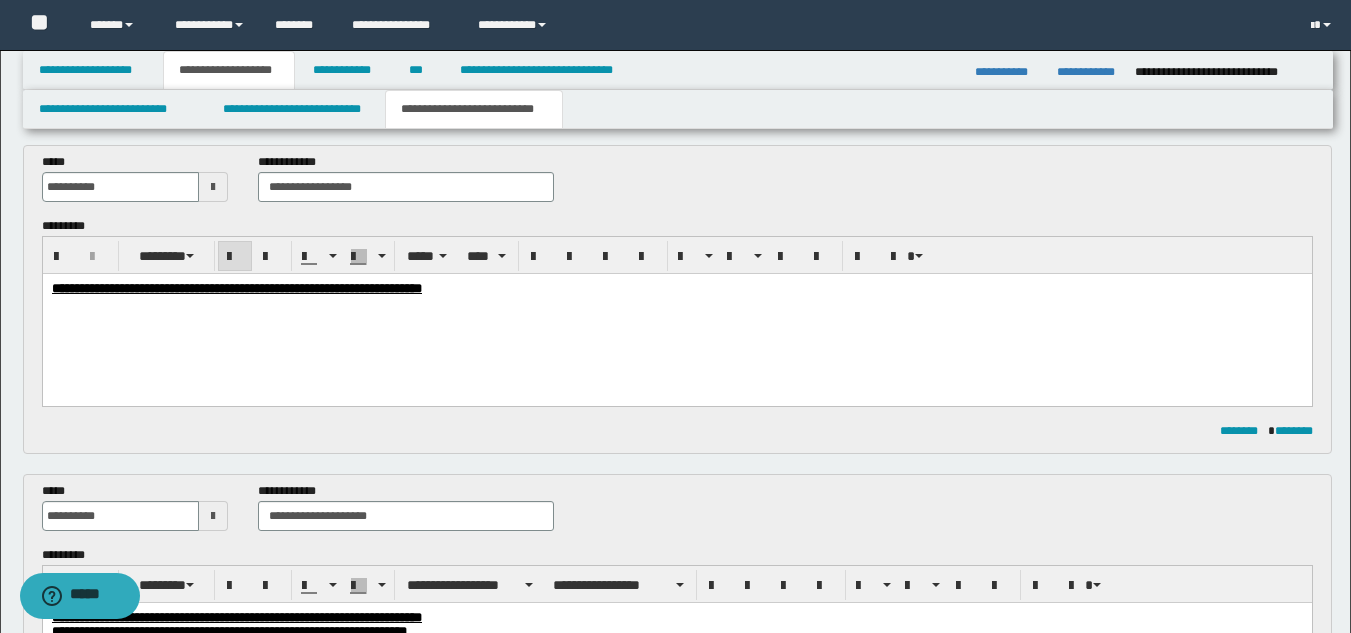 click on "**********" at bounding box center [677, 591] 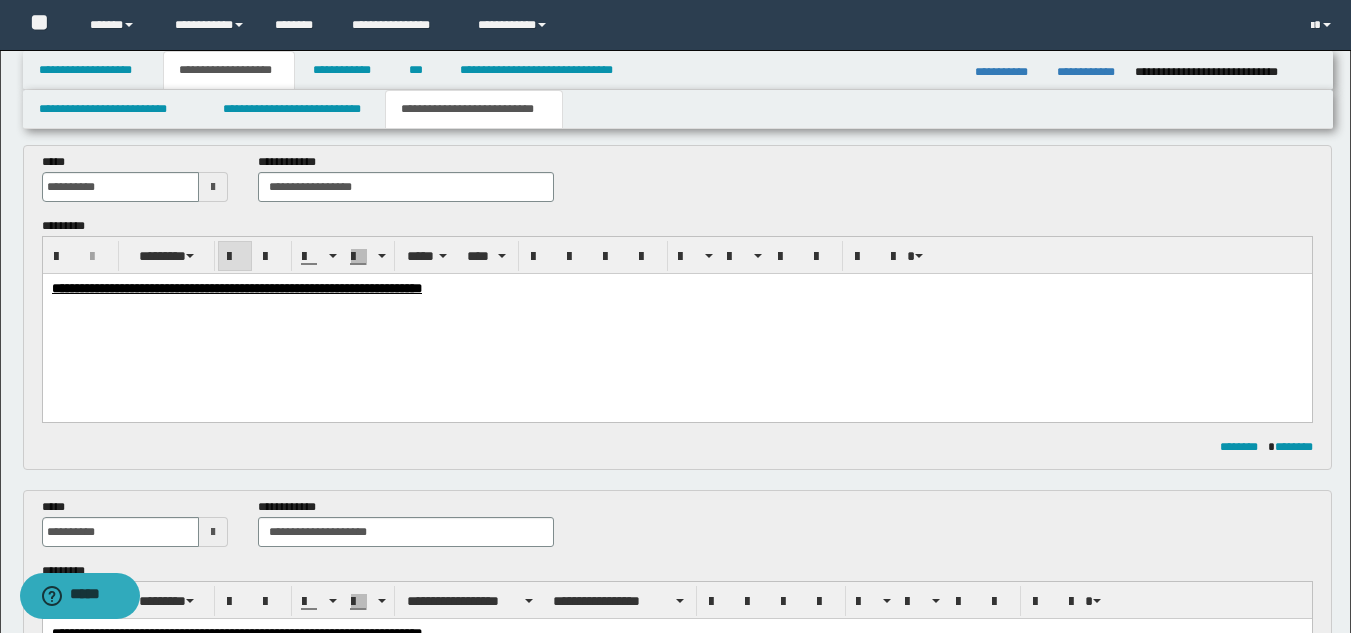 paste 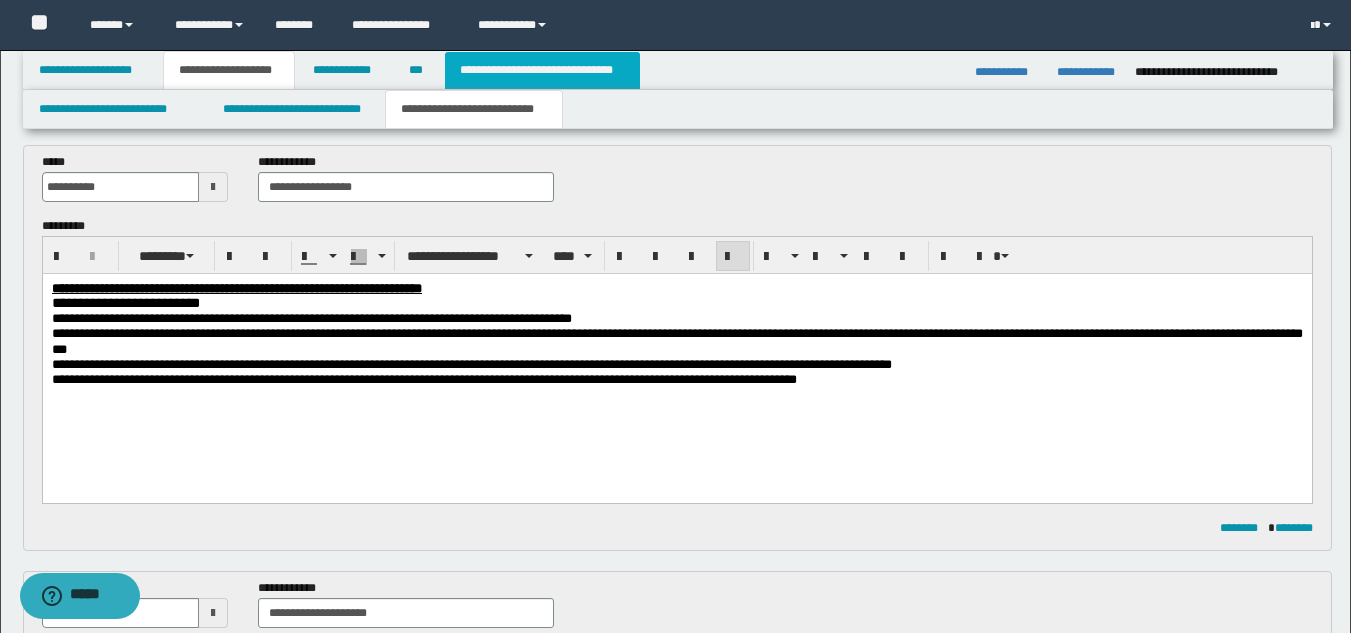 click on "**********" at bounding box center (542, 70) 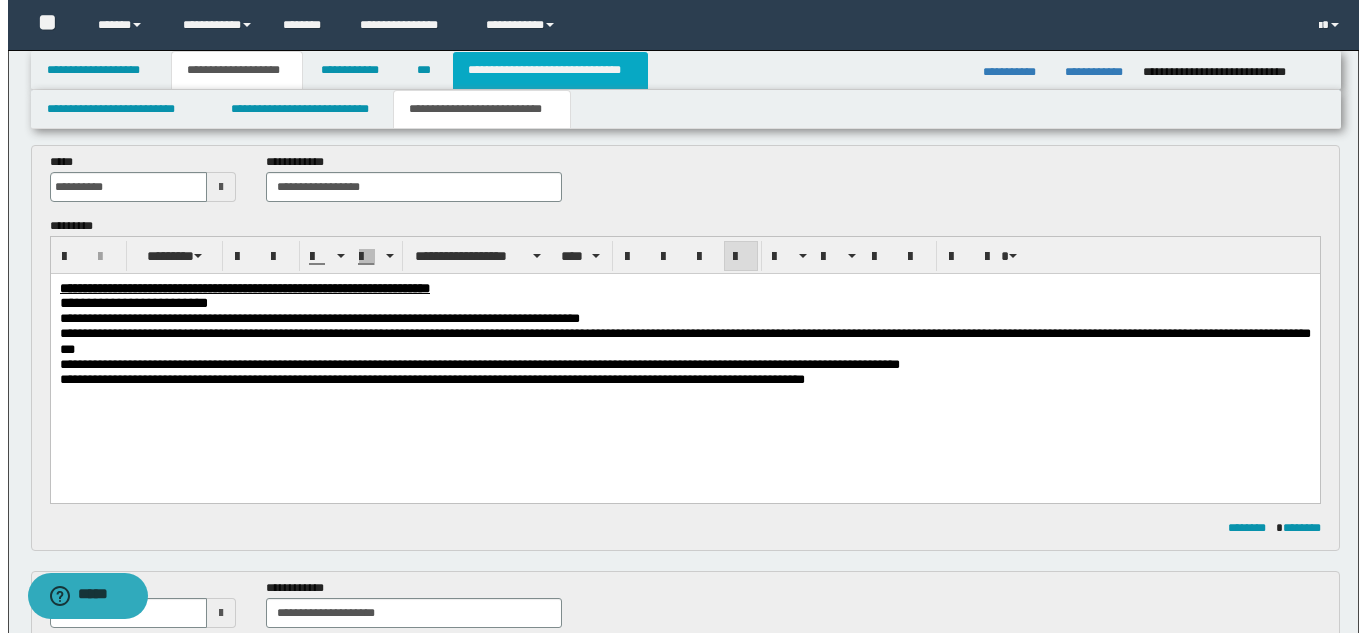 scroll, scrollTop: 0, scrollLeft: 0, axis: both 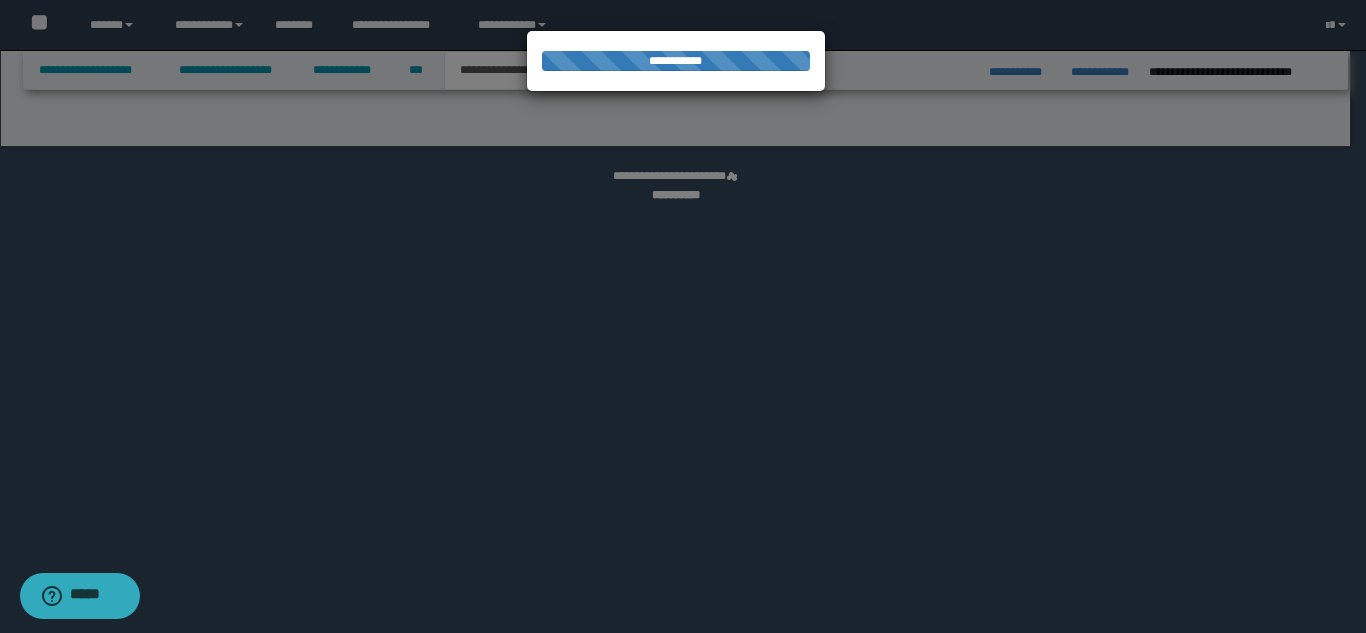 select on "*" 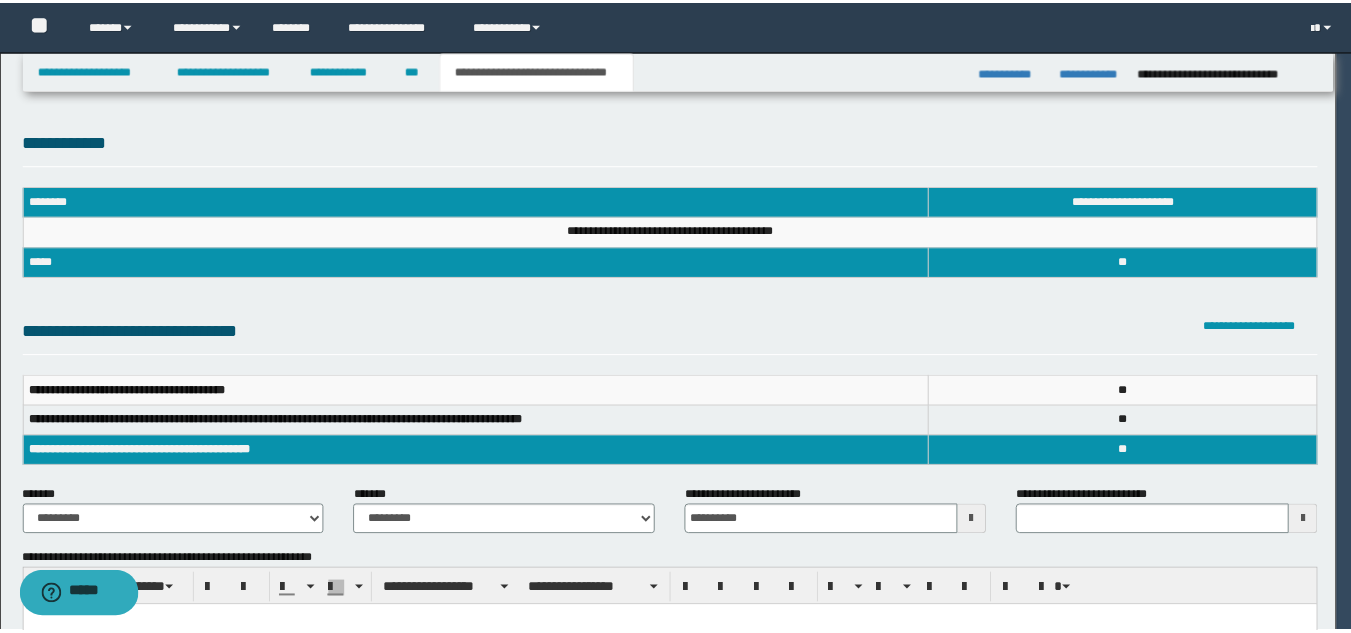 scroll, scrollTop: 0, scrollLeft: 0, axis: both 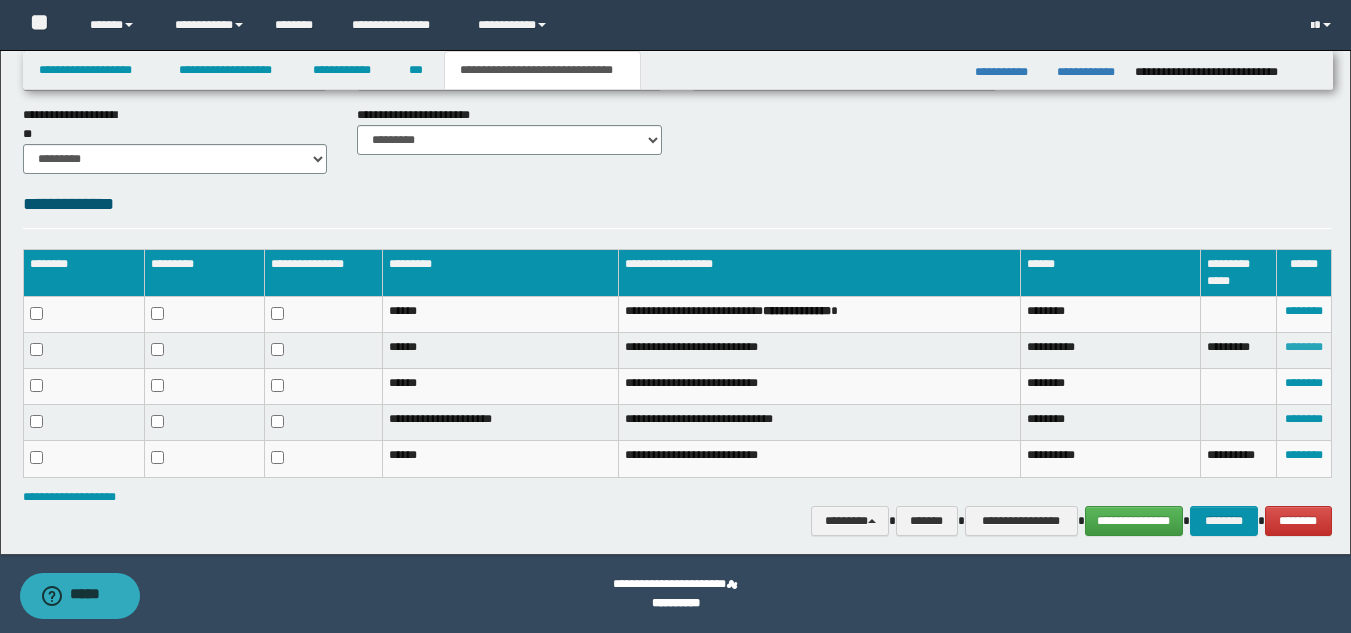 click on "********" at bounding box center (1304, 347) 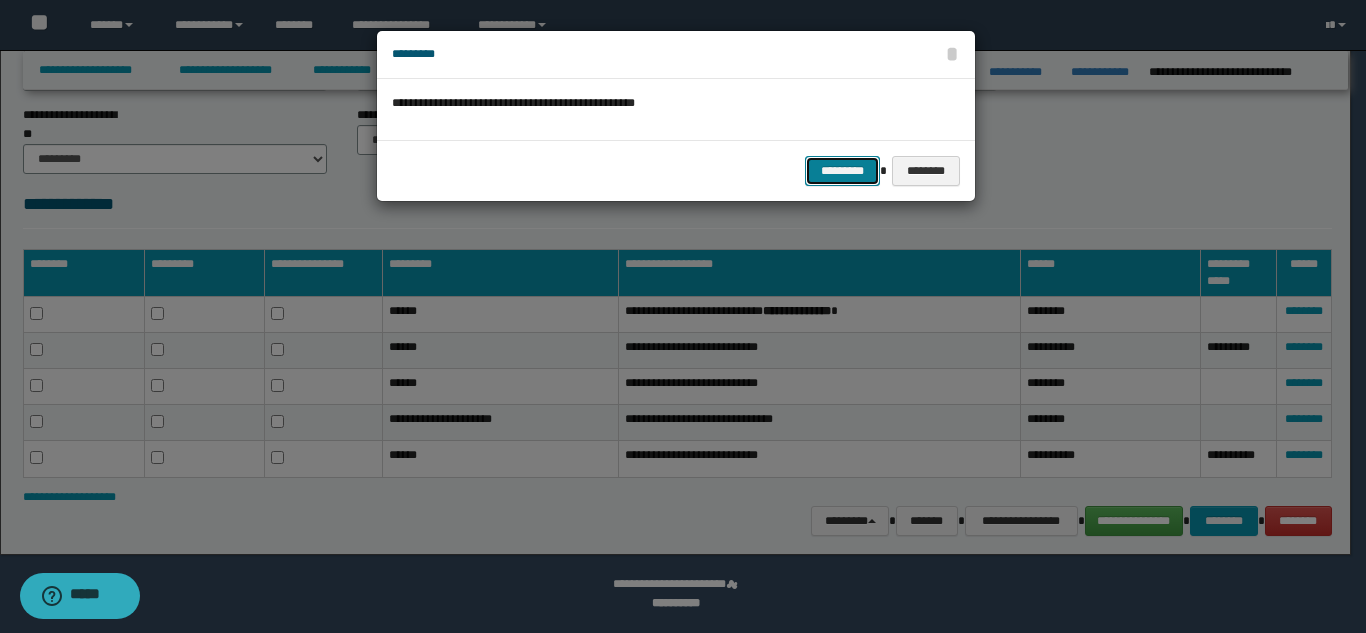 click on "*********" at bounding box center (842, 171) 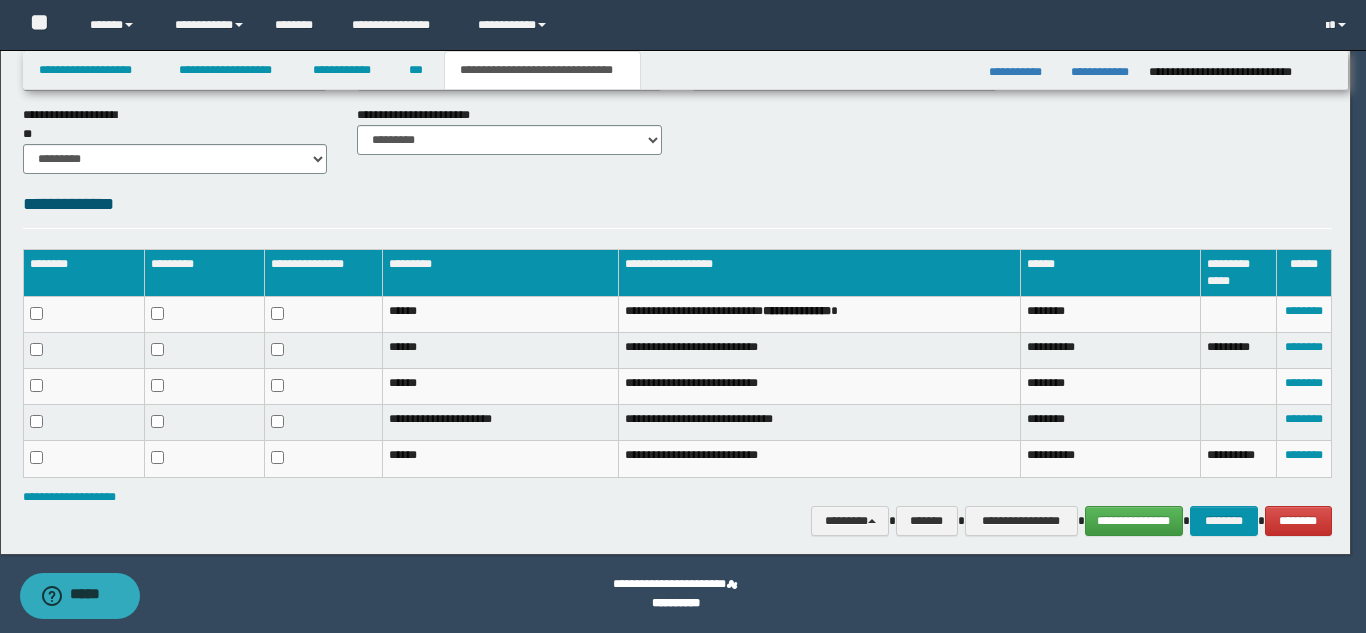 scroll, scrollTop: 834, scrollLeft: 0, axis: vertical 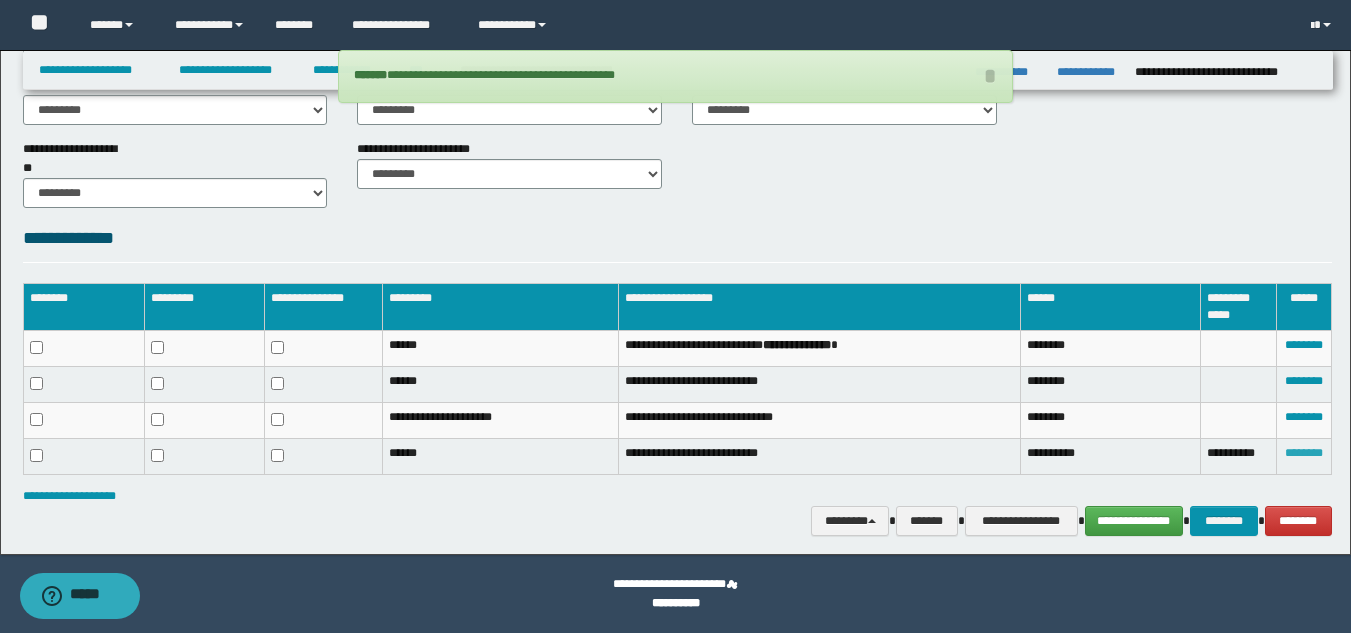 click on "********" at bounding box center [1304, 453] 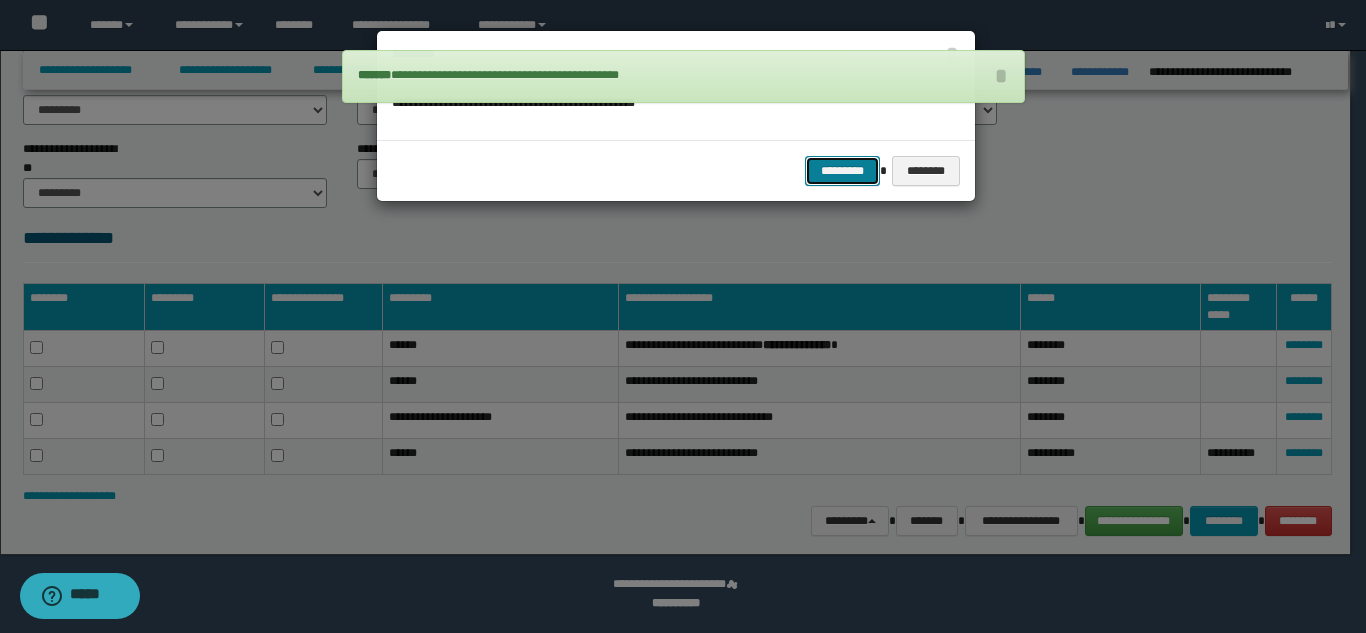 drag, startPoint x: 826, startPoint y: 169, endPoint x: 843, endPoint y: 252, distance: 84.723076 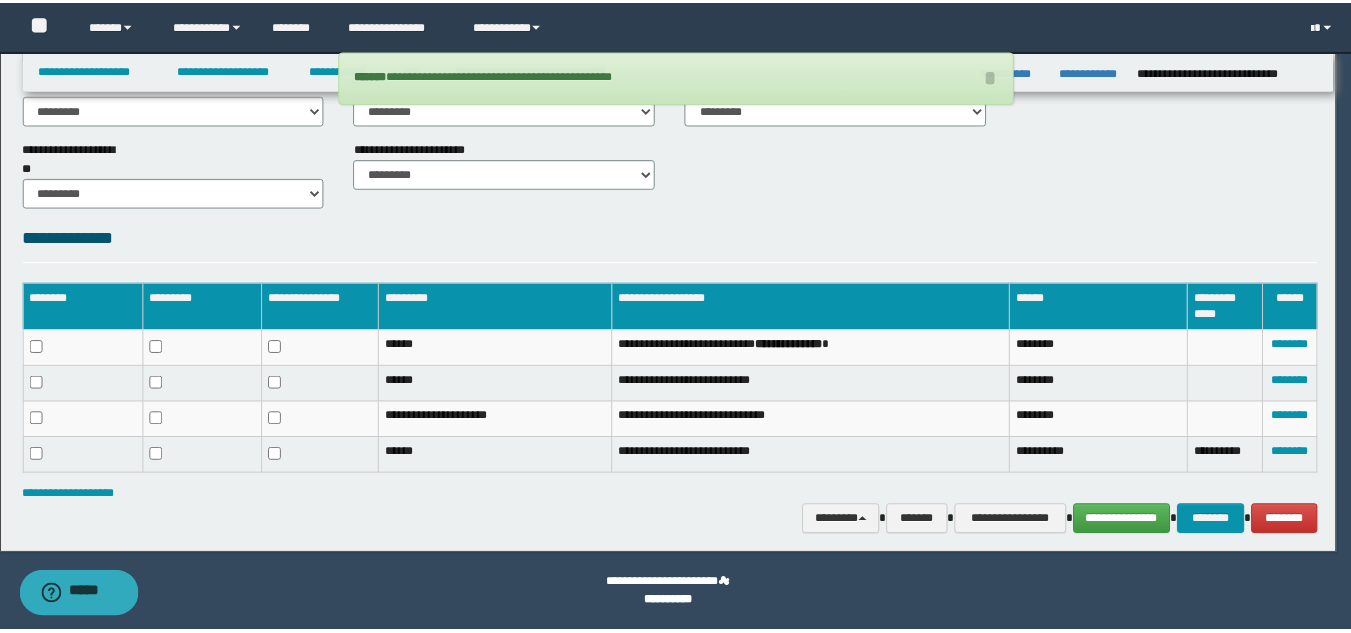 scroll, scrollTop: 800, scrollLeft: 0, axis: vertical 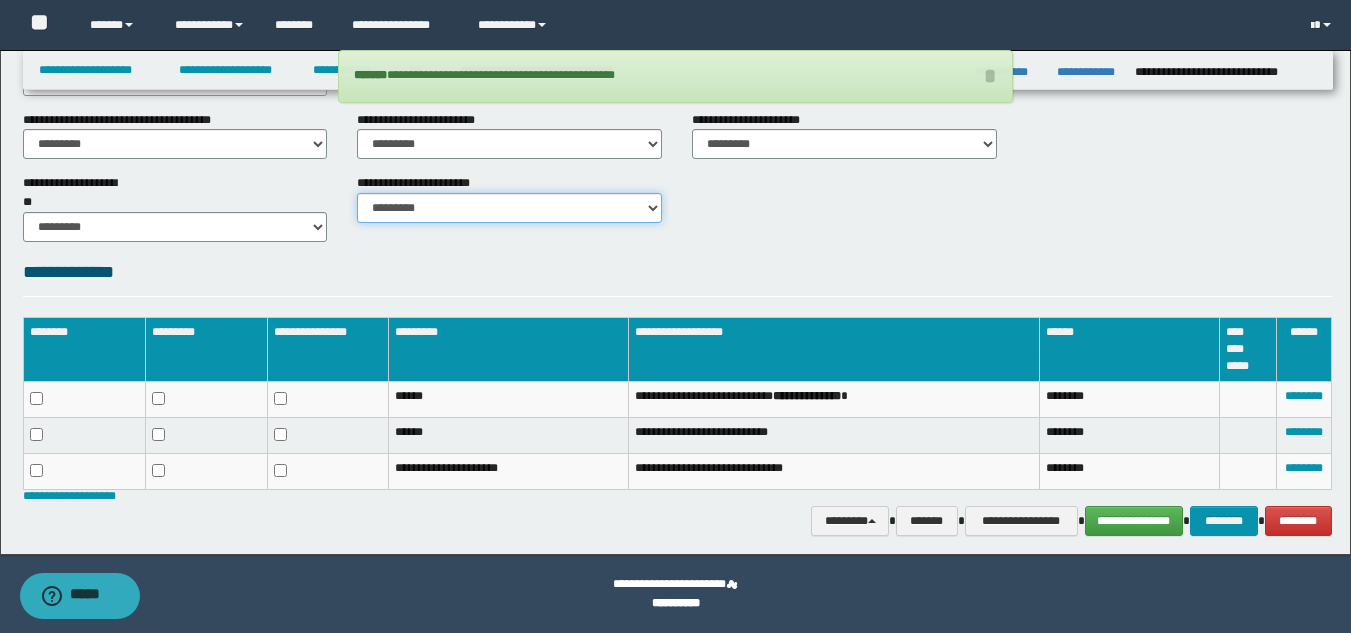drag, startPoint x: 435, startPoint y: 208, endPoint x: 436, endPoint y: 222, distance: 14.035668 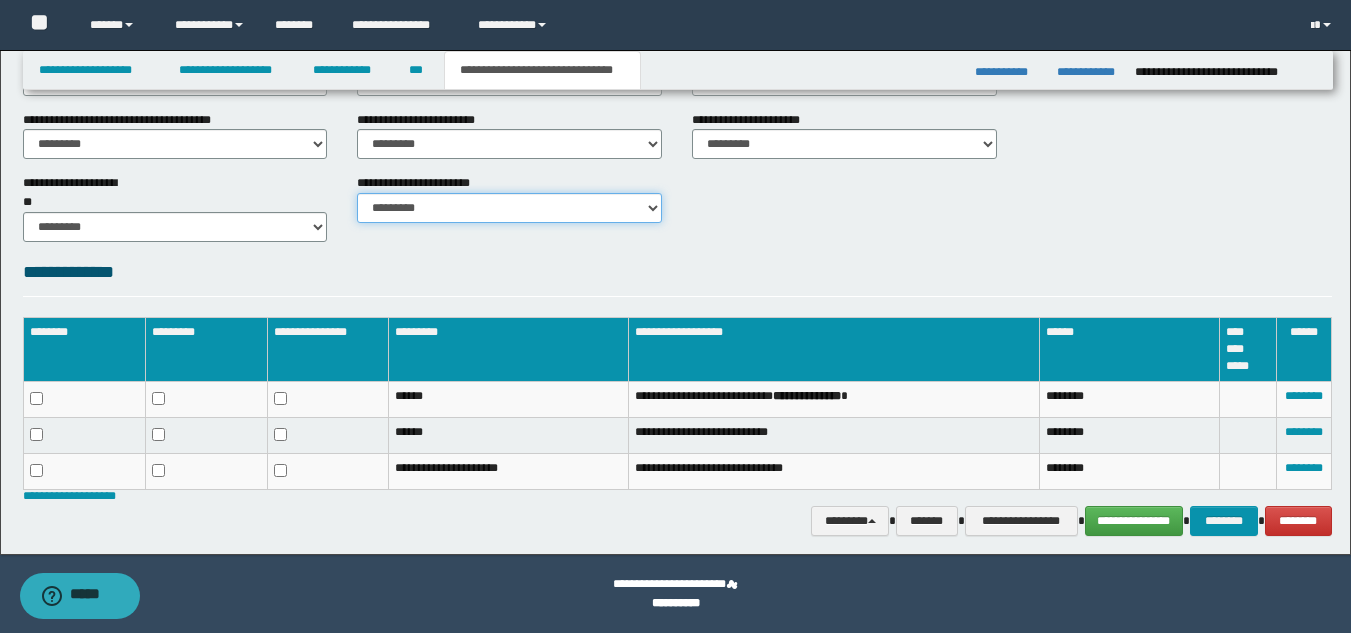 click on "*********
*********
*********" at bounding box center [509, 208] 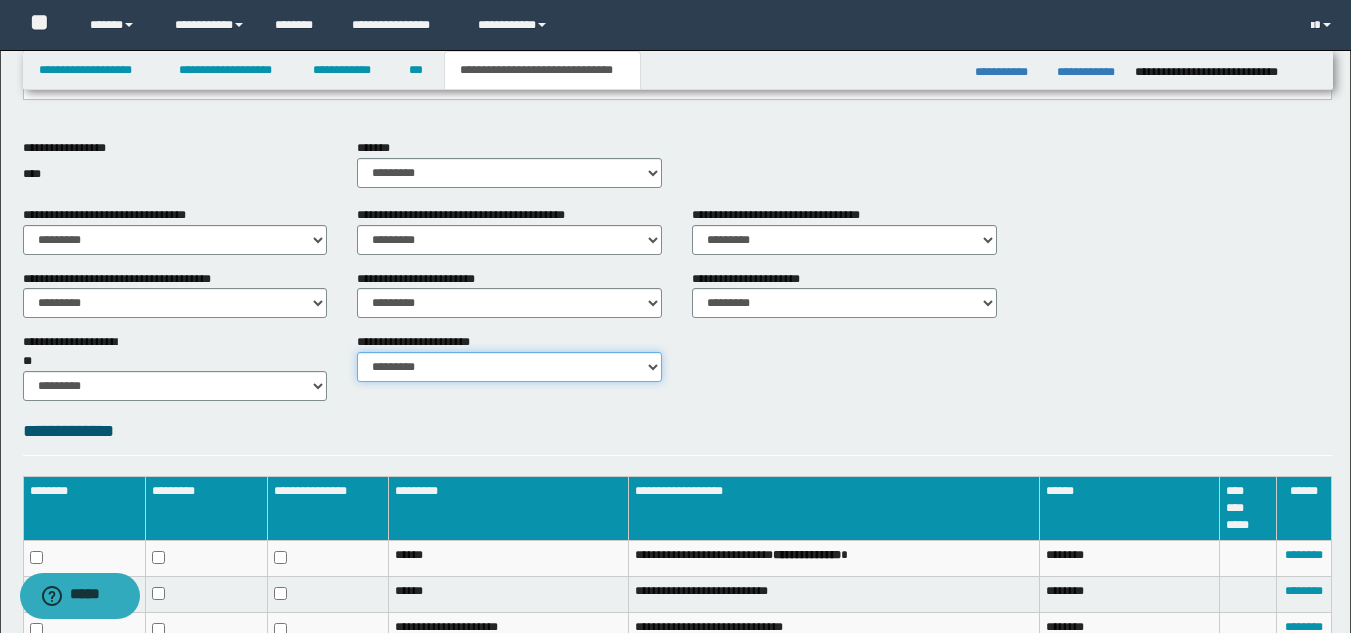 scroll, scrollTop: 574, scrollLeft: 0, axis: vertical 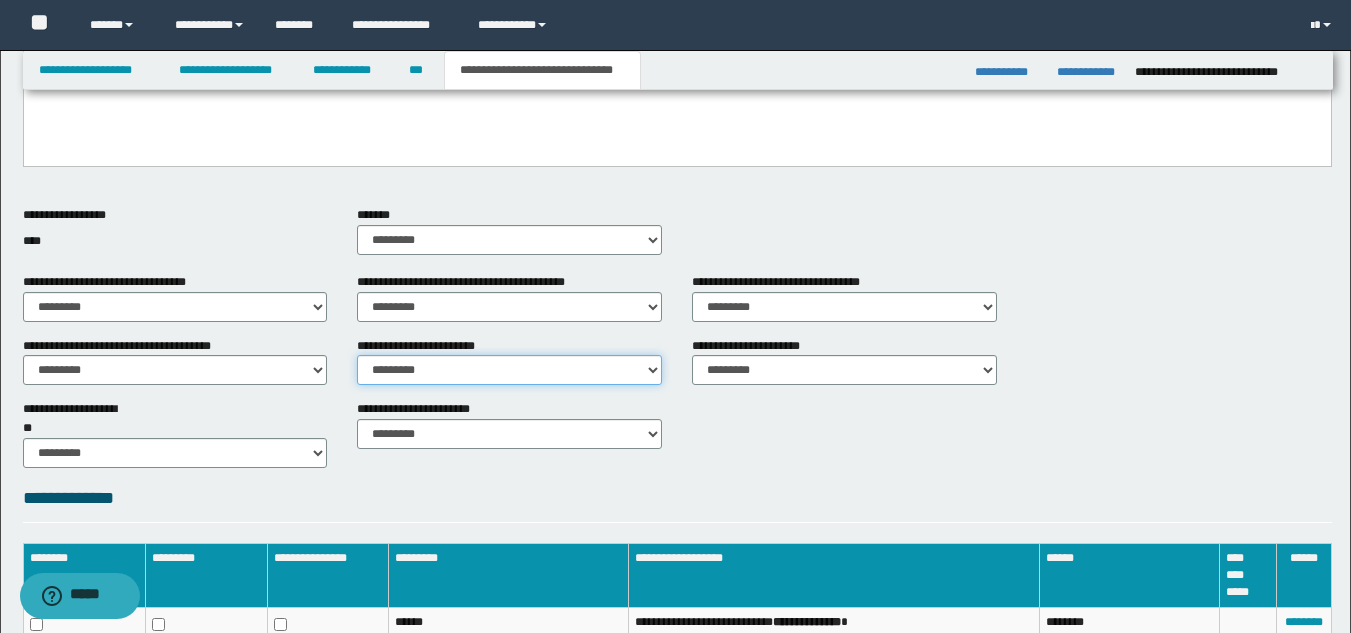 click on "*********
**
**" at bounding box center [509, 370] 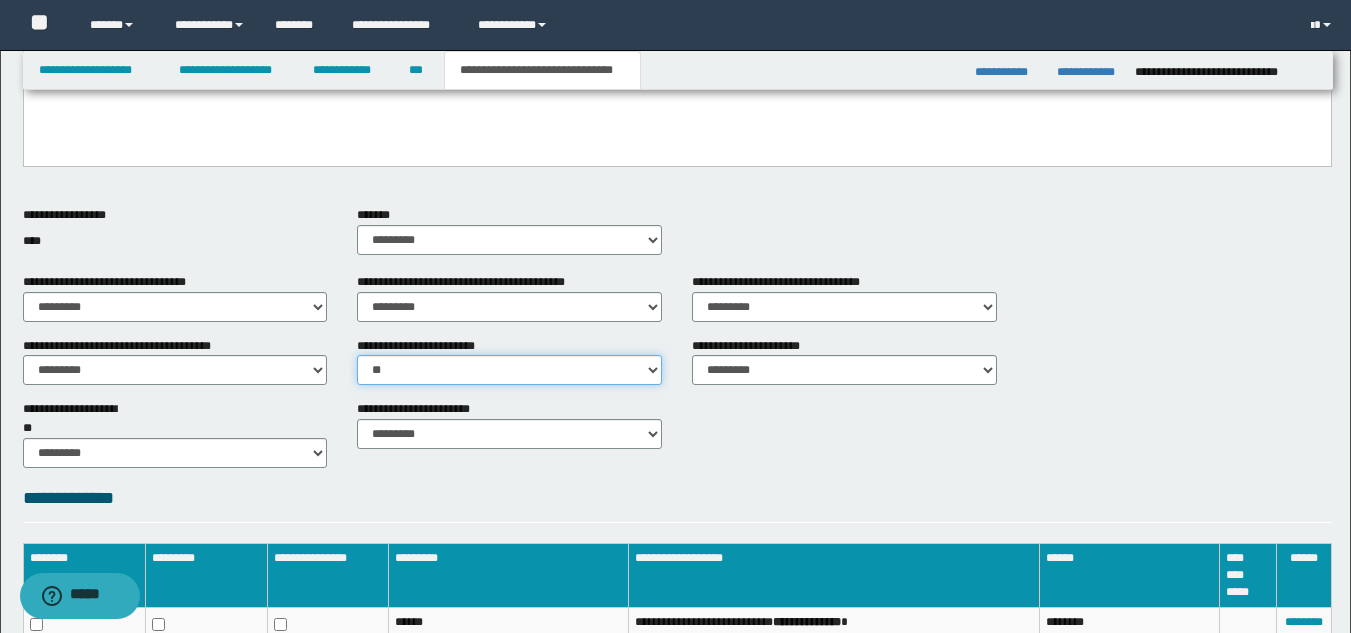click on "*********
**
**" at bounding box center (509, 370) 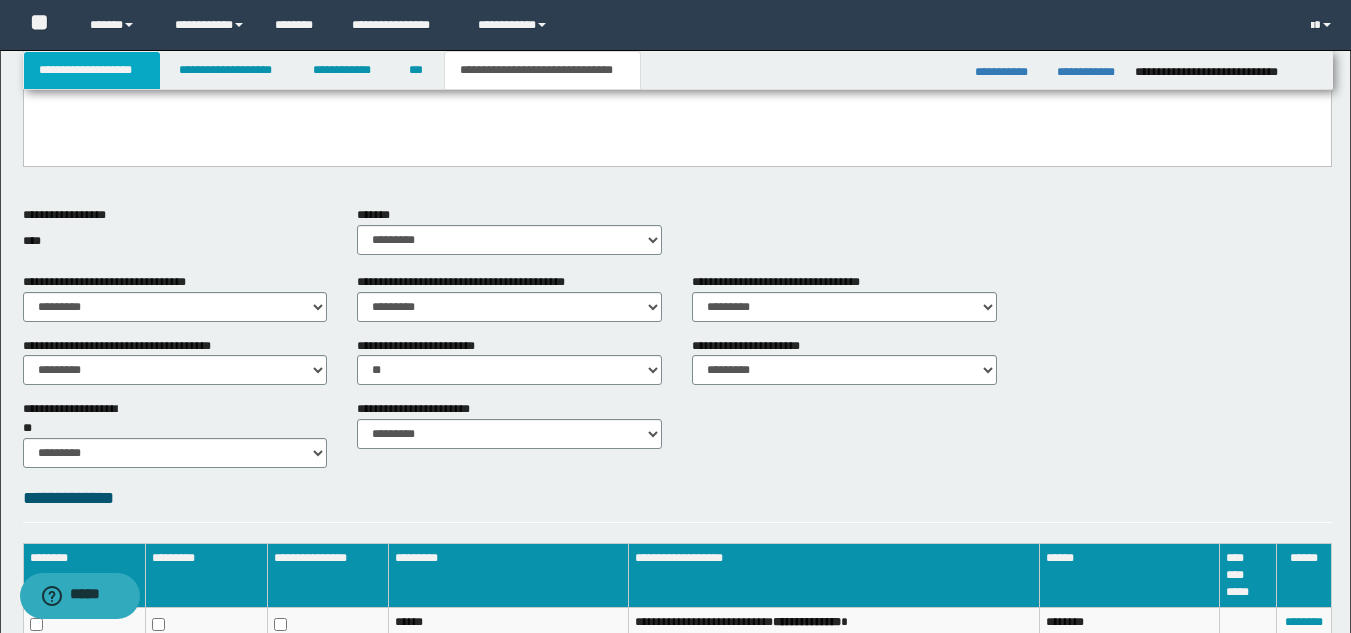click on "**********" at bounding box center (92, 70) 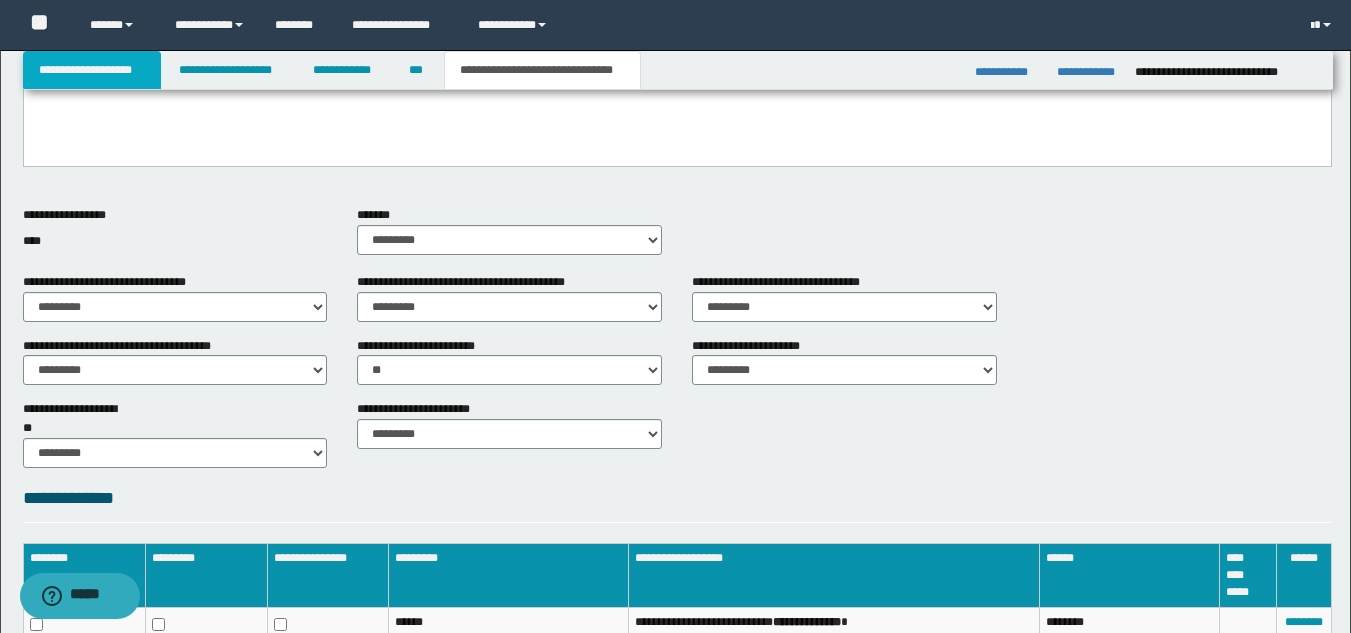 scroll, scrollTop: 251, scrollLeft: 0, axis: vertical 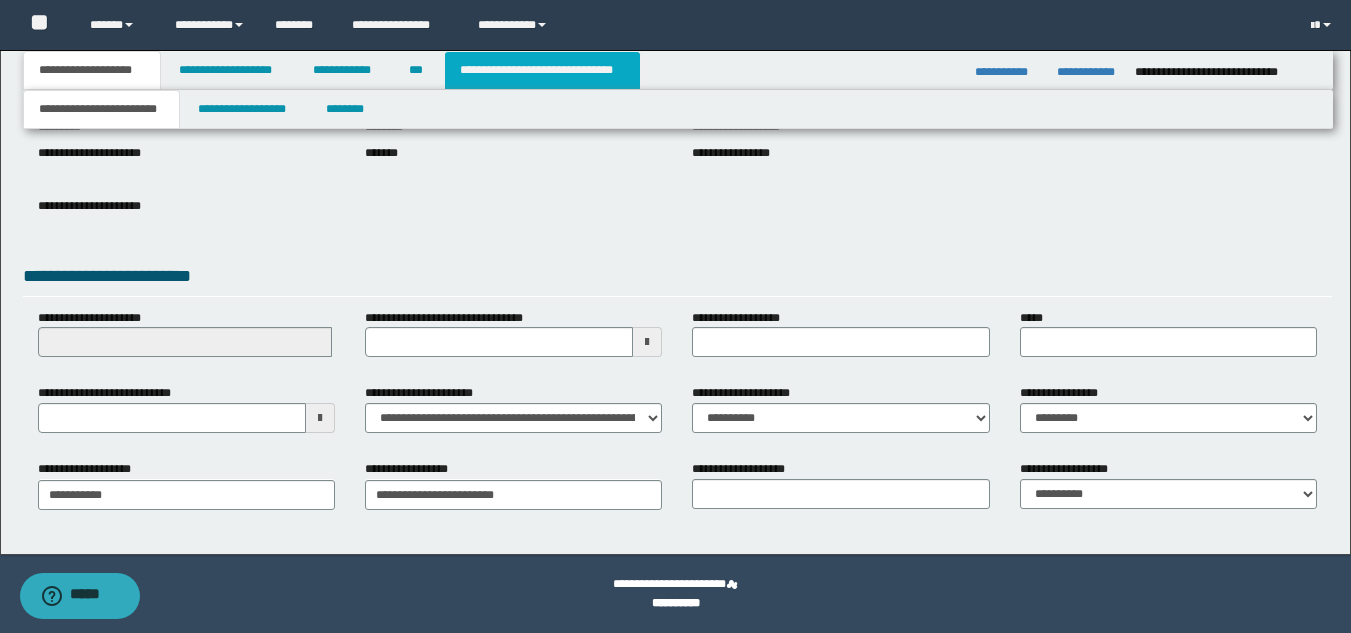 click on "**********" at bounding box center [542, 70] 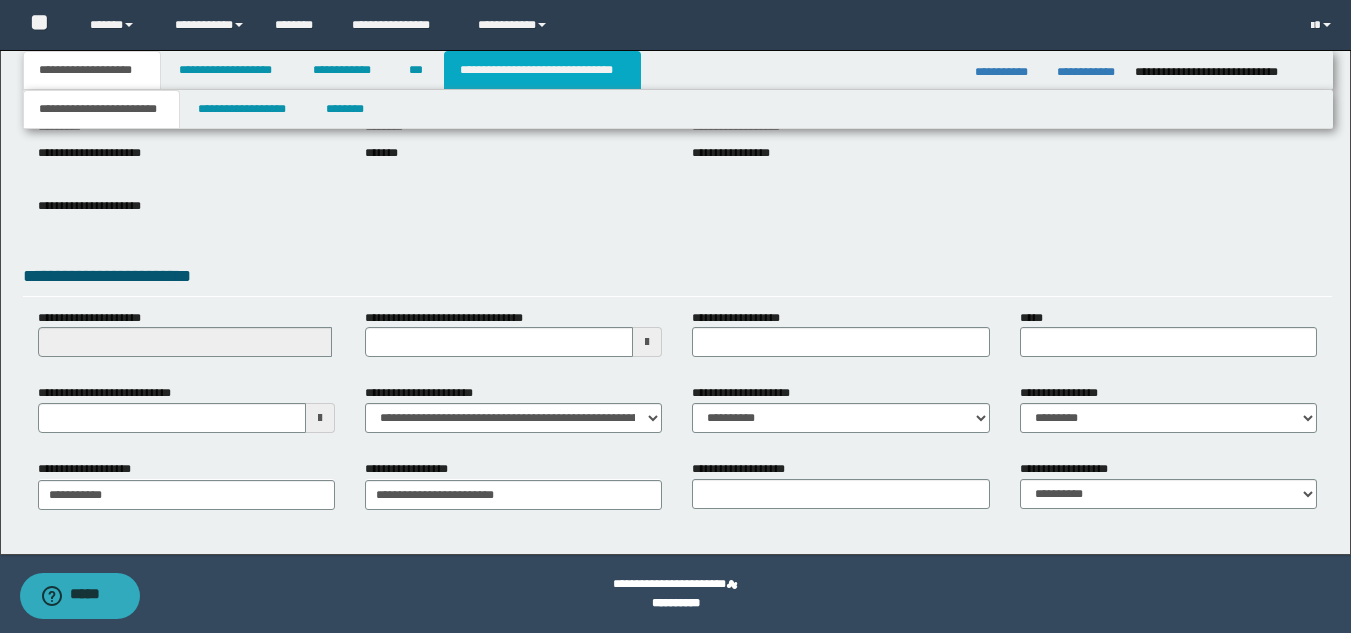 type on "**********" 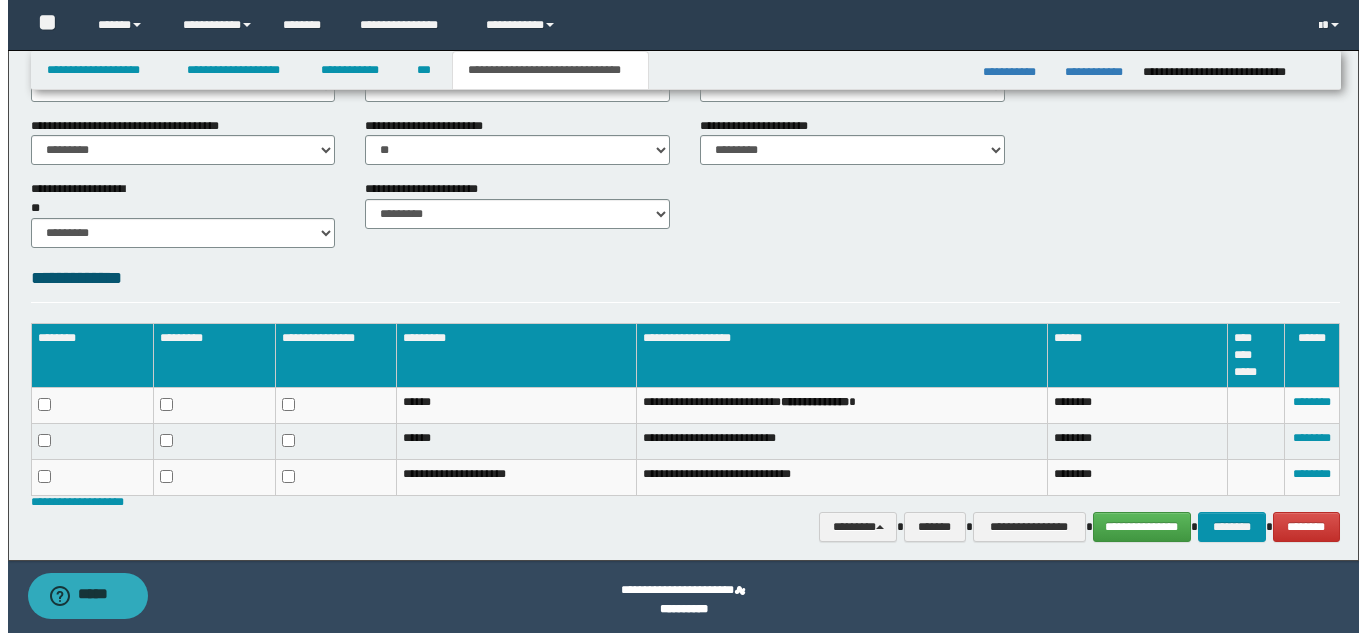 scroll, scrollTop: 800, scrollLeft: 0, axis: vertical 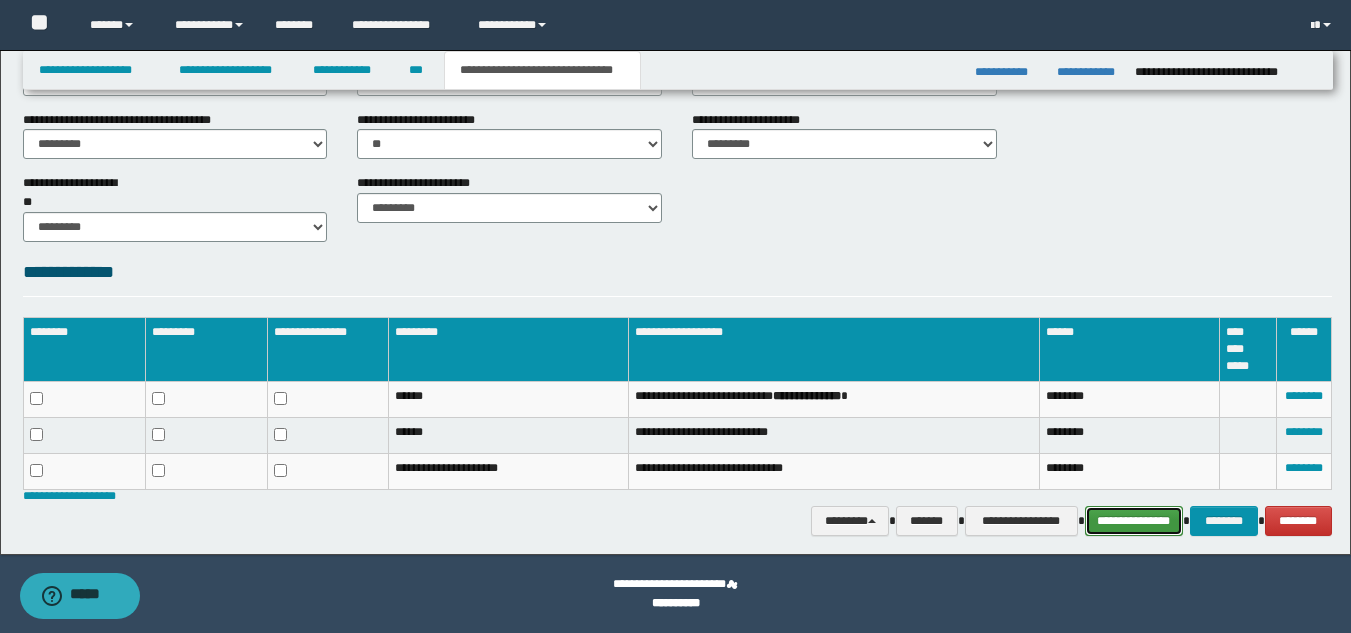 click on "**********" at bounding box center [1134, 521] 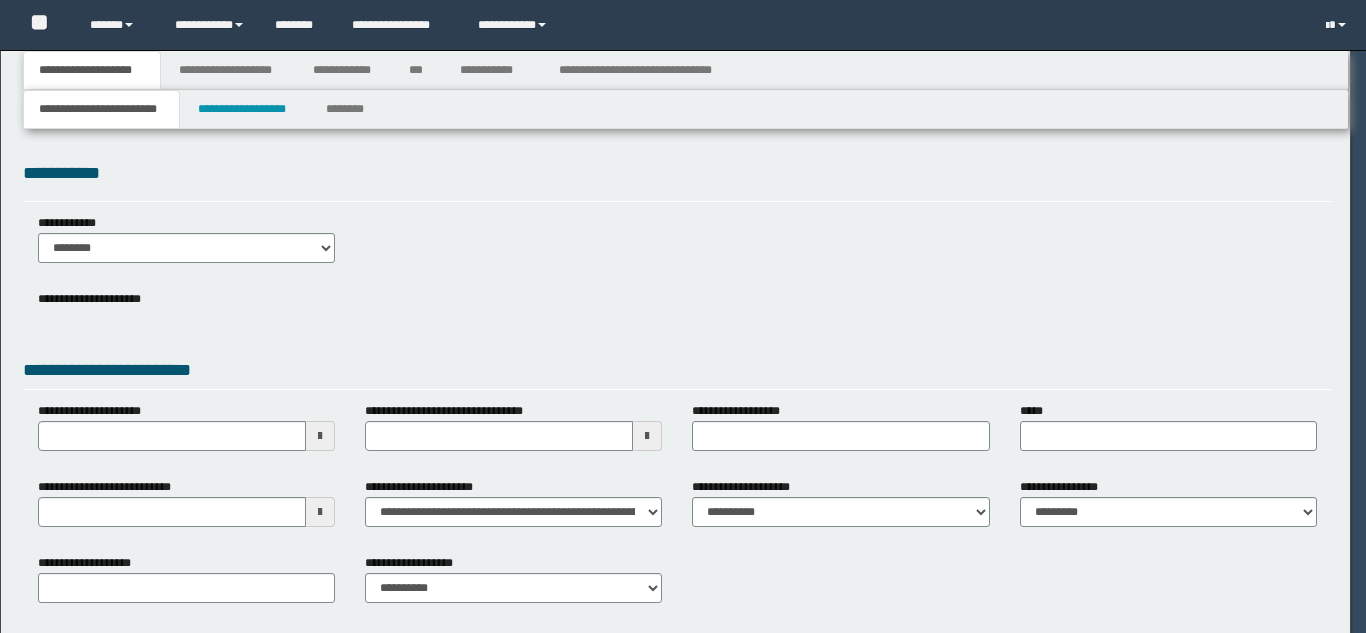 scroll, scrollTop: 0, scrollLeft: 0, axis: both 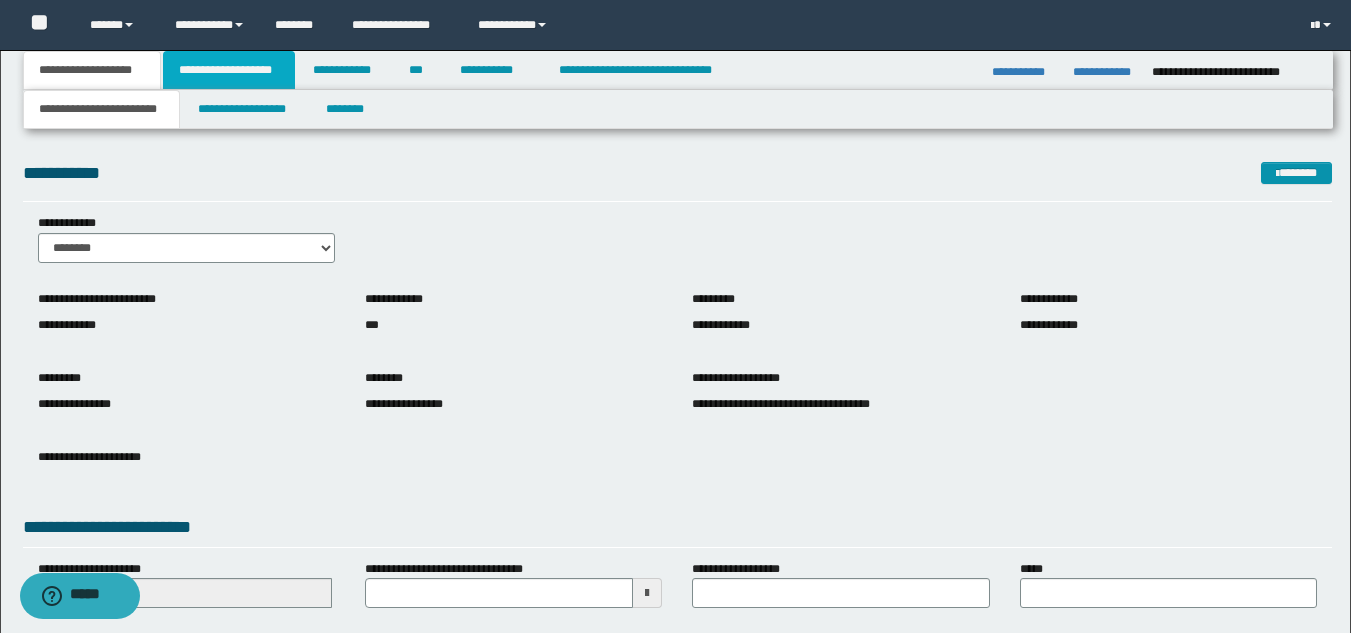 click on "**********" at bounding box center [229, 70] 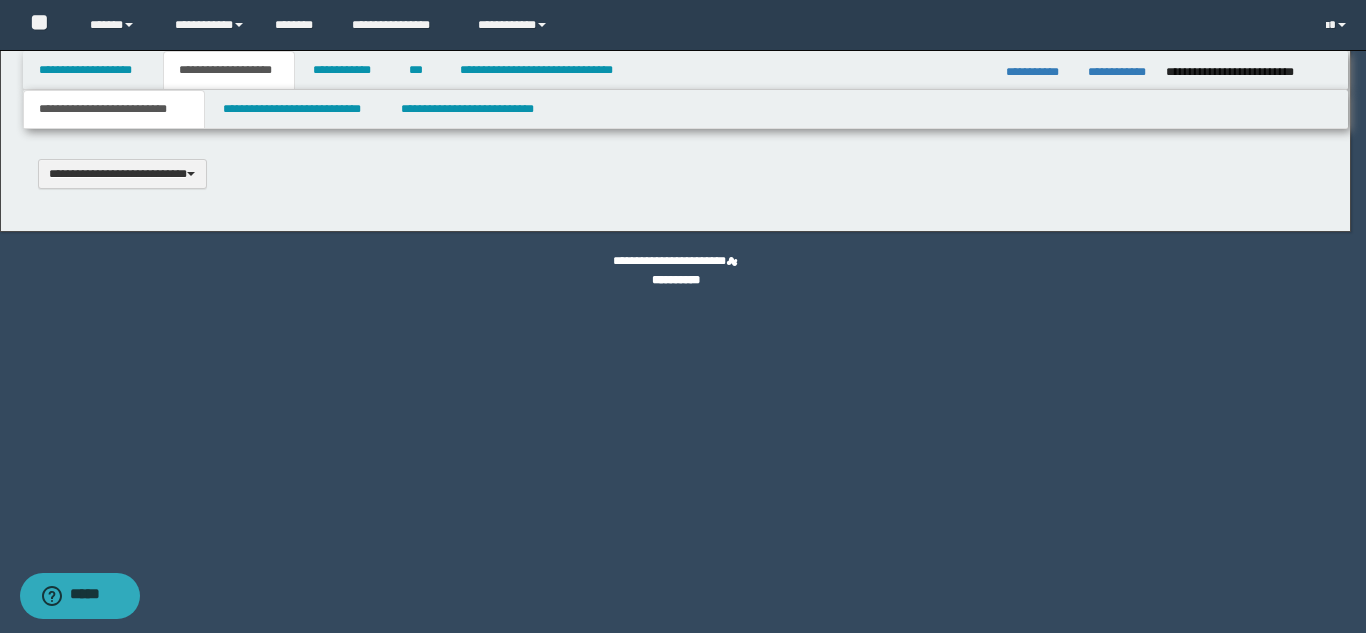 scroll, scrollTop: 0, scrollLeft: 0, axis: both 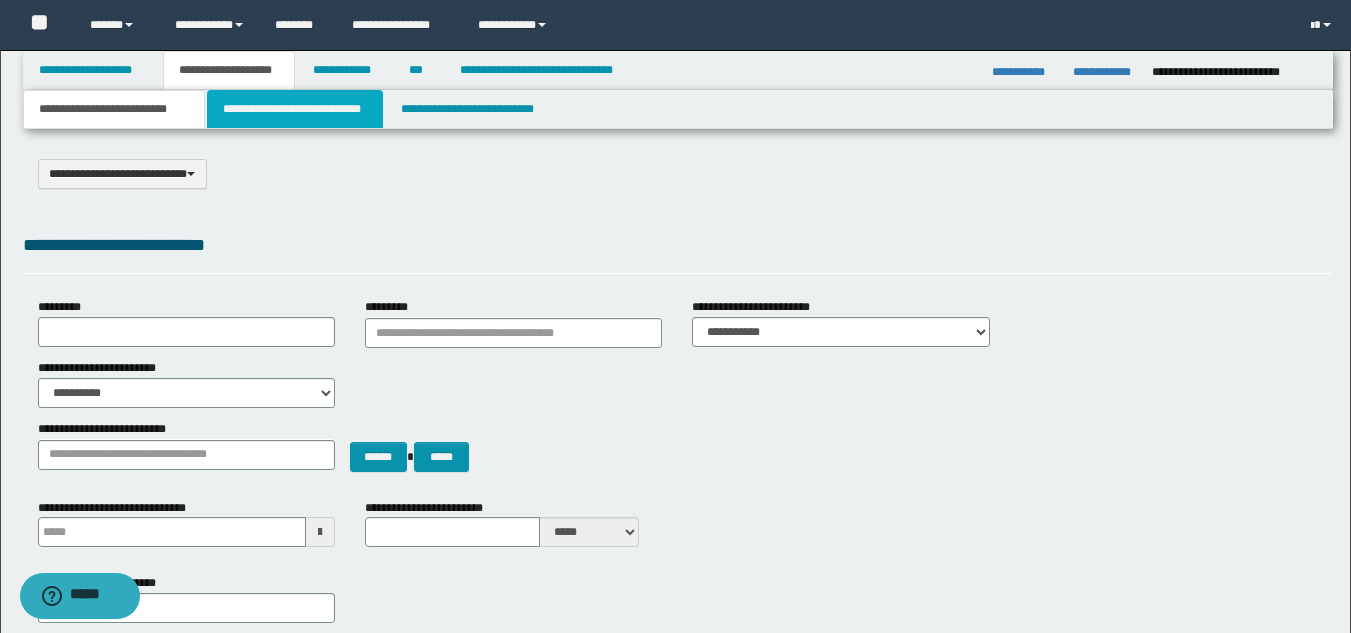 click on "**********" at bounding box center [295, 109] 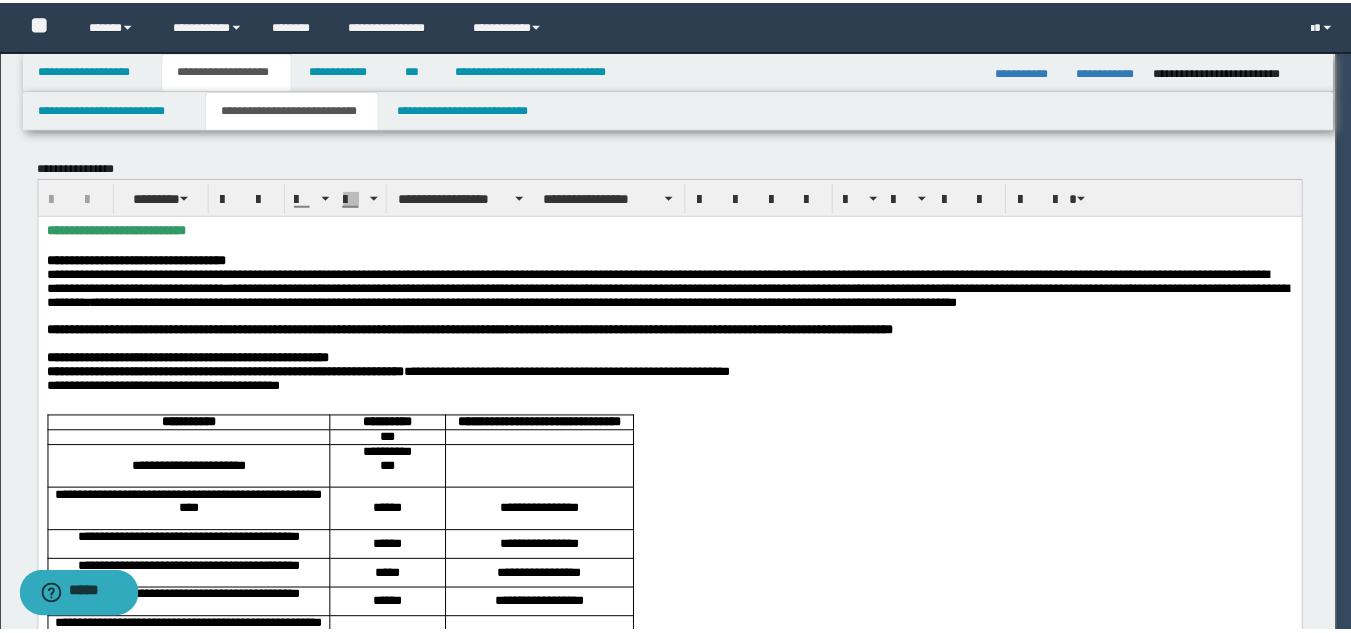 scroll, scrollTop: 0, scrollLeft: 0, axis: both 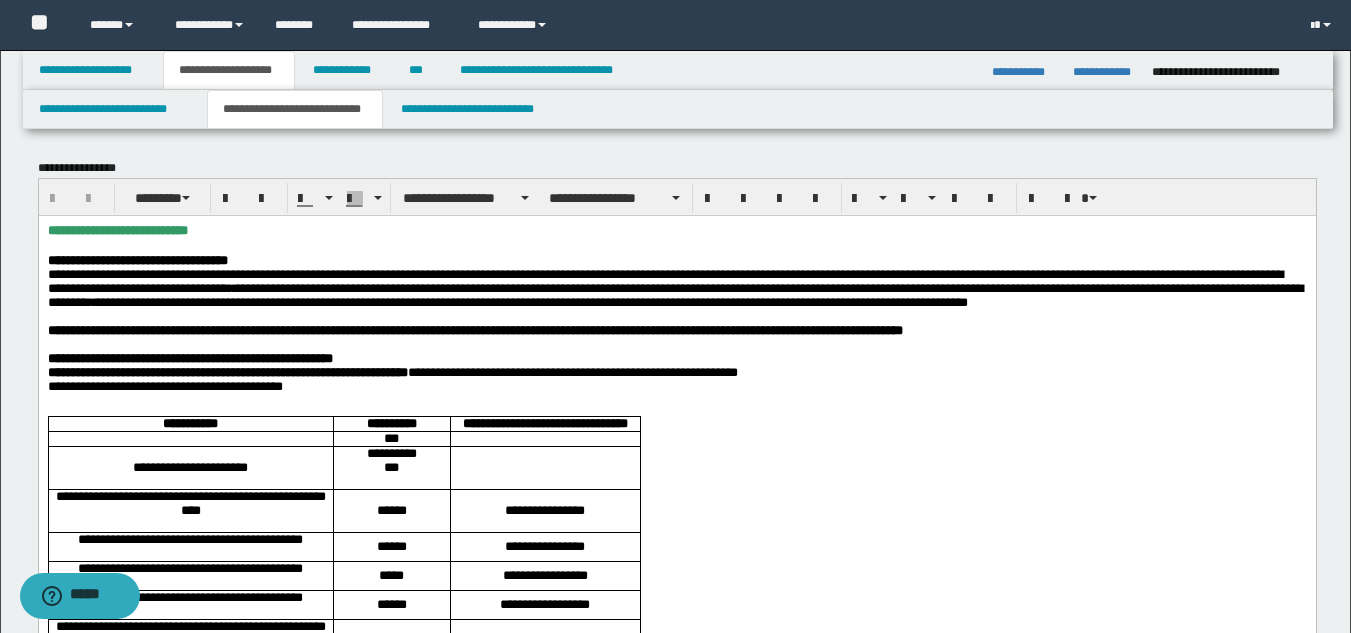 click at bounding box center [676, 344] 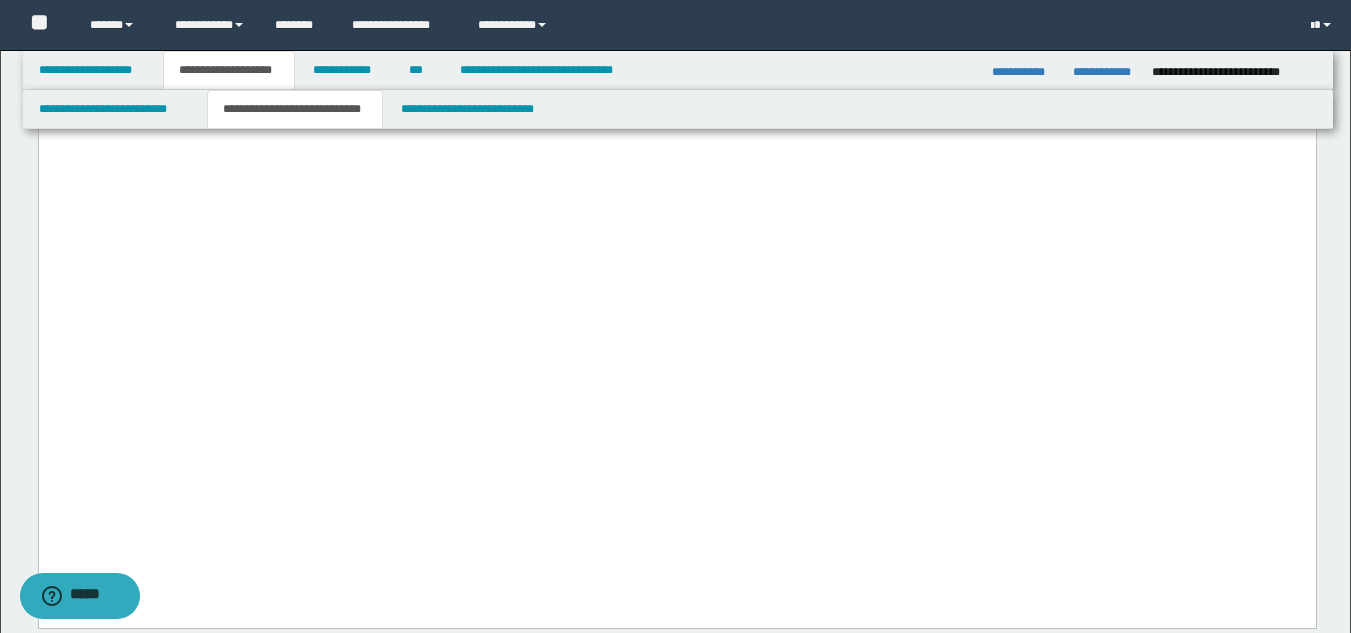 scroll, scrollTop: 1822, scrollLeft: 0, axis: vertical 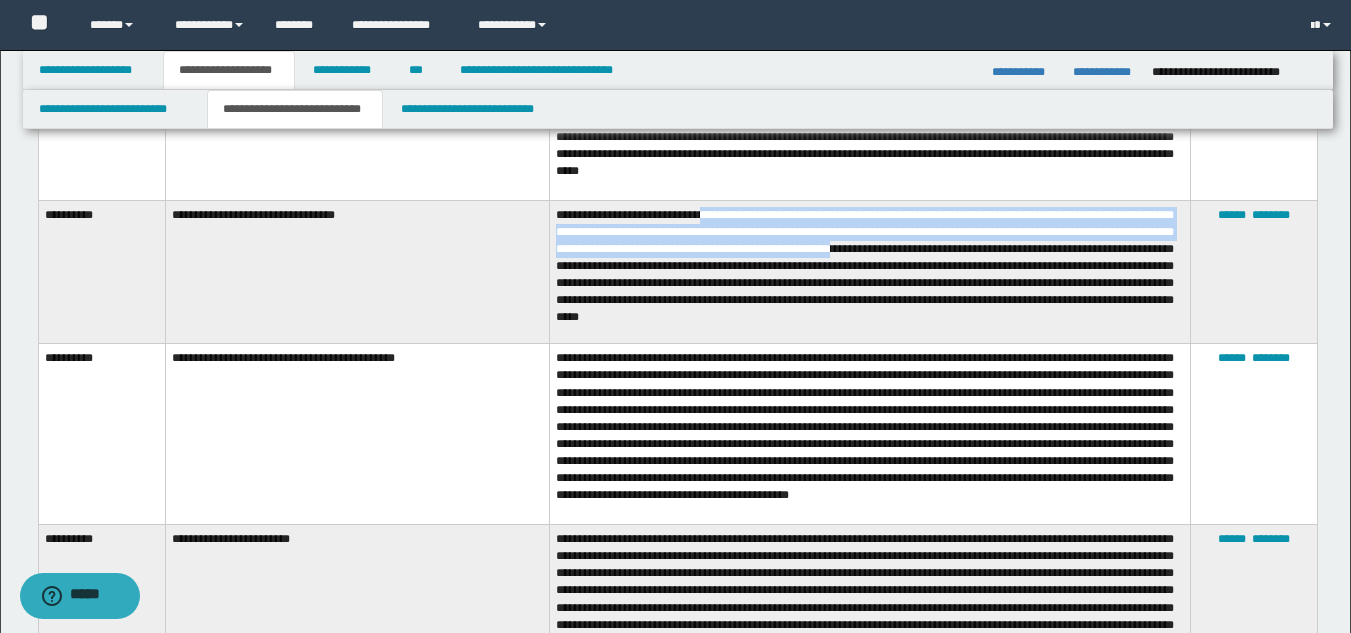 drag, startPoint x: 712, startPoint y: 217, endPoint x: 1033, endPoint y: 253, distance: 323.0124 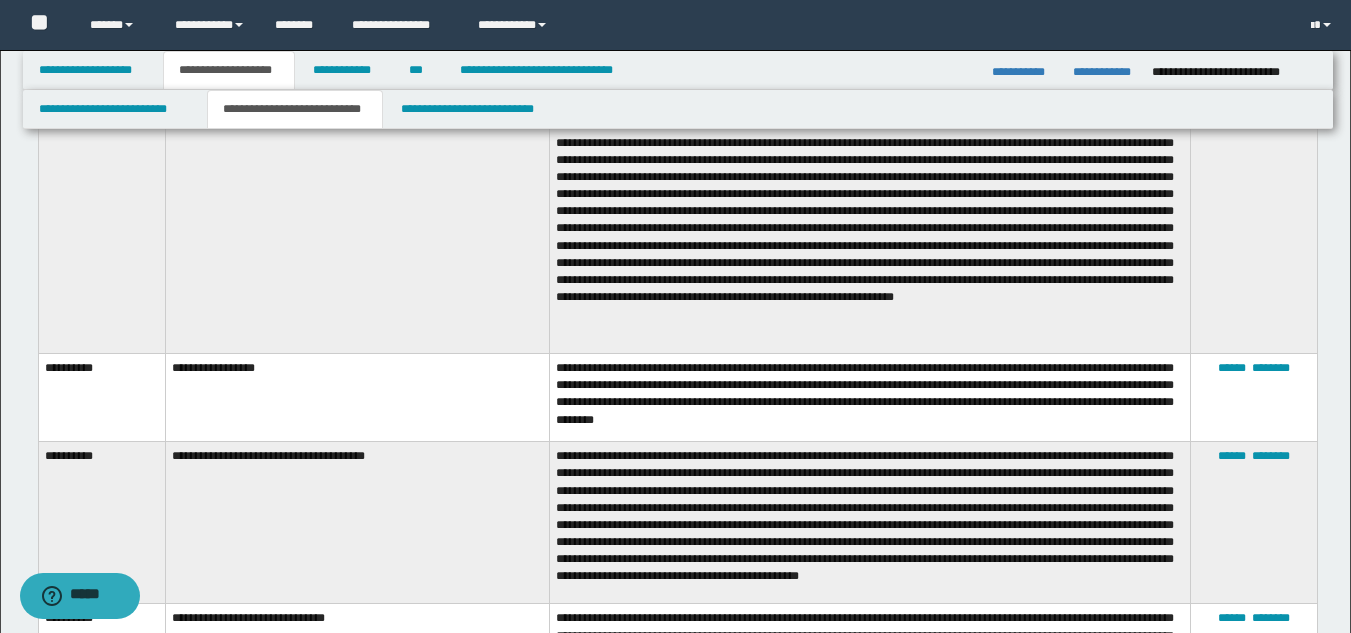 scroll, scrollTop: 3799, scrollLeft: 0, axis: vertical 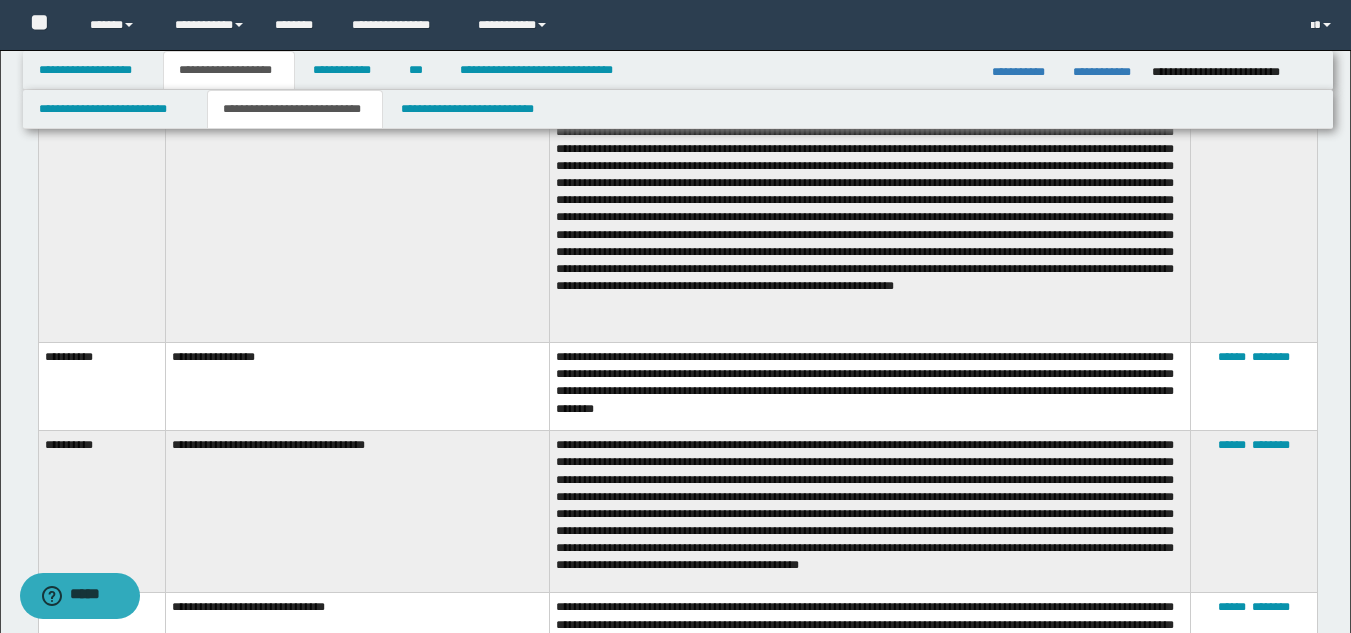 click on "**********" at bounding box center [869, 387] 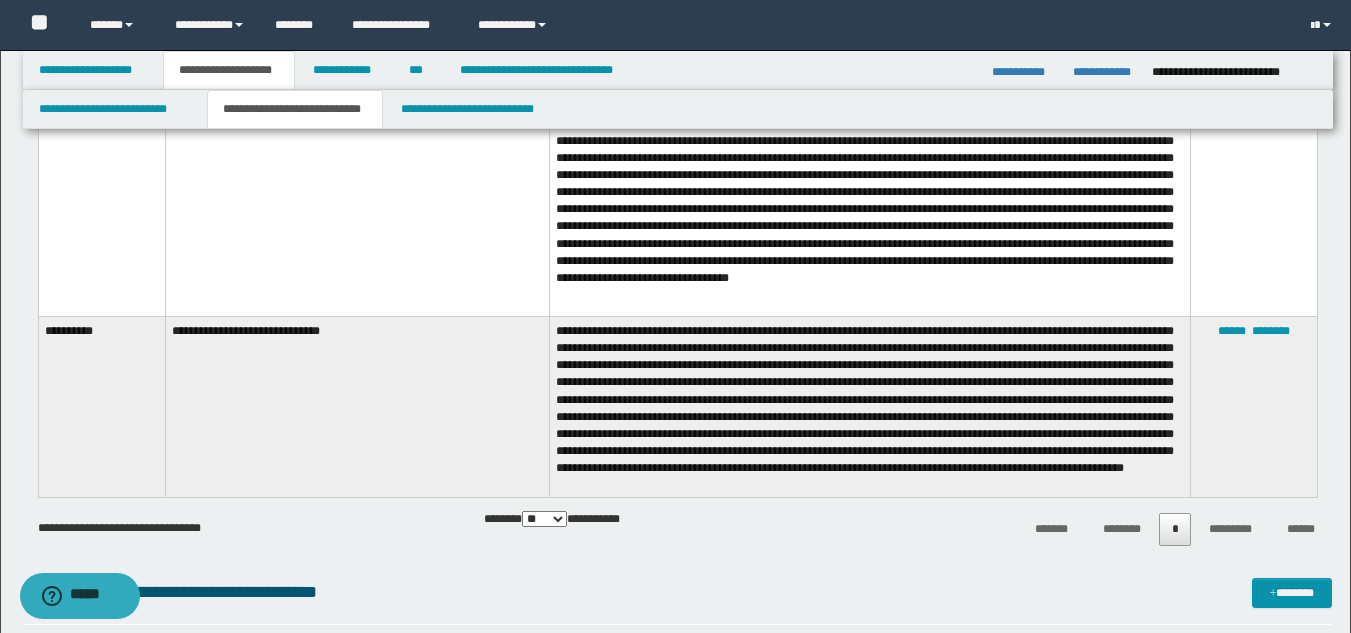 scroll, scrollTop: 4466, scrollLeft: 0, axis: vertical 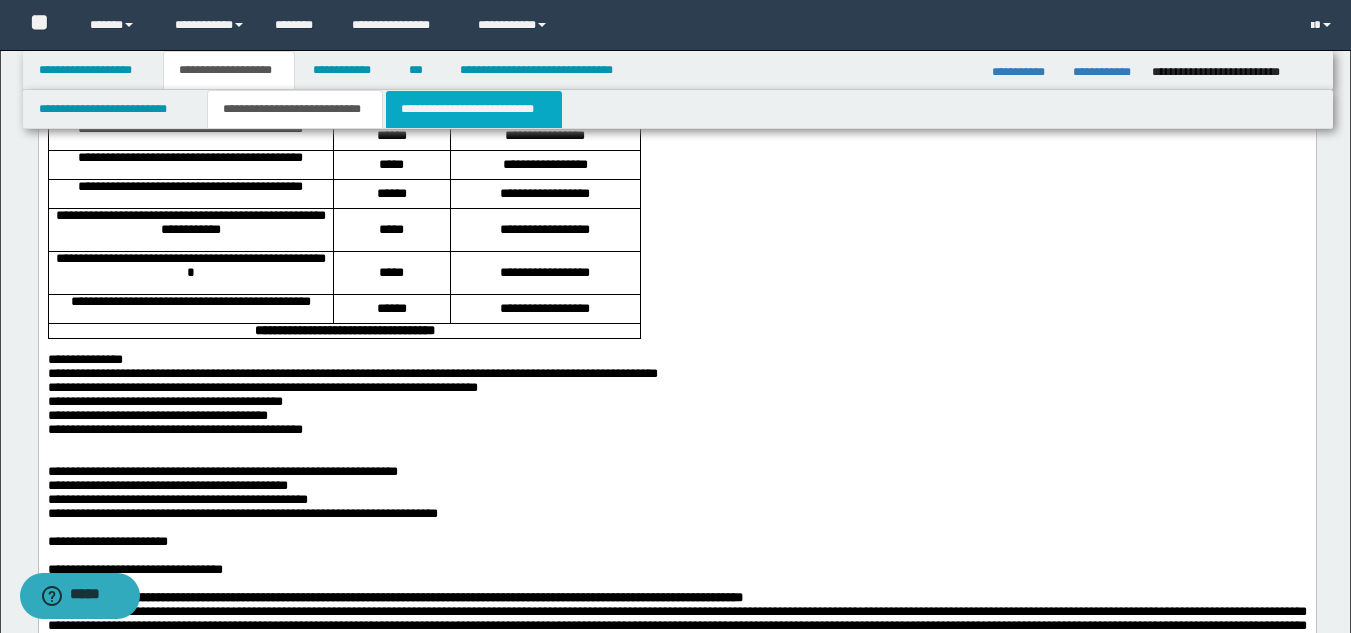 click on "**********" at bounding box center [474, 109] 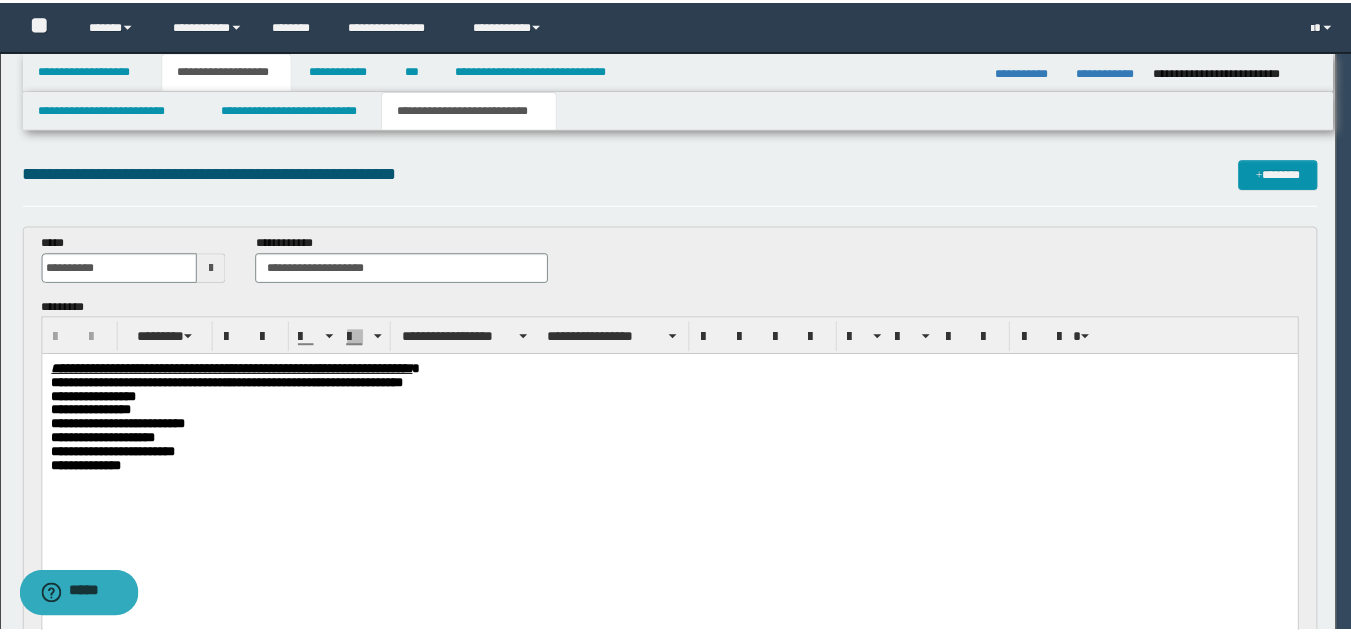 scroll, scrollTop: 0, scrollLeft: 0, axis: both 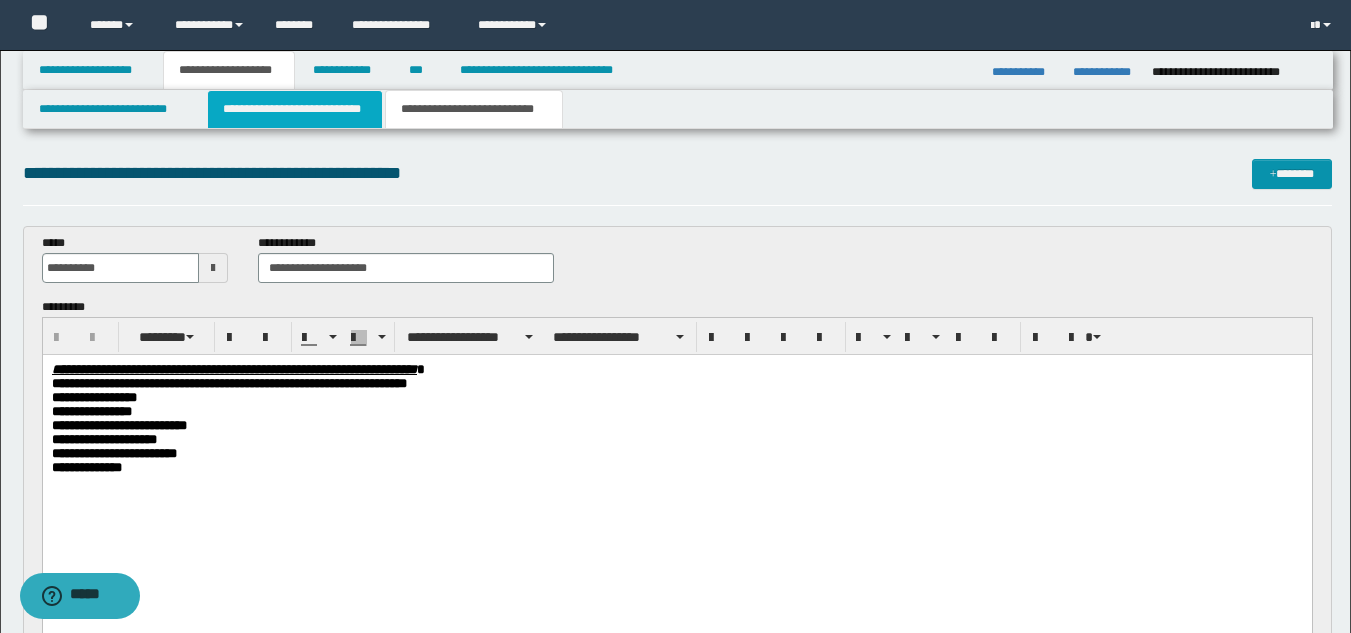 click on "**********" at bounding box center [295, 109] 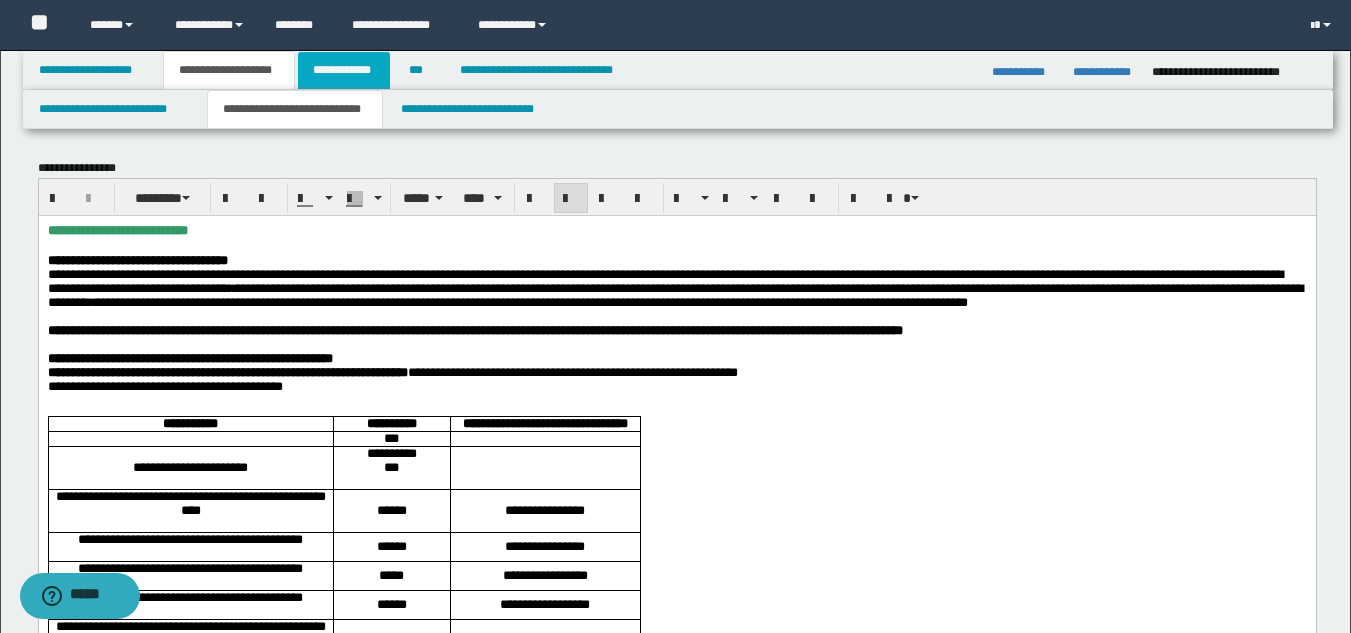 click on "**********" at bounding box center (344, 70) 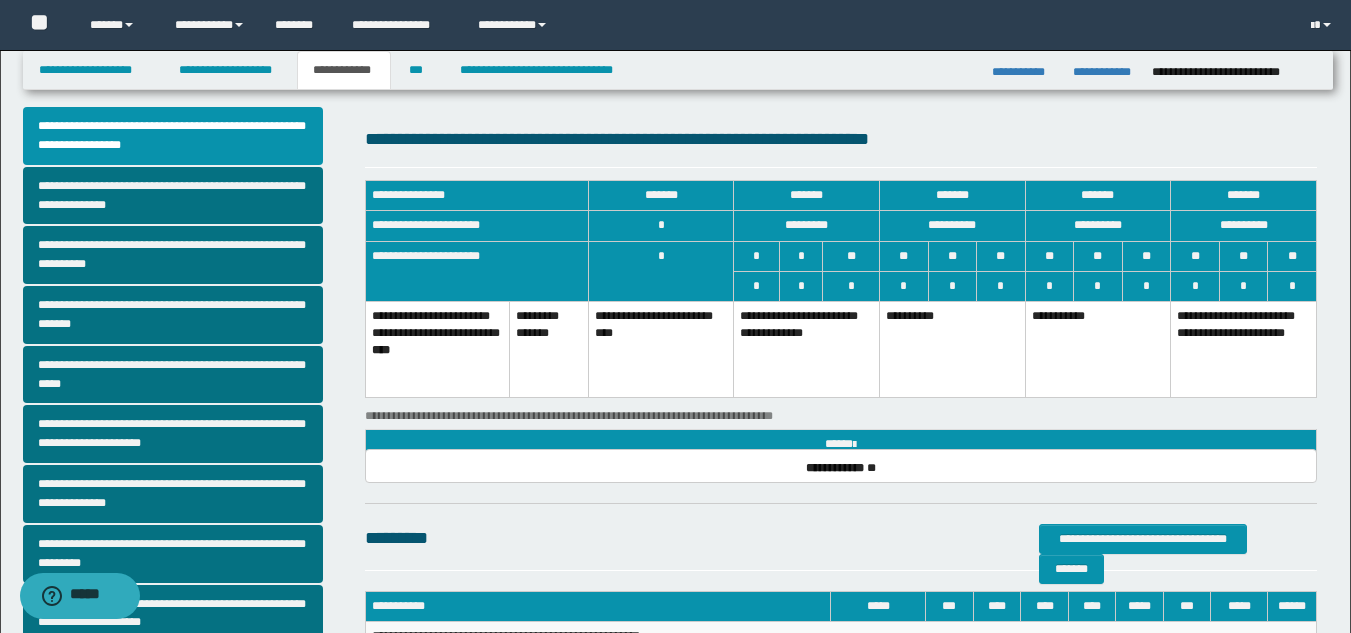 scroll, scrollTop: 0, scrollLeft: 0, axis: both 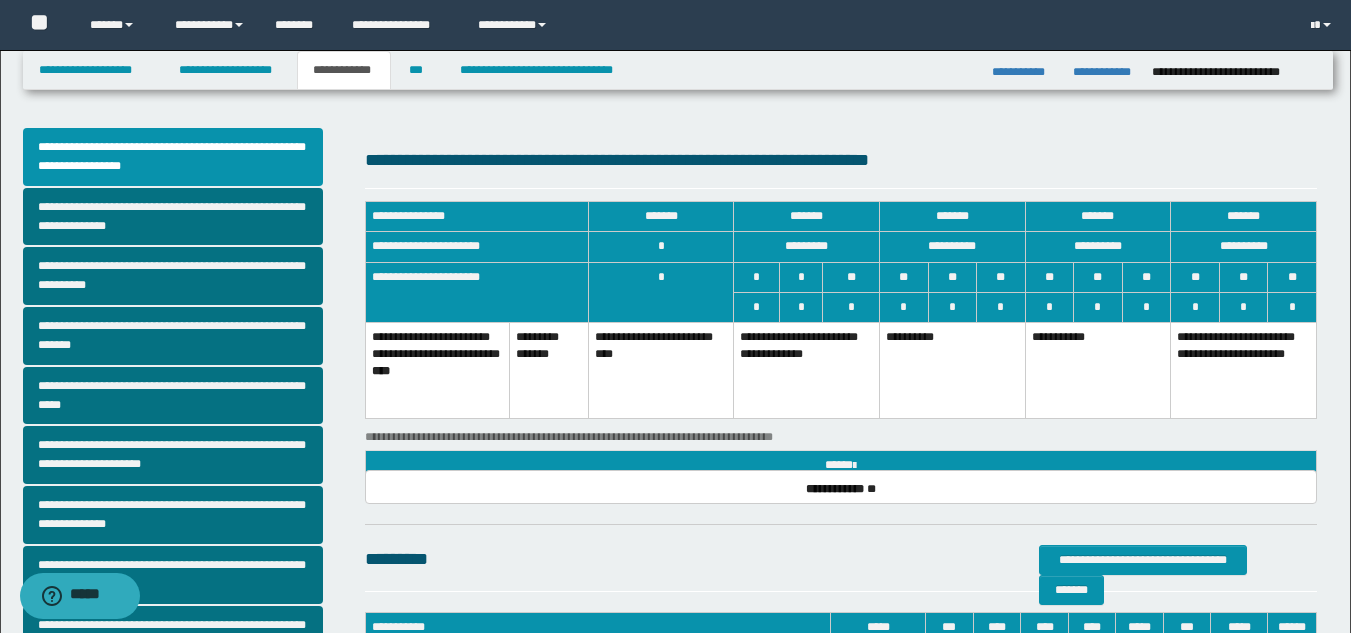 click on "**********" at bounding box center (1098, 370) 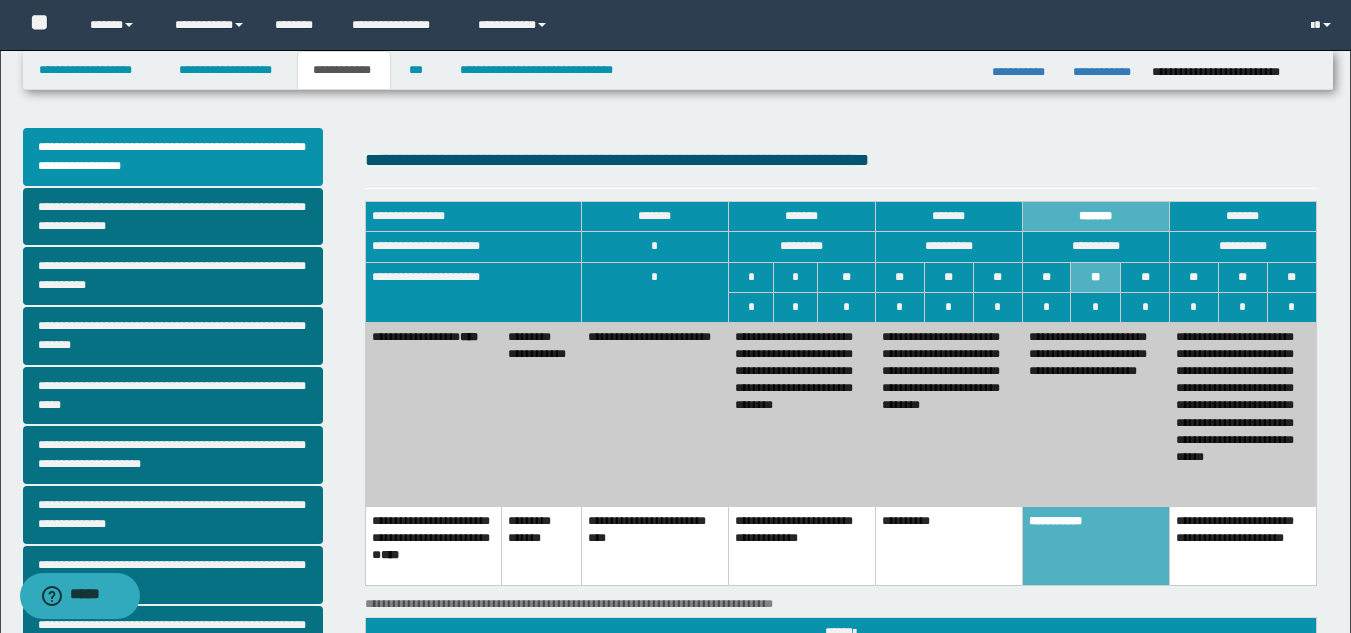 click on "**********" at bounding box center [1095, 414] 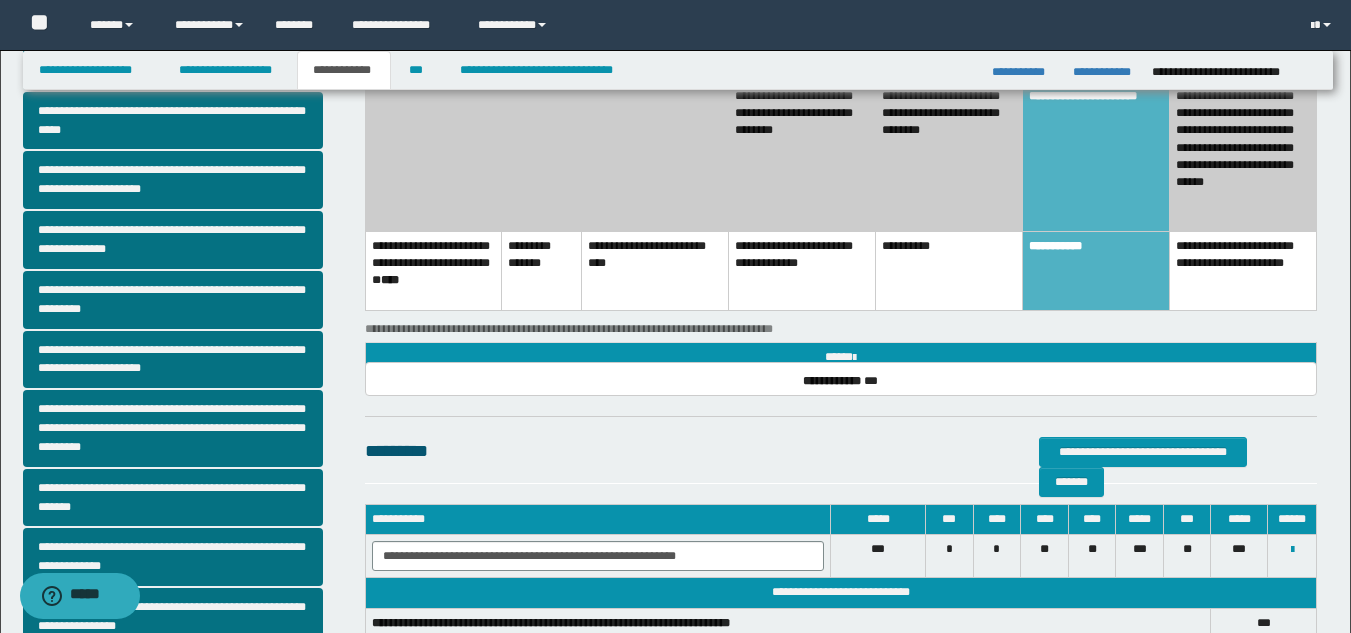 scroll, scrollTop: 285, scrollLeft: 0, axis: vertical 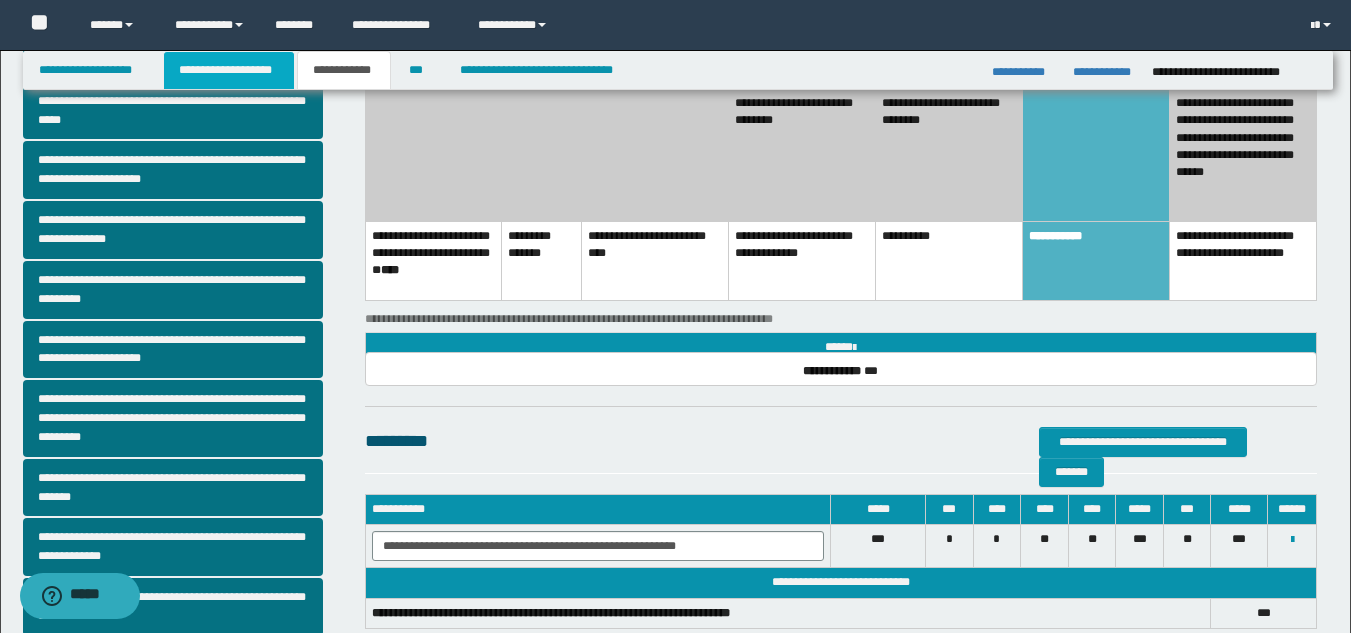 click on "**********" at bounding box center (229, 70) 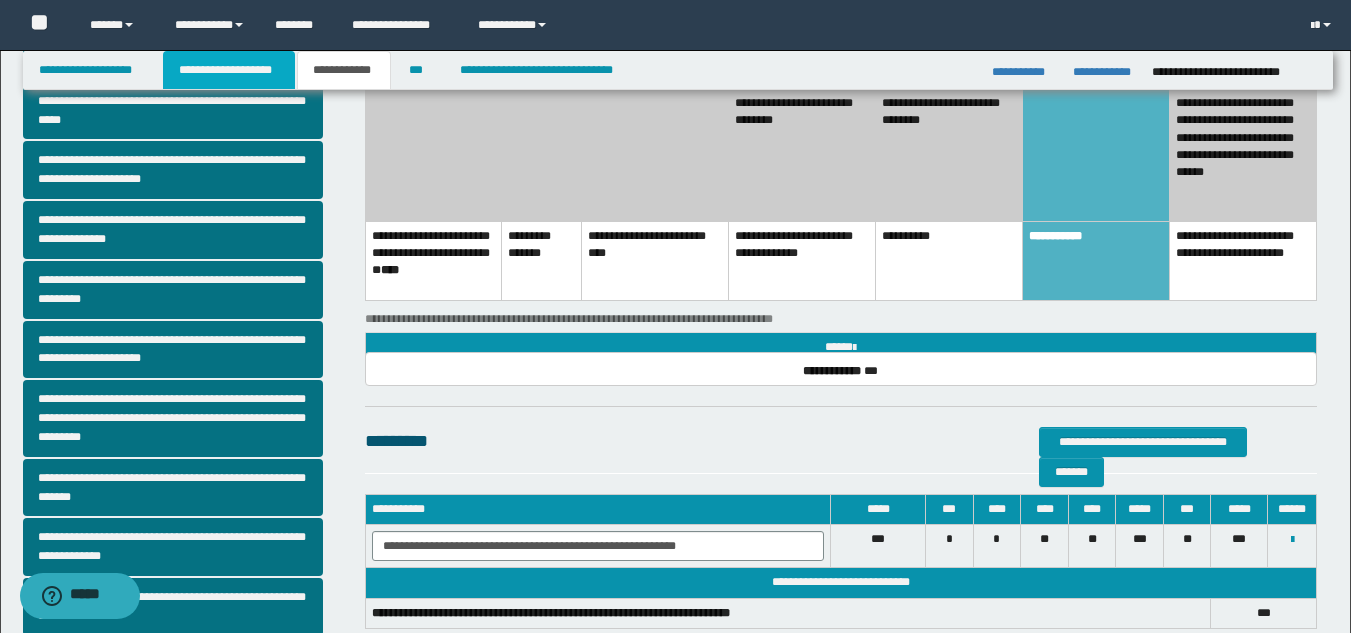 scroll, scrollTop: 316, scrollLeft: 0, axis: vertical 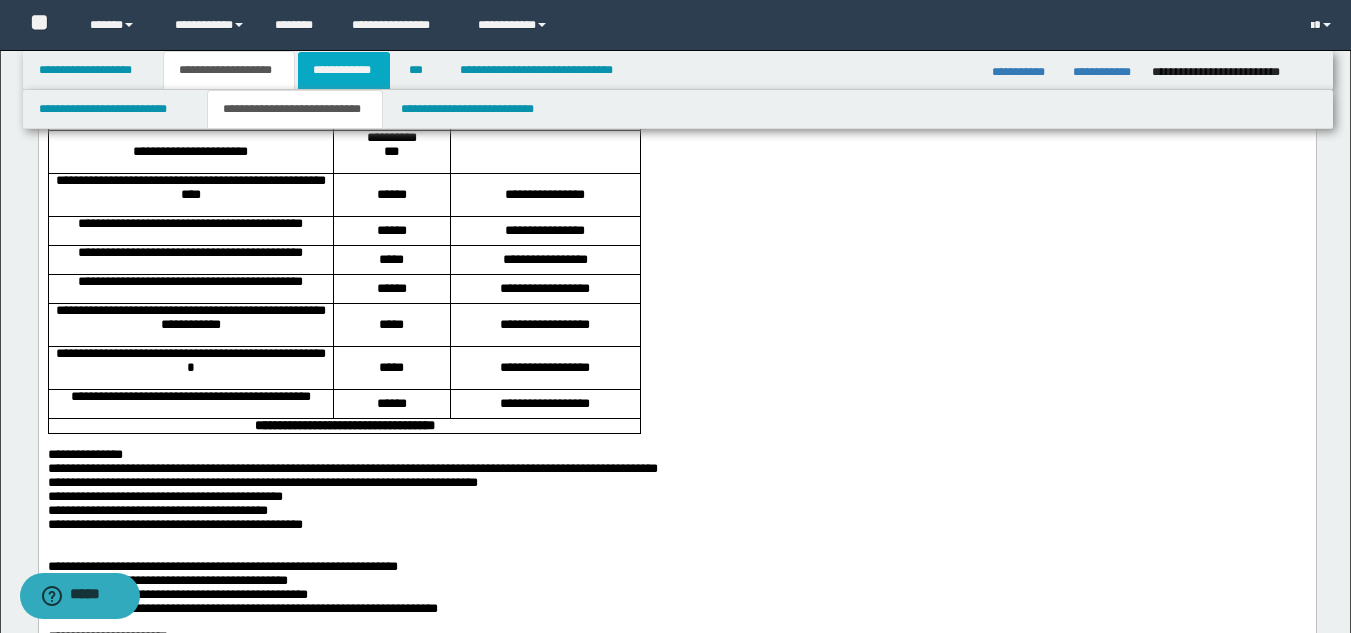 click on "**********" at bounding box center [344, 70] 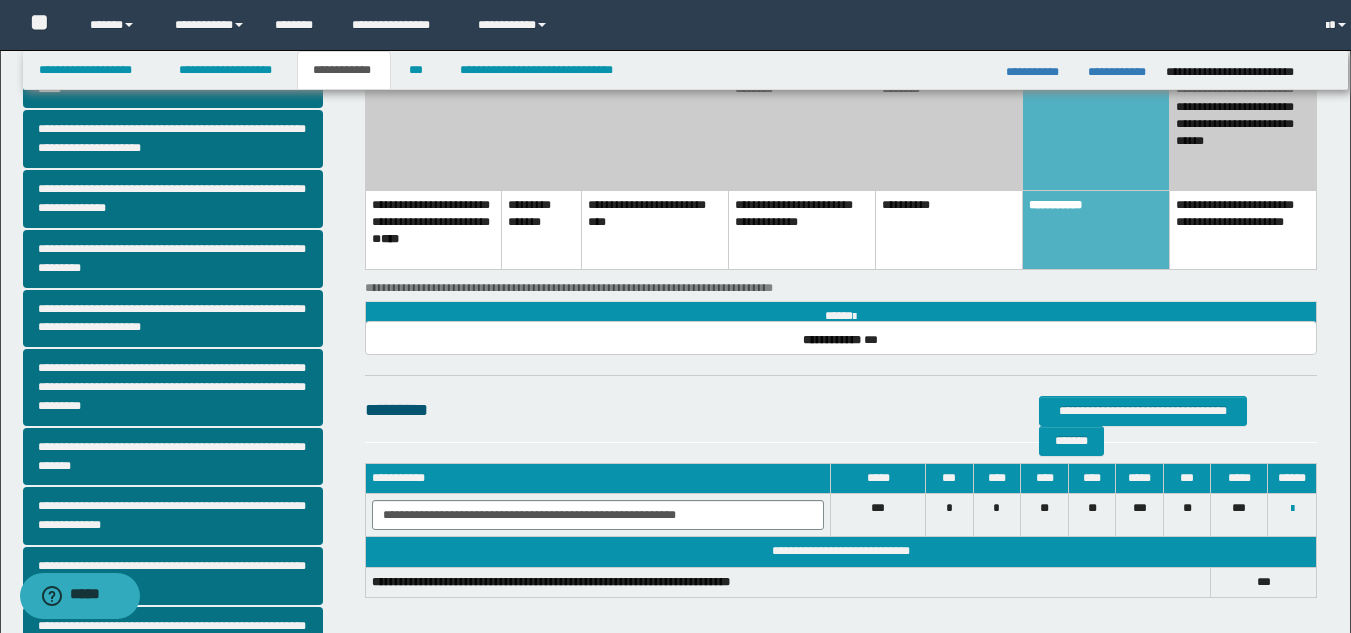 scroll, scrollTop: 285, scrollLeft: 0, axis: vertical 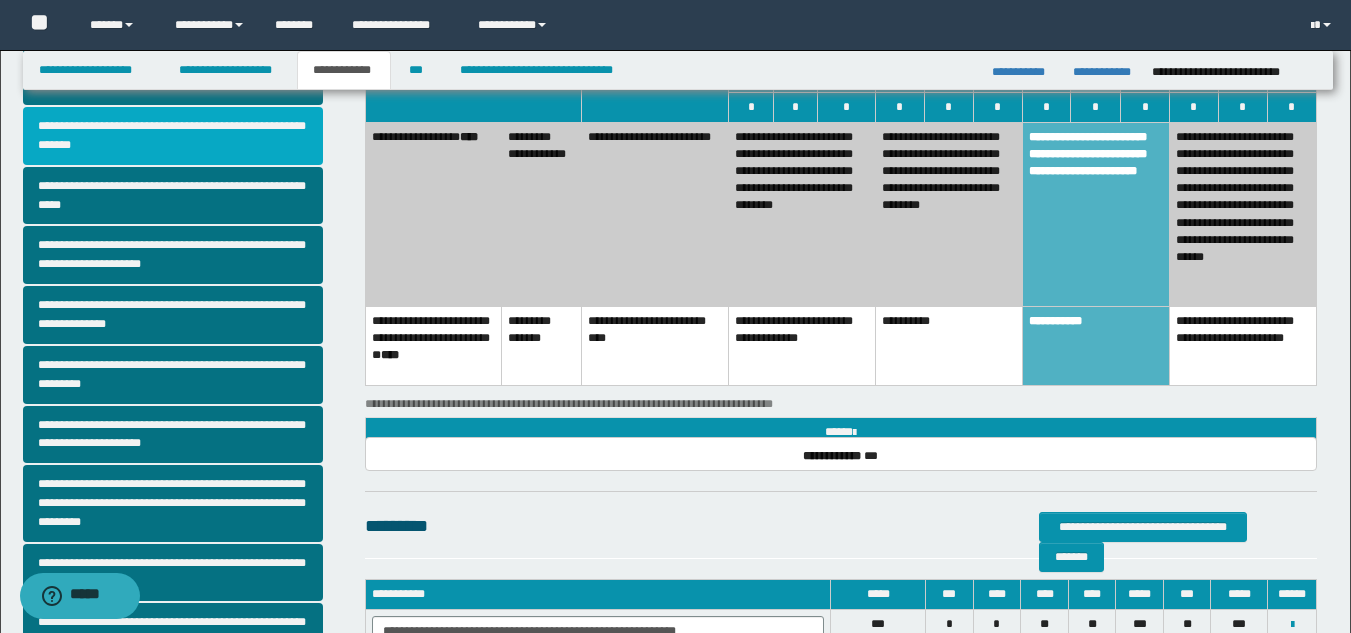 click on "**********" at bounding box center [173, 136] 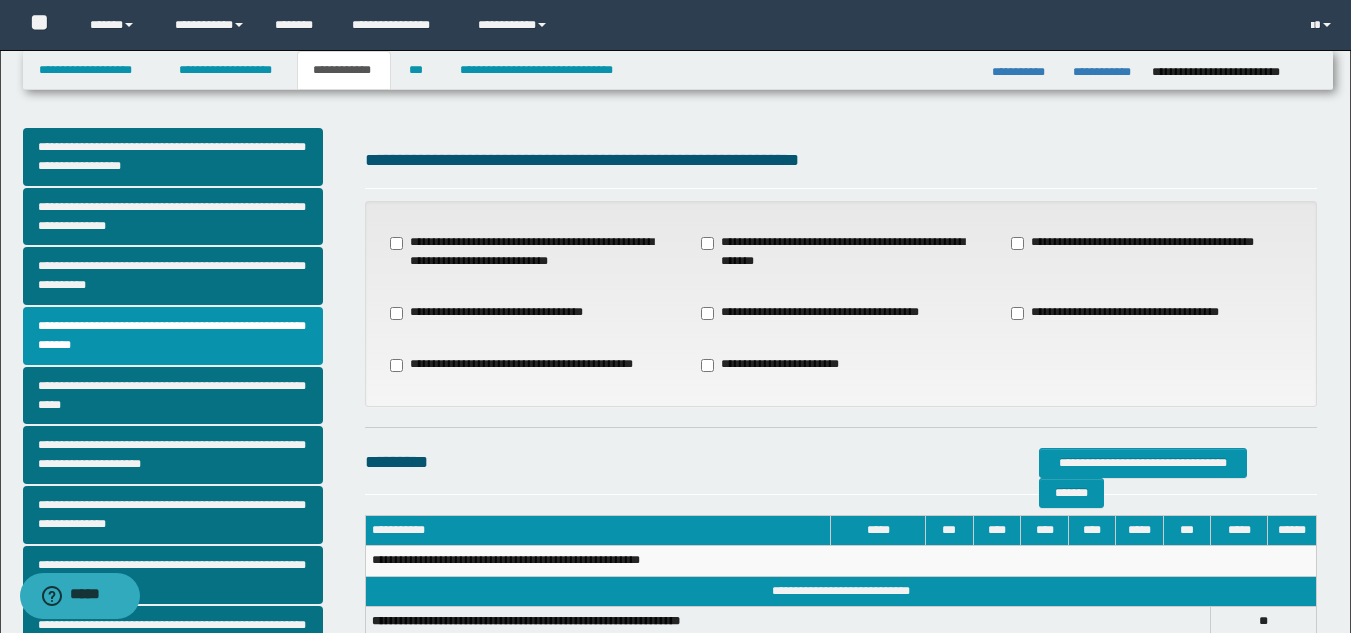 click on "**********" at bounding box center (1141, 243) 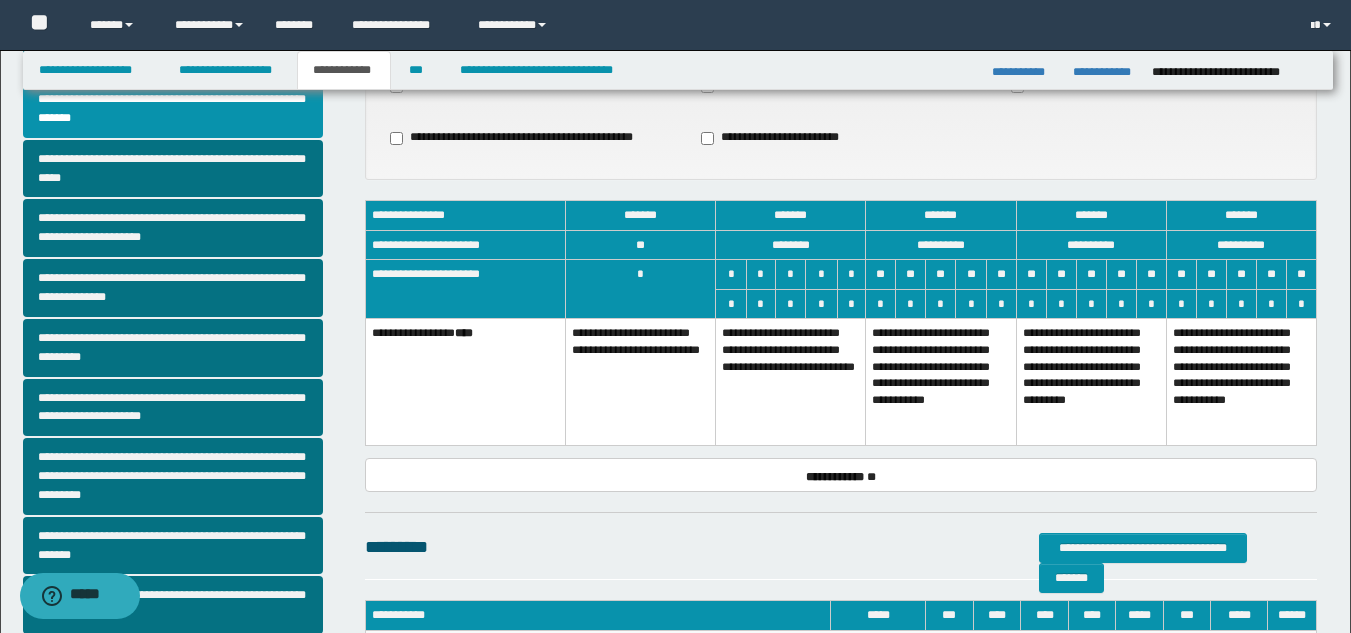 scroll, scrollTop: 231, scrollLeft: 0, axis: vertical 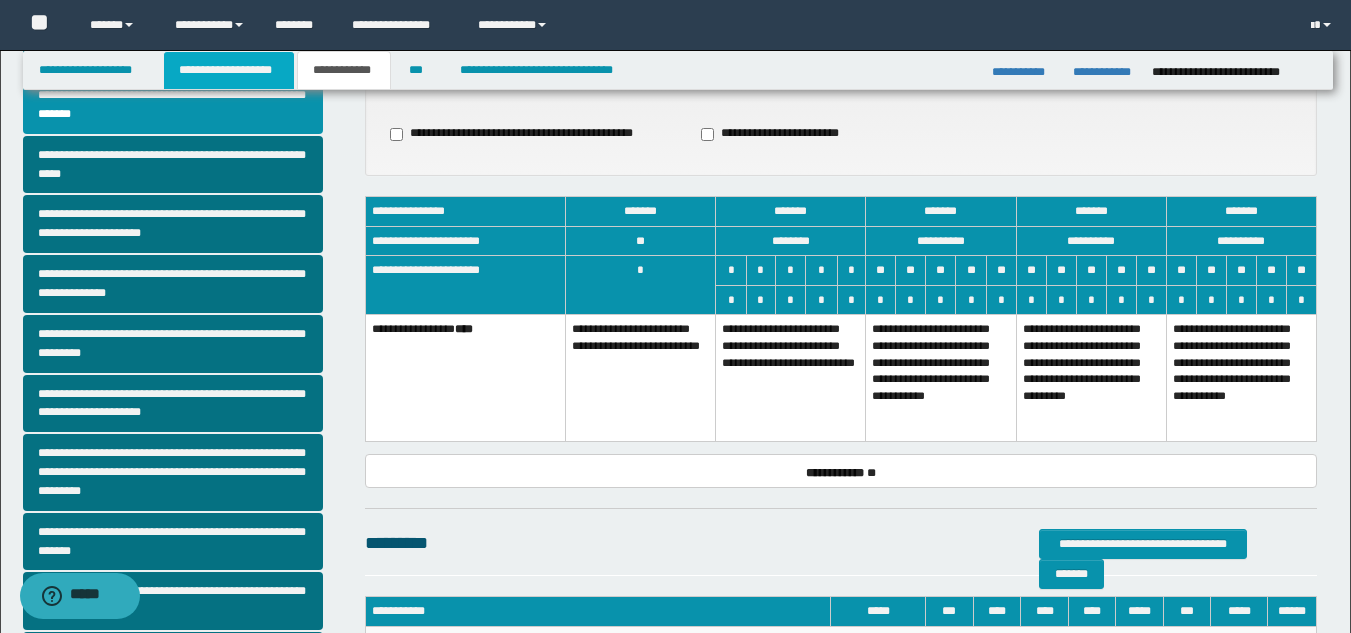 click on "**********" at bounding box center [229, 70] 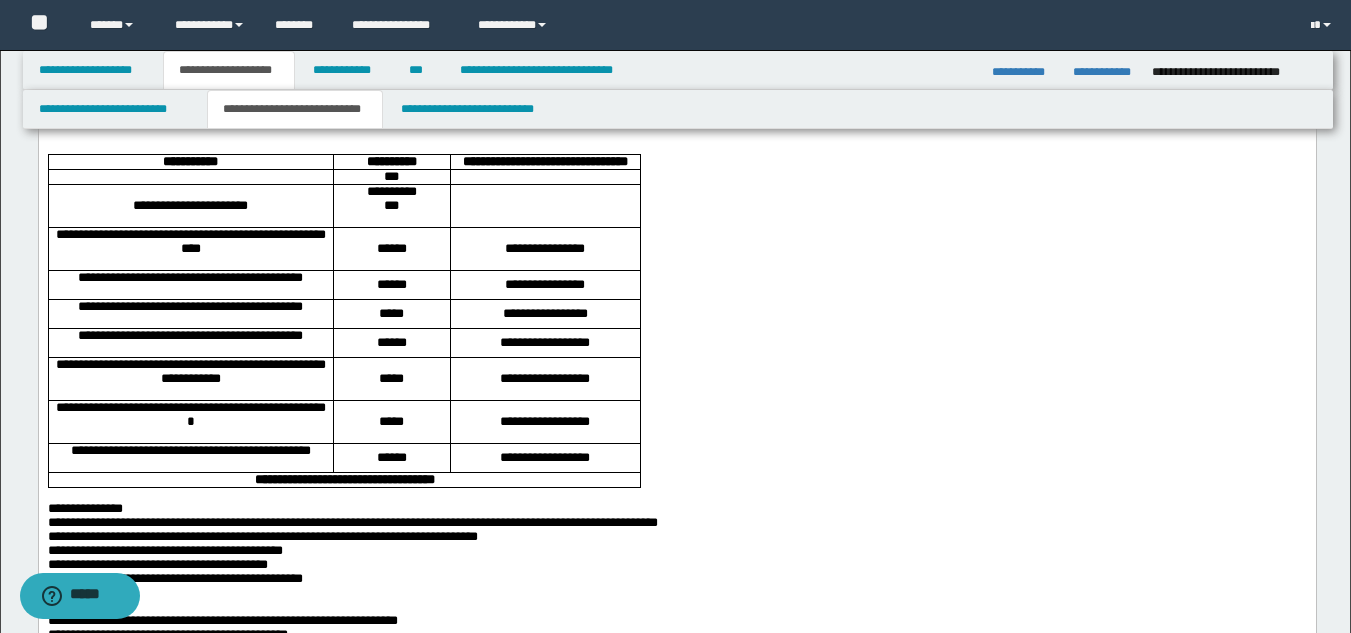 click on "******" at bounding box center (391, 285) 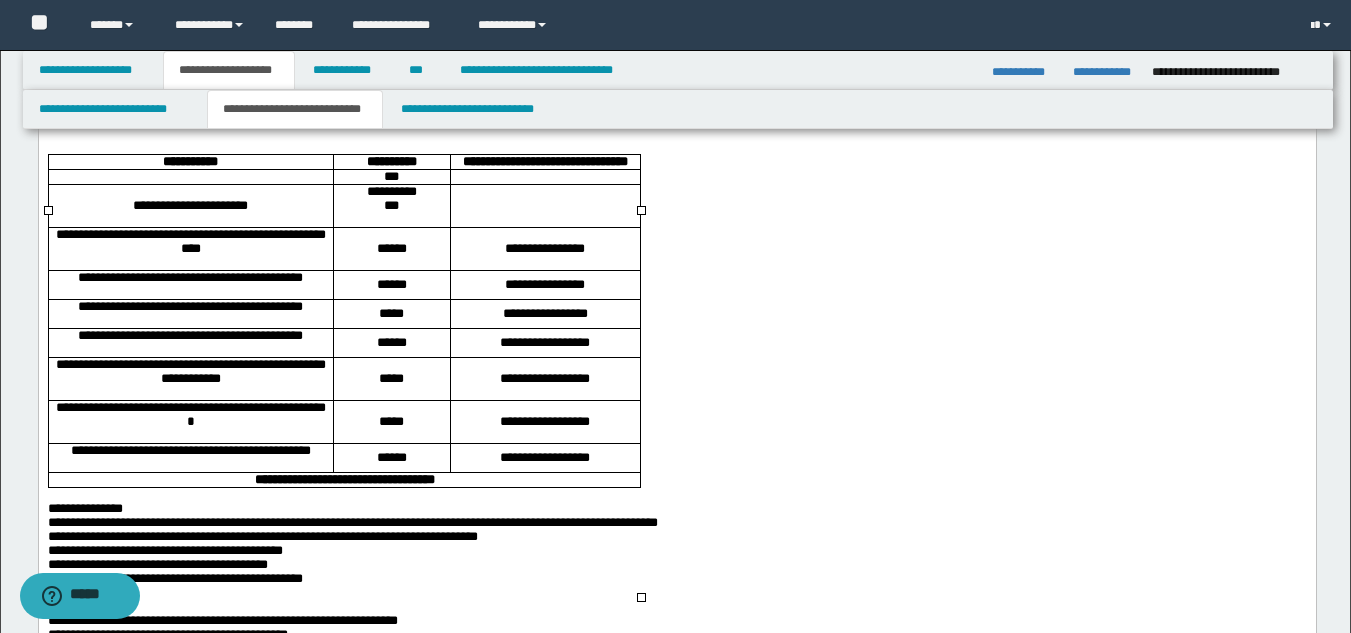 drag, startPoint x: 379, startPoint y: 461, endPoint x: 395, endPoint y: 499, distance: 41.231056 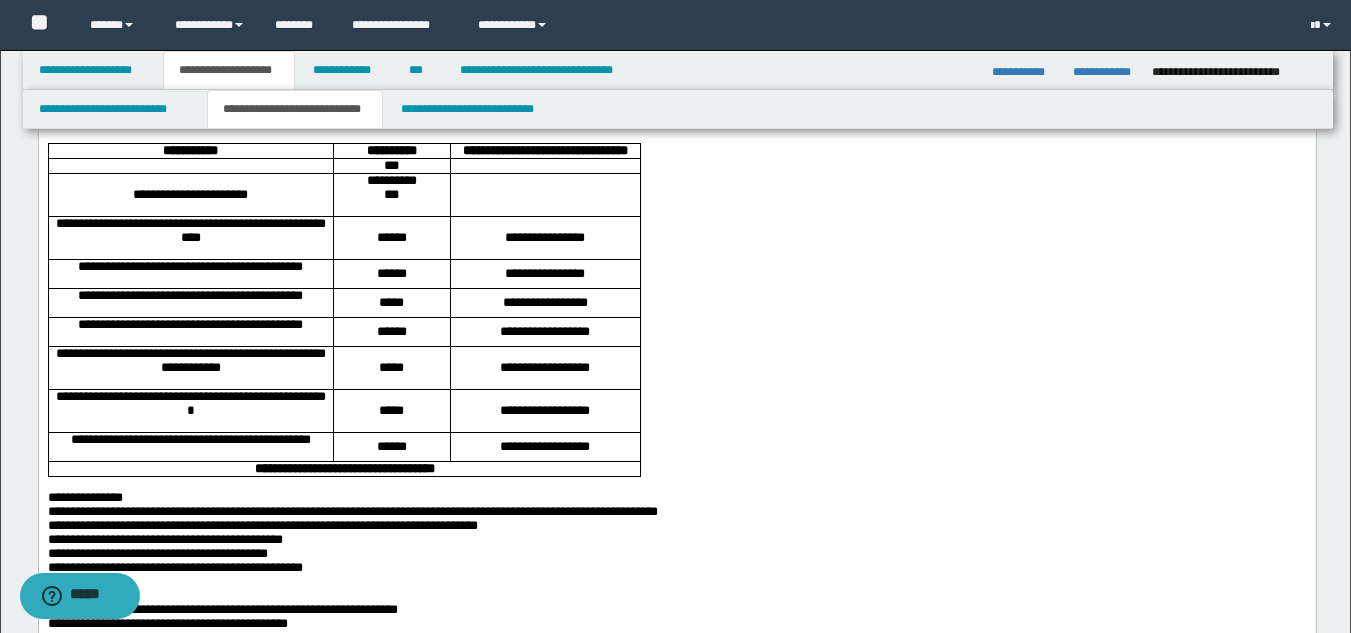 scroll, scrollTop: 289, scrollLeft: 0, axis: vertical 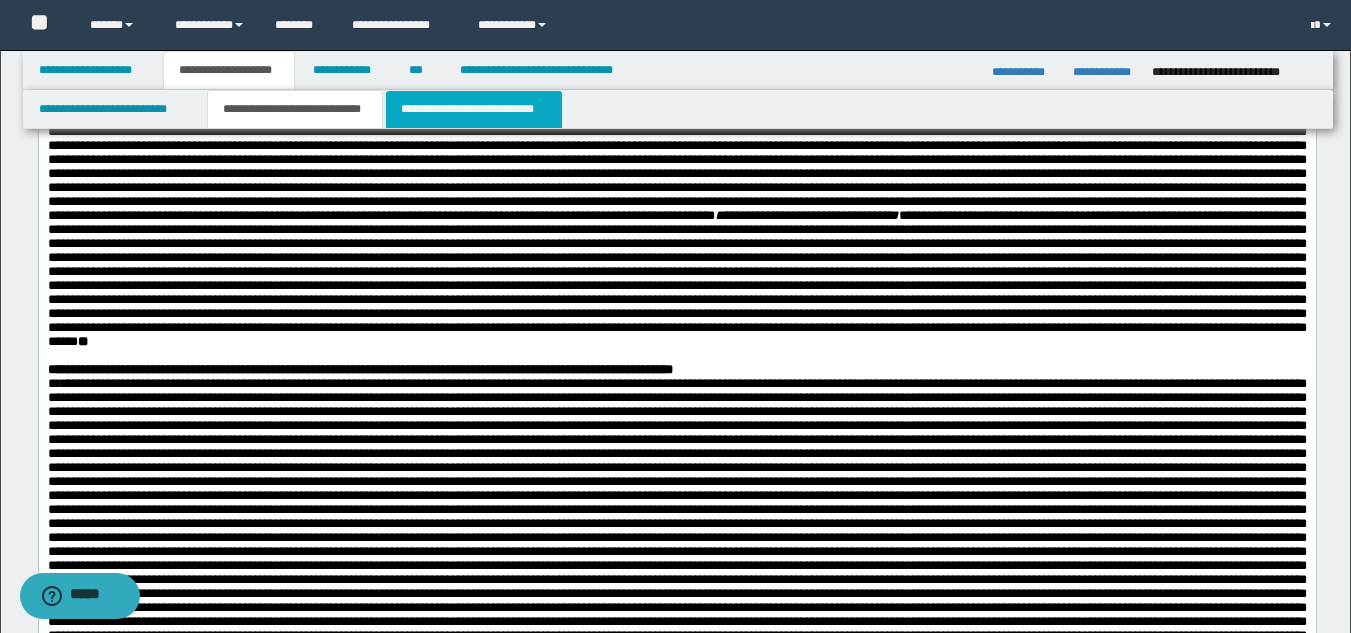 click on "**********" at bounding box center (474, 109) 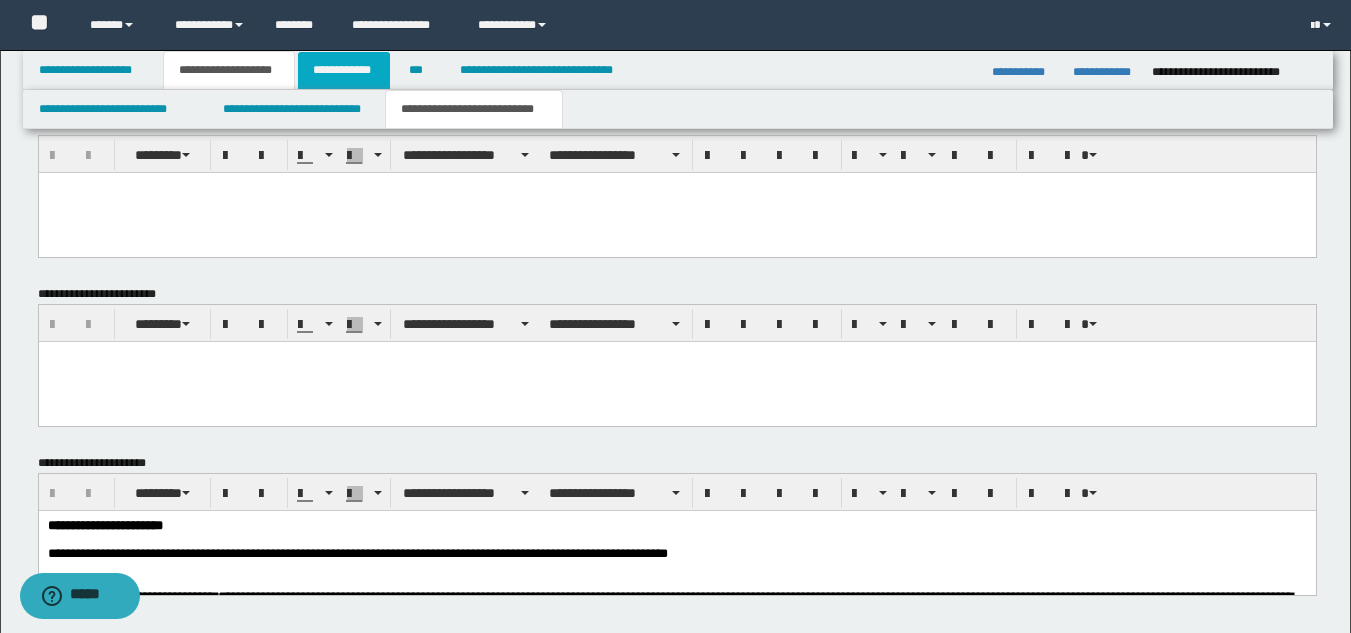 click on "**********" at bounding box center [344, 70] 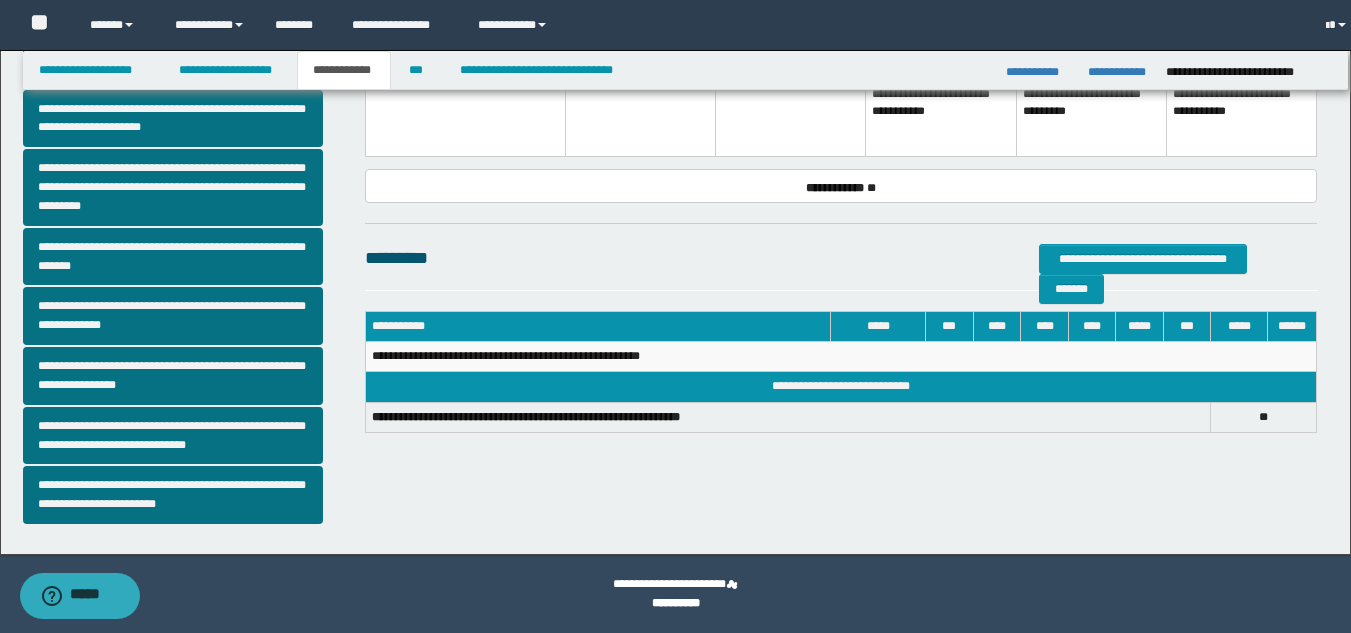 scroll, scrollTop: 516, scrollLeft: 0, axis: vertical 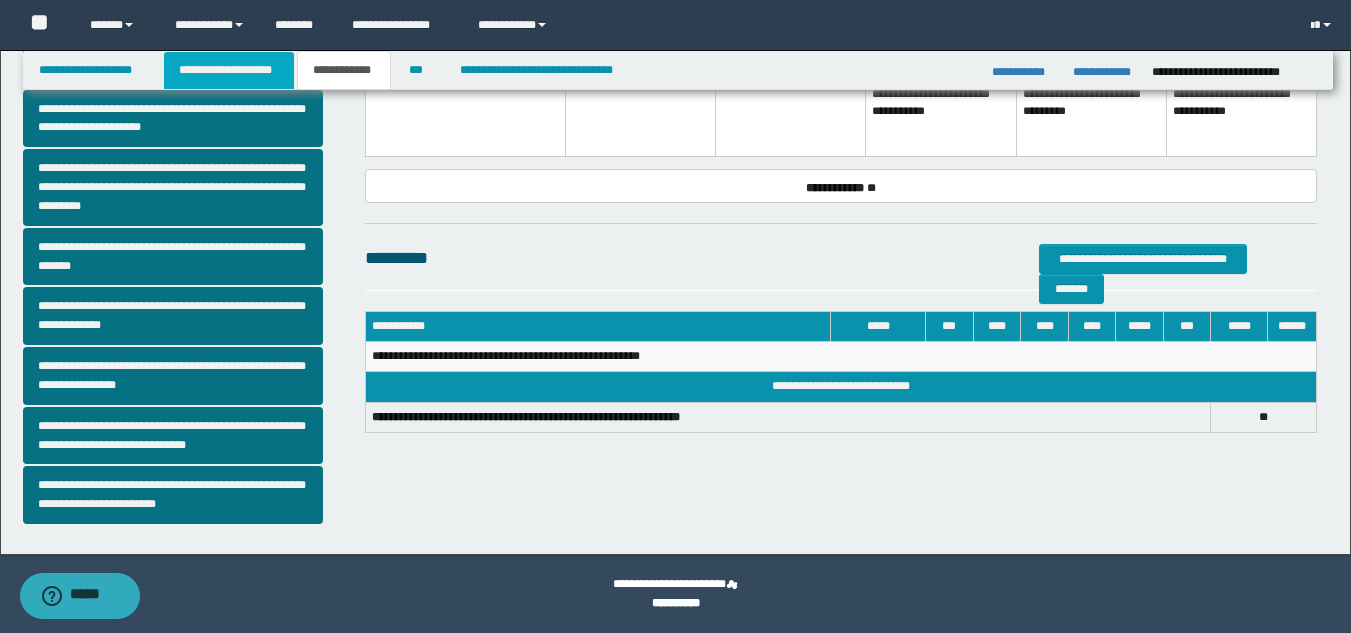 click on "**********" at bounding box center [229, 70] 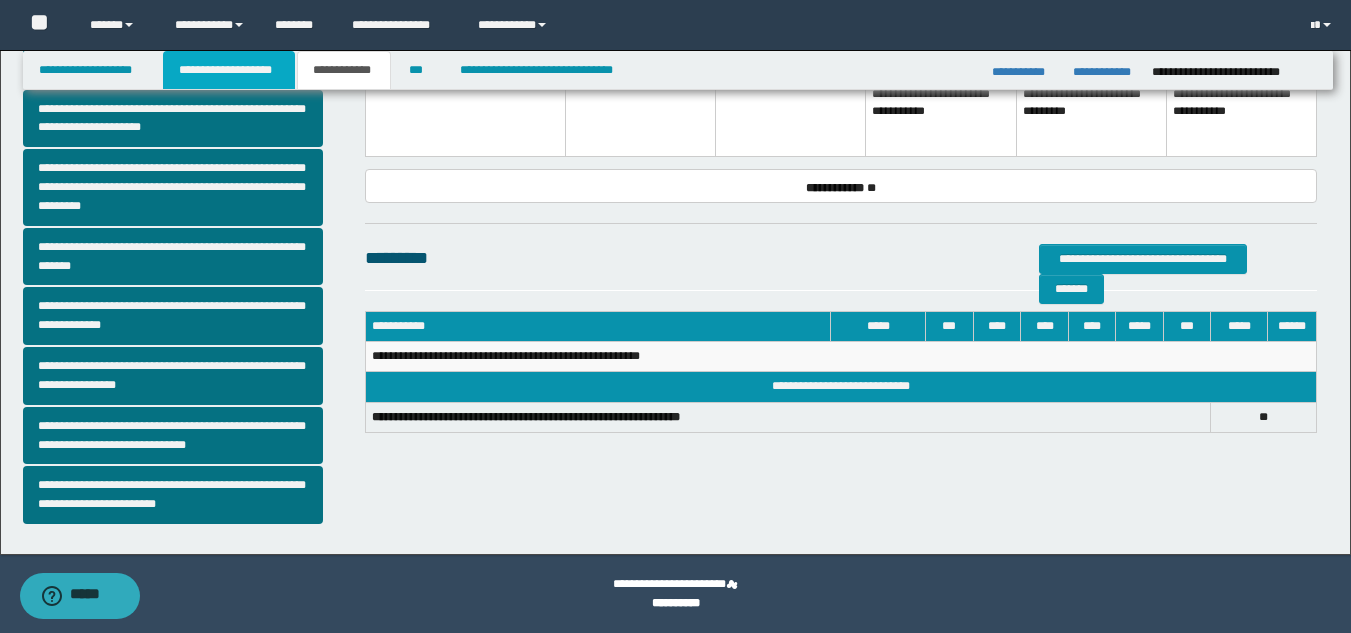 scroll, scrollTop: 547, scrollLeft: 0, axis: vertical 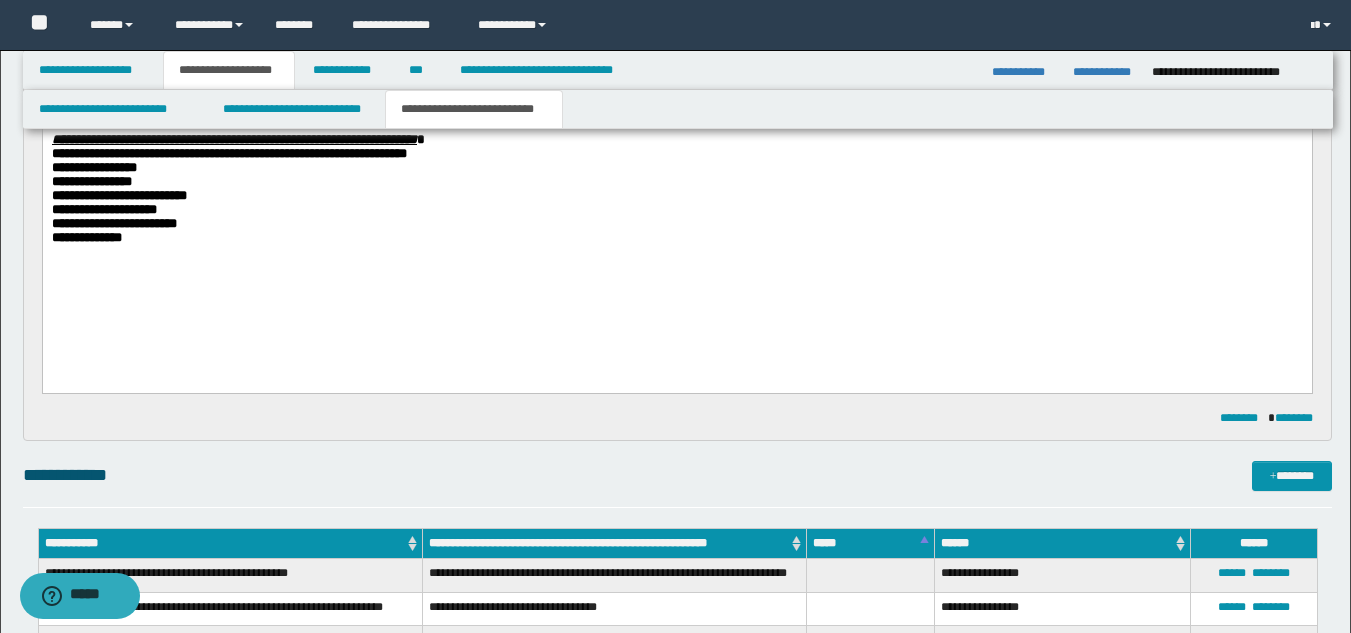 click on "**********" at bounding box center (676, 167) 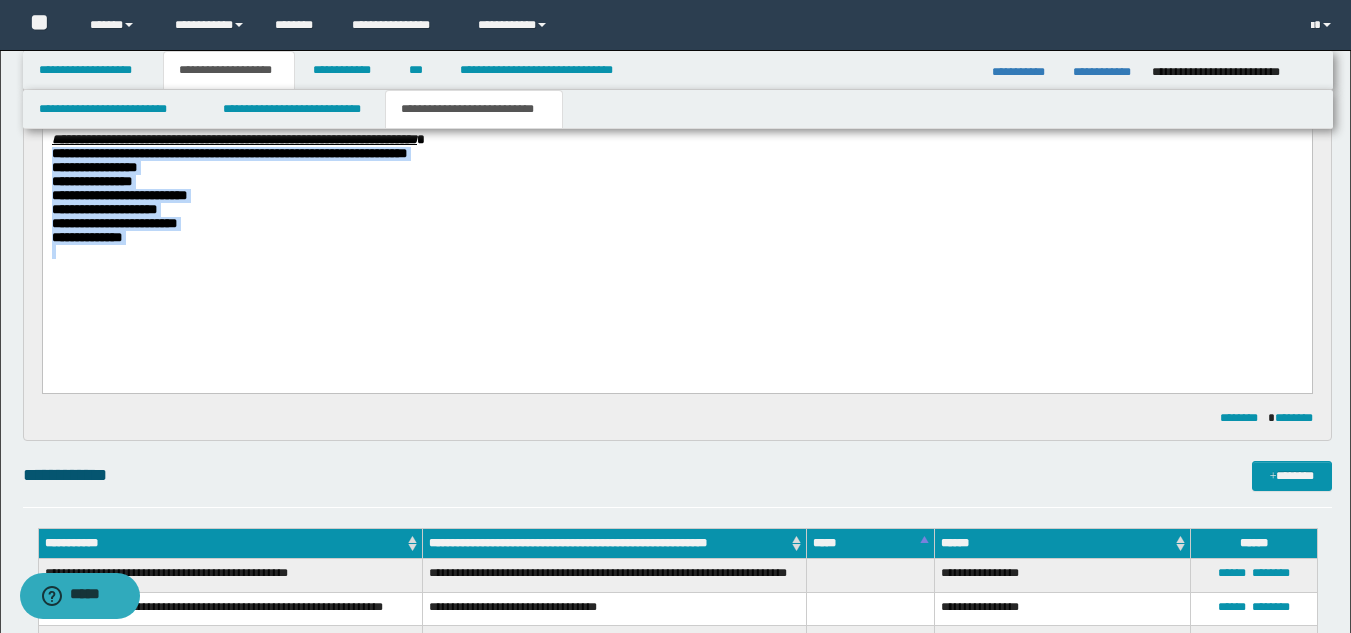 drag, startPoint x: 54, startPoint y: 161, endPoint x: 129, endPoint y: 293, distance: 151.81897 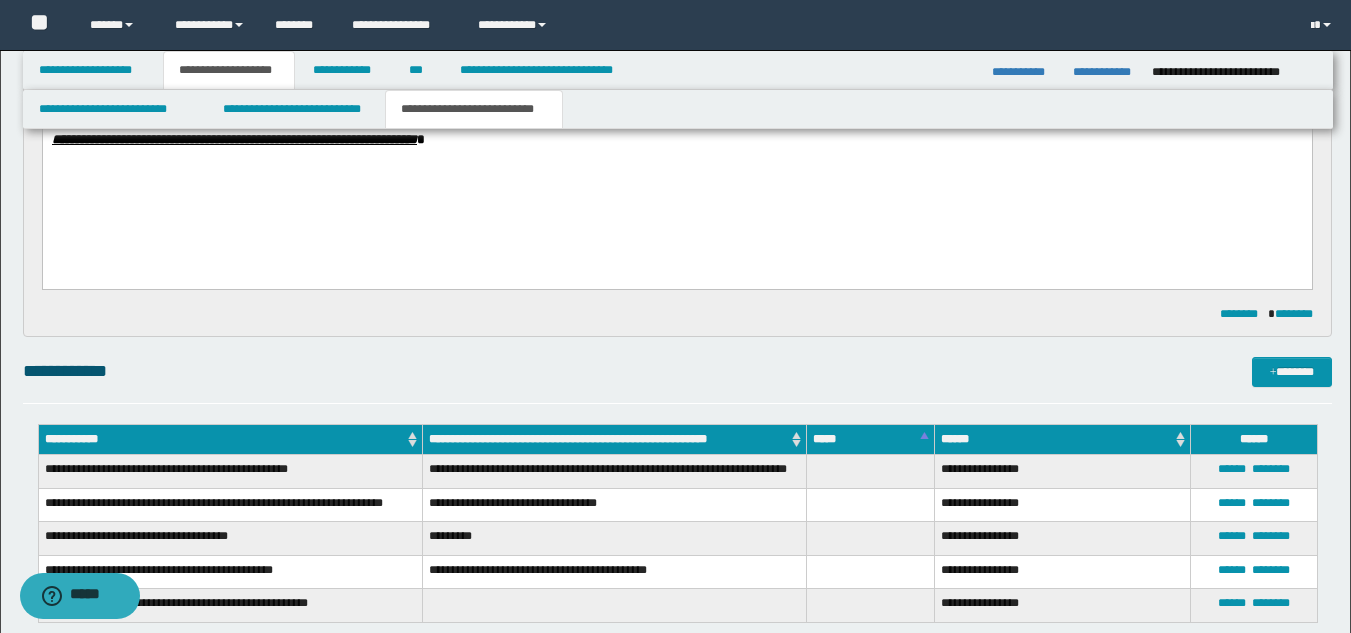 click at bounding box center (676, 153) 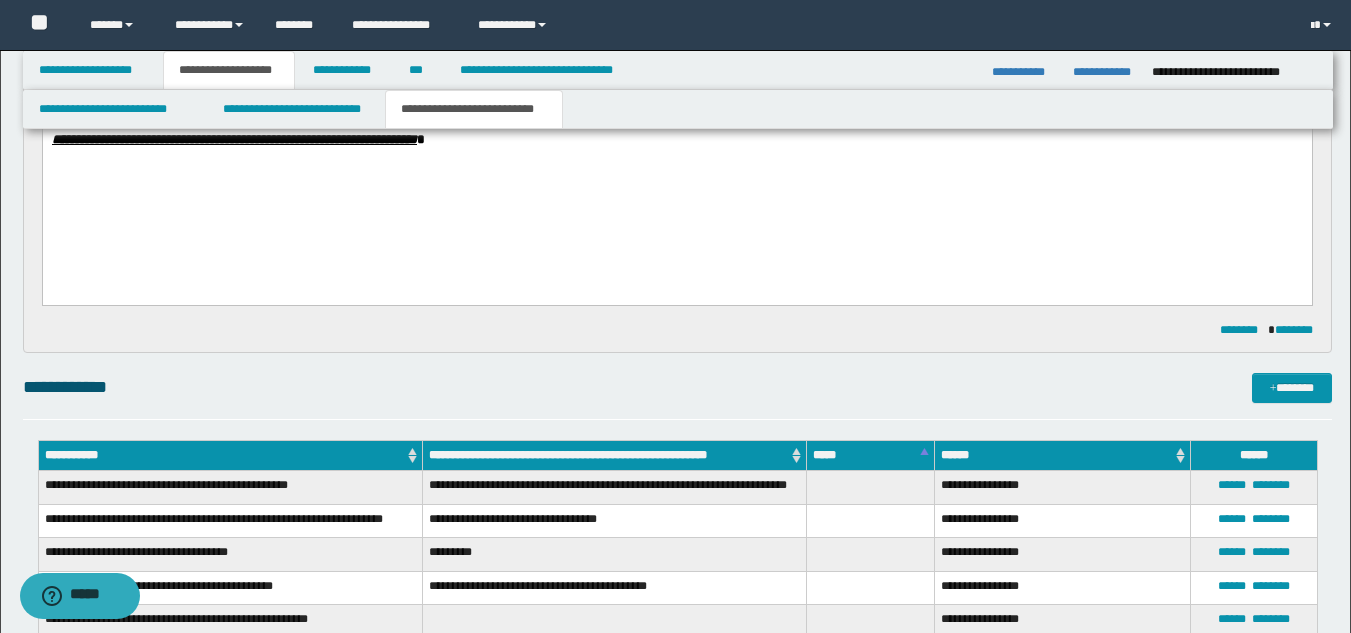 paste 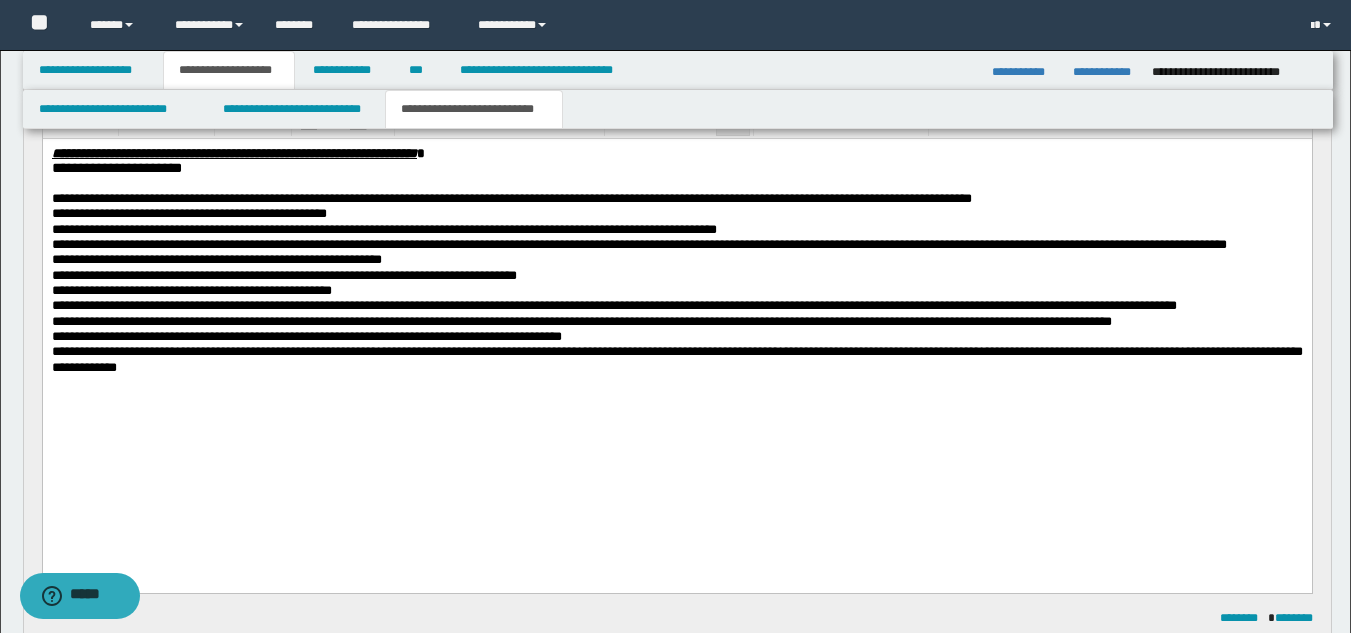 scroll, scrollTop: 503, scrollLeft: 0, axis: vertical 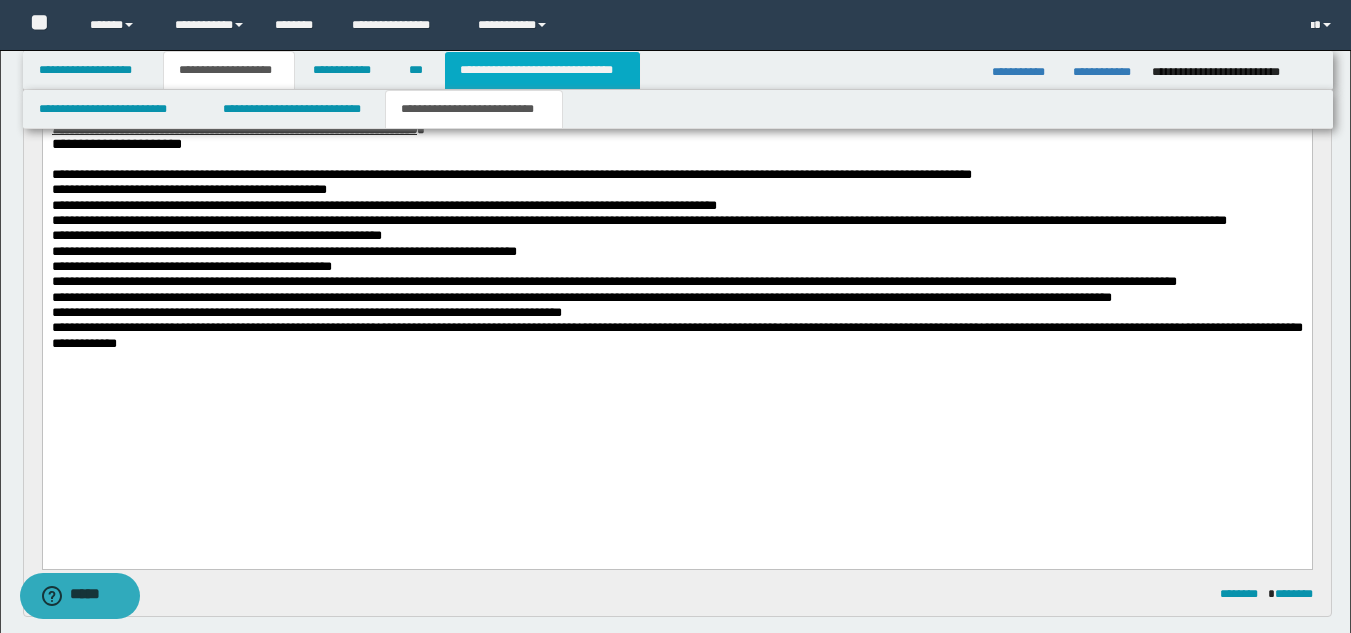 click on "**********" at bounding box center [542, 70] 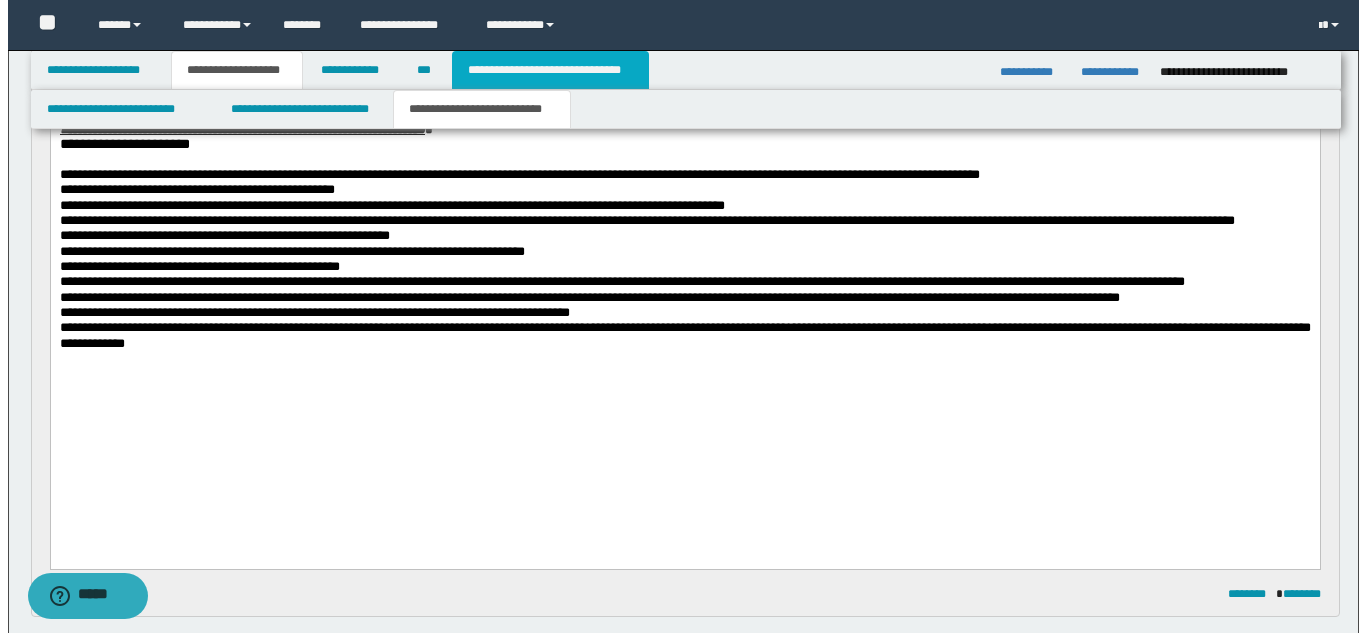 scroll, scrollTop: 0, scrollLeft: 0, axis: both 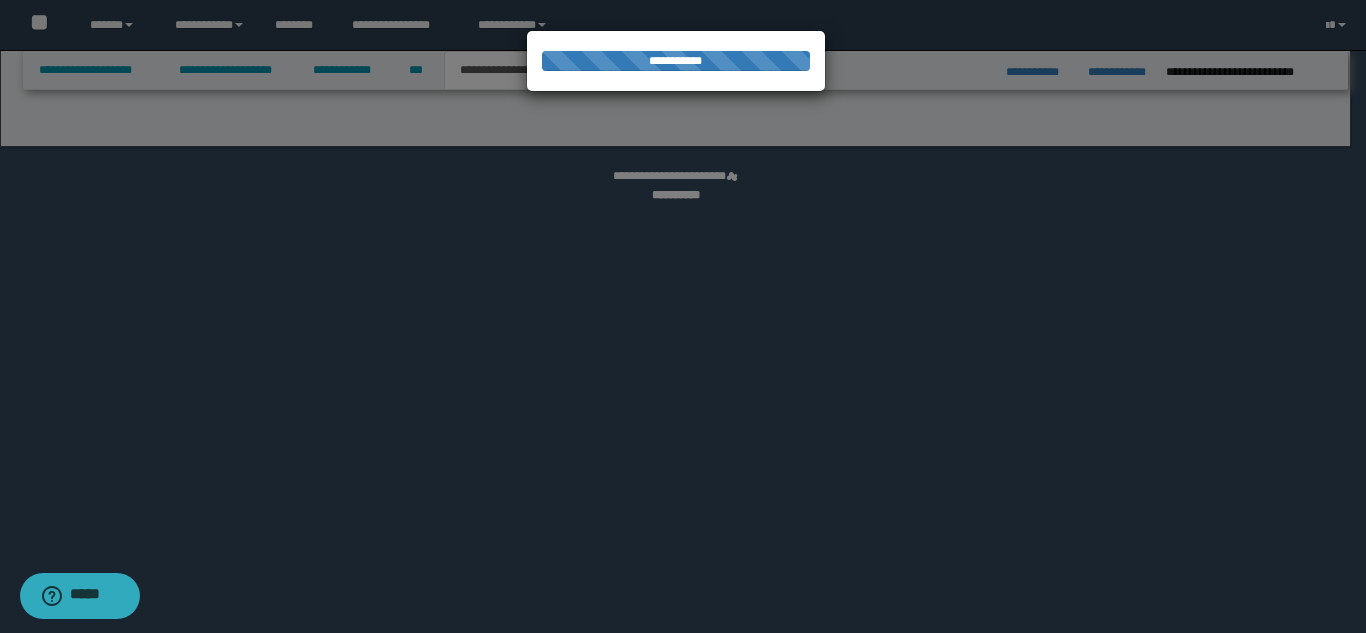 select on "*" 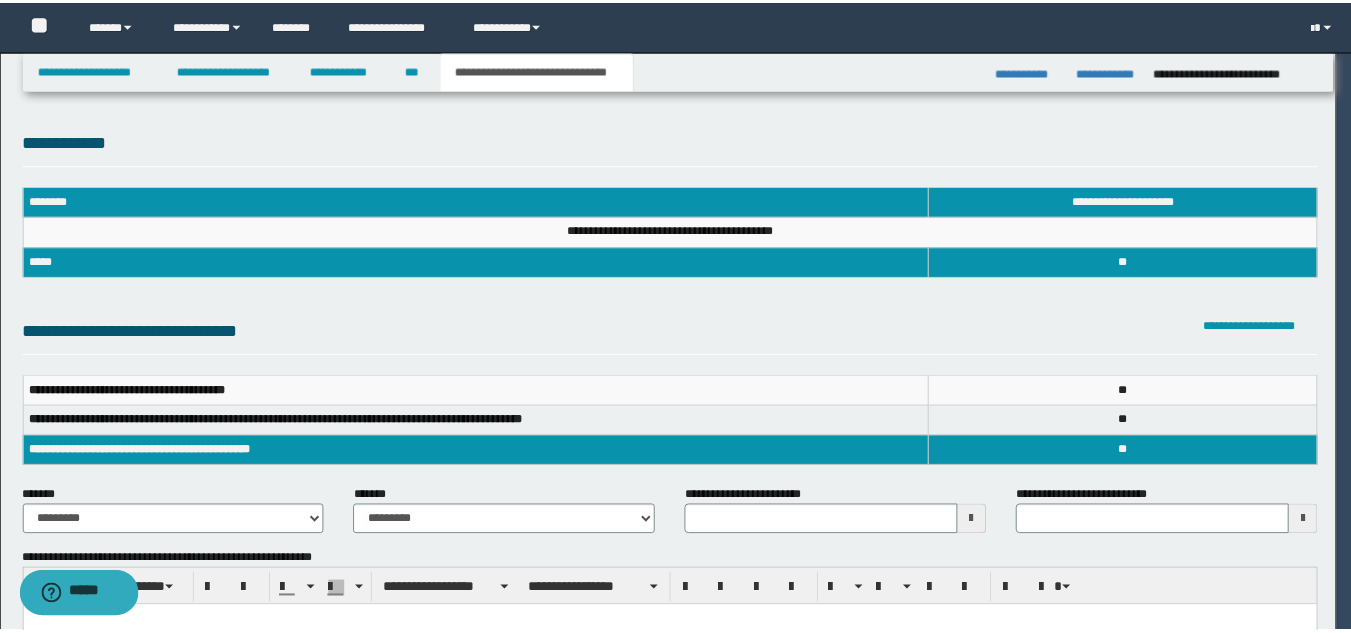 scroll, scrollTop: 0, scrollLeft: 0, axis: both 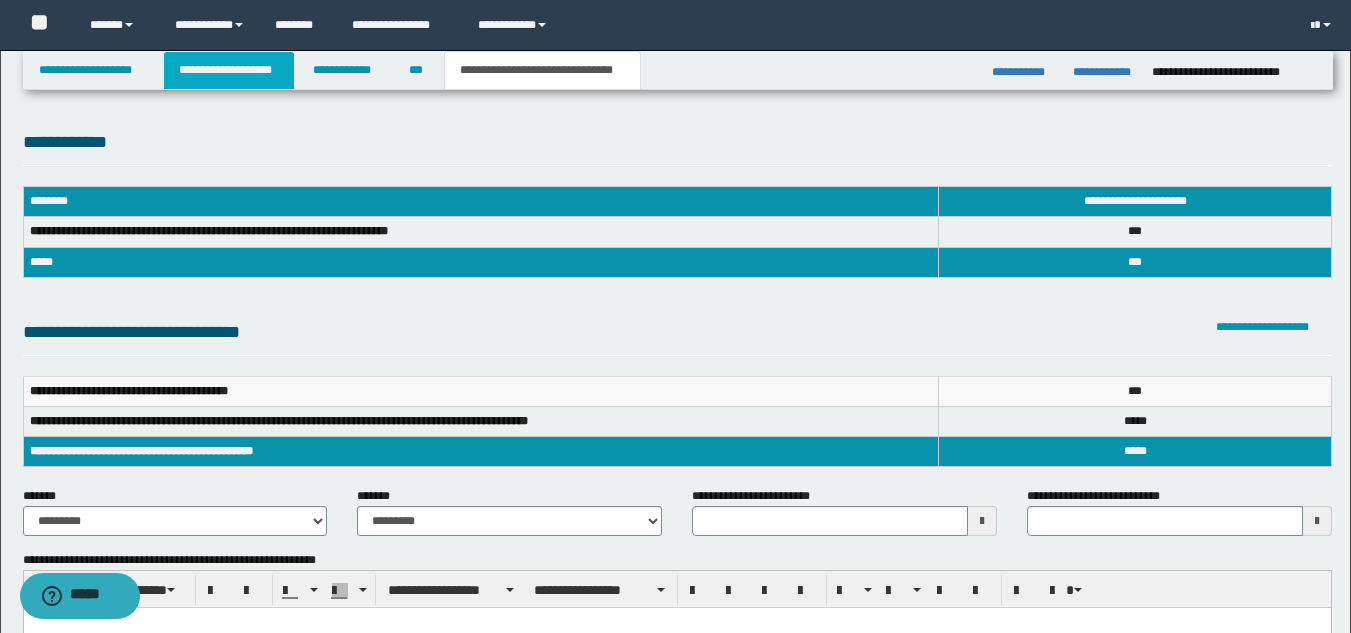 click on "**********" at bounding box center [229, 70] 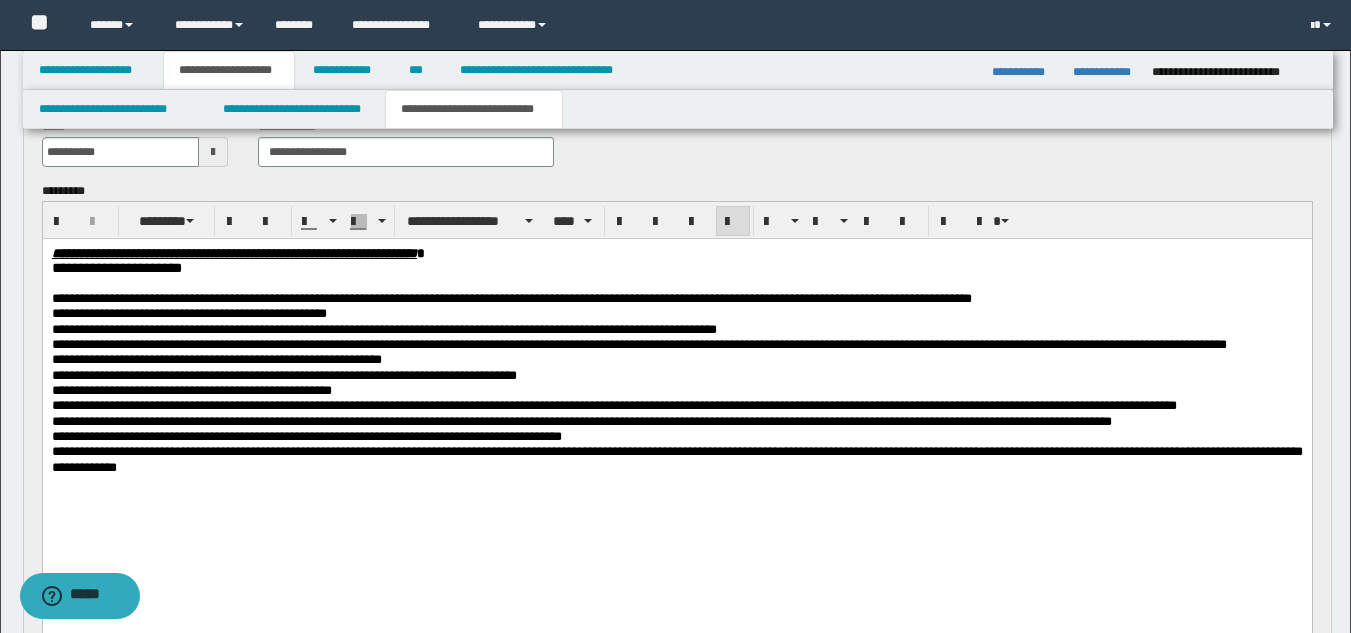 scroll, scrollTop: 386, scrollLeft: 0, axis: vertical 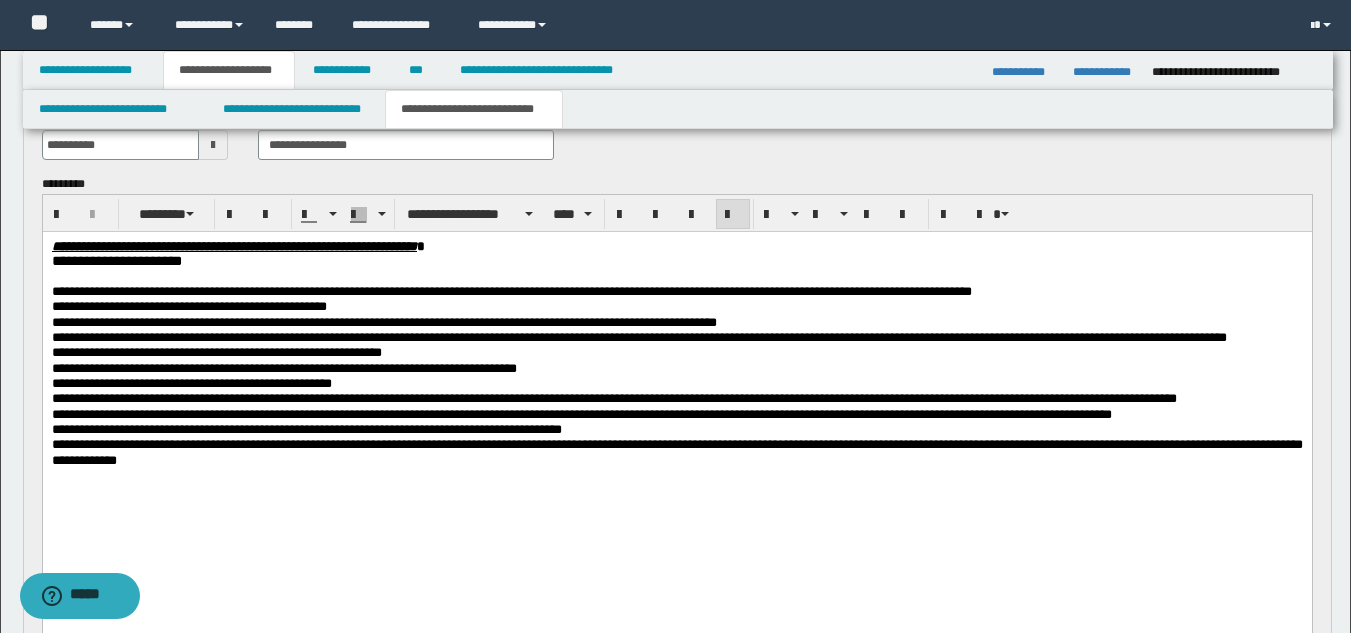 click at bounding box center [676, 474] 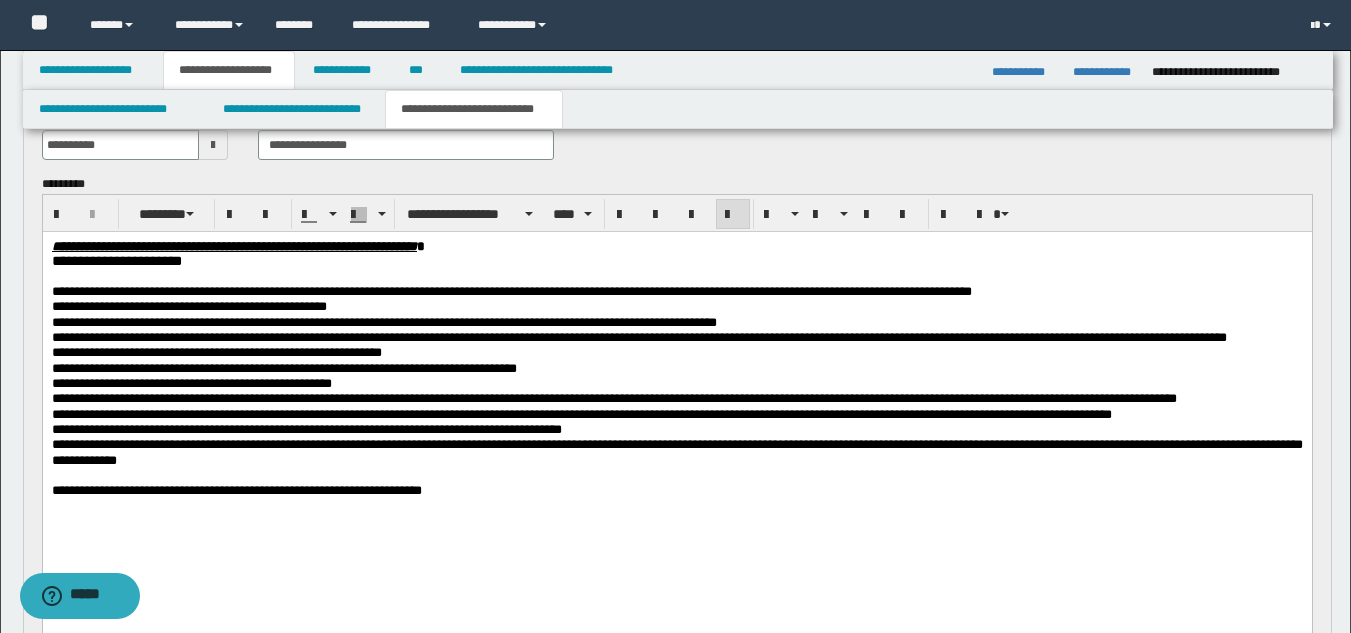 click on "**********" at bounding box center [236, 489] 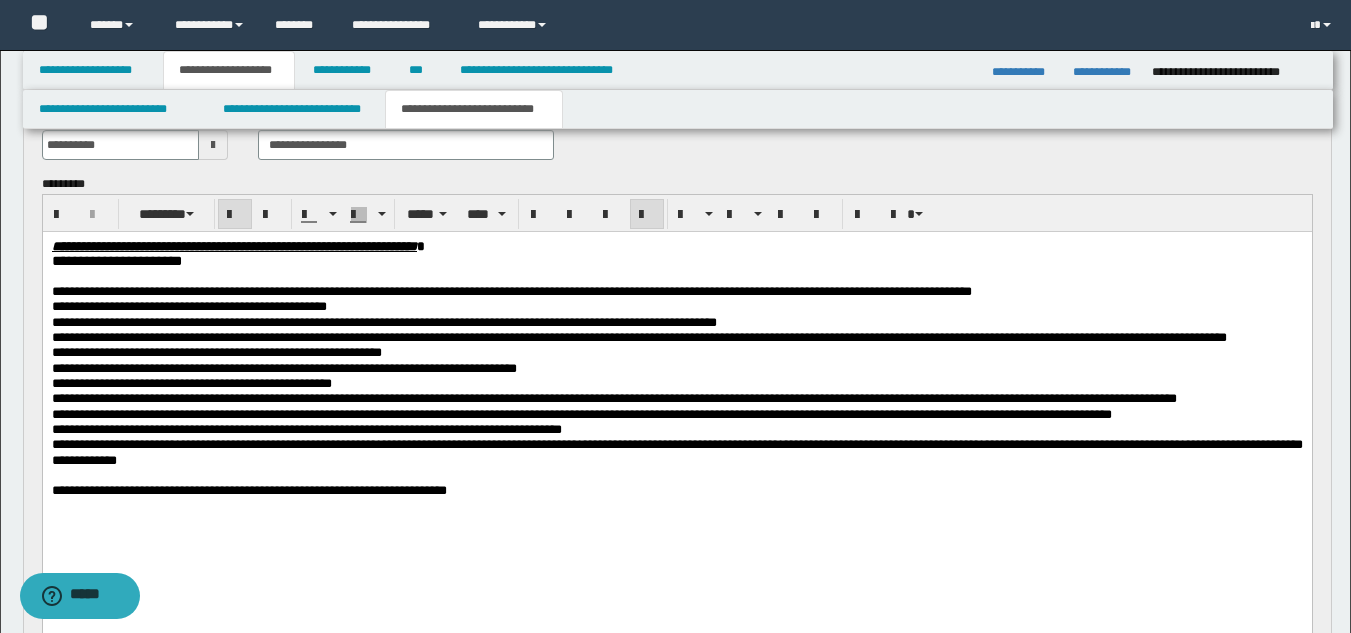click on "**********" at bounding box center (676, 489) 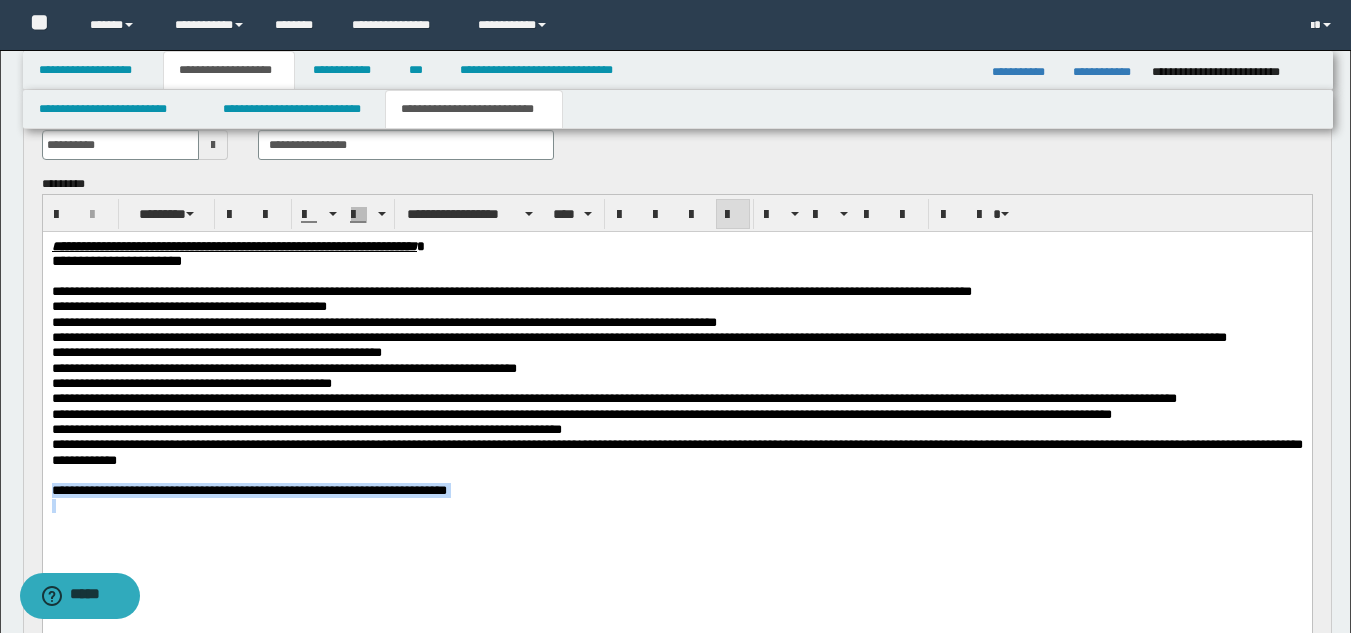 drag, startPoint x: 52, startPoint y: 546, endPoint x: 50, endPoint y: 580, distance: 34.058773 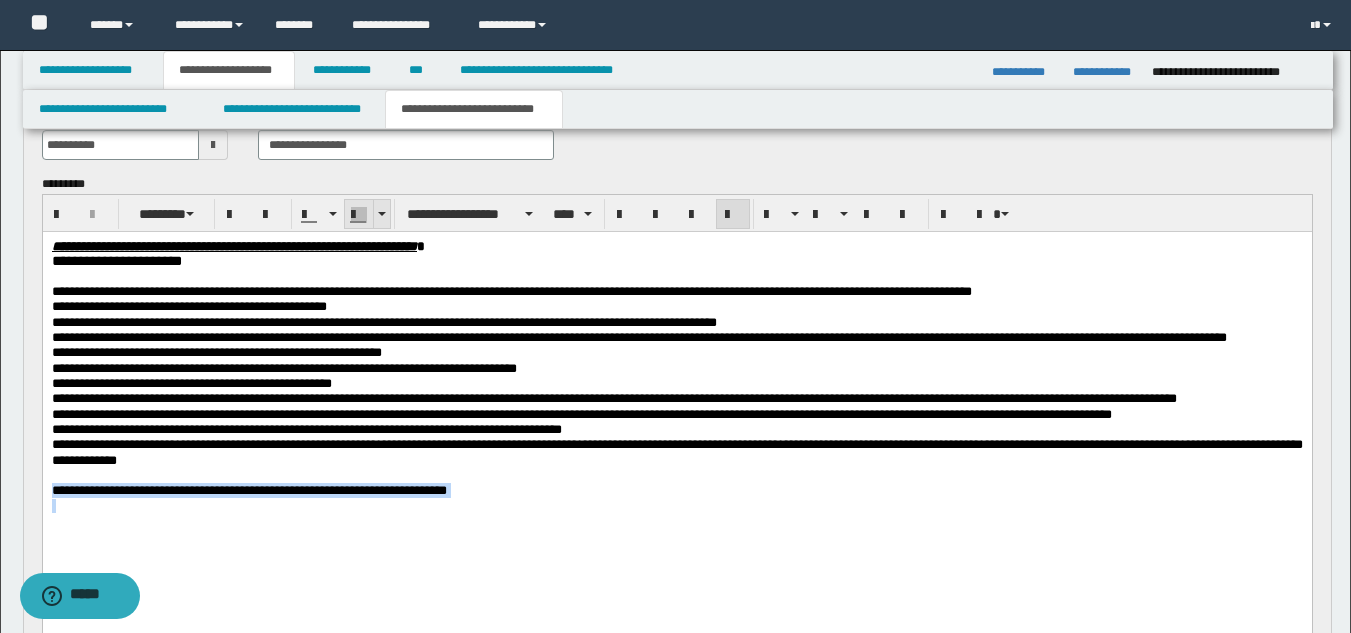 click at bounding box center (381, 214) 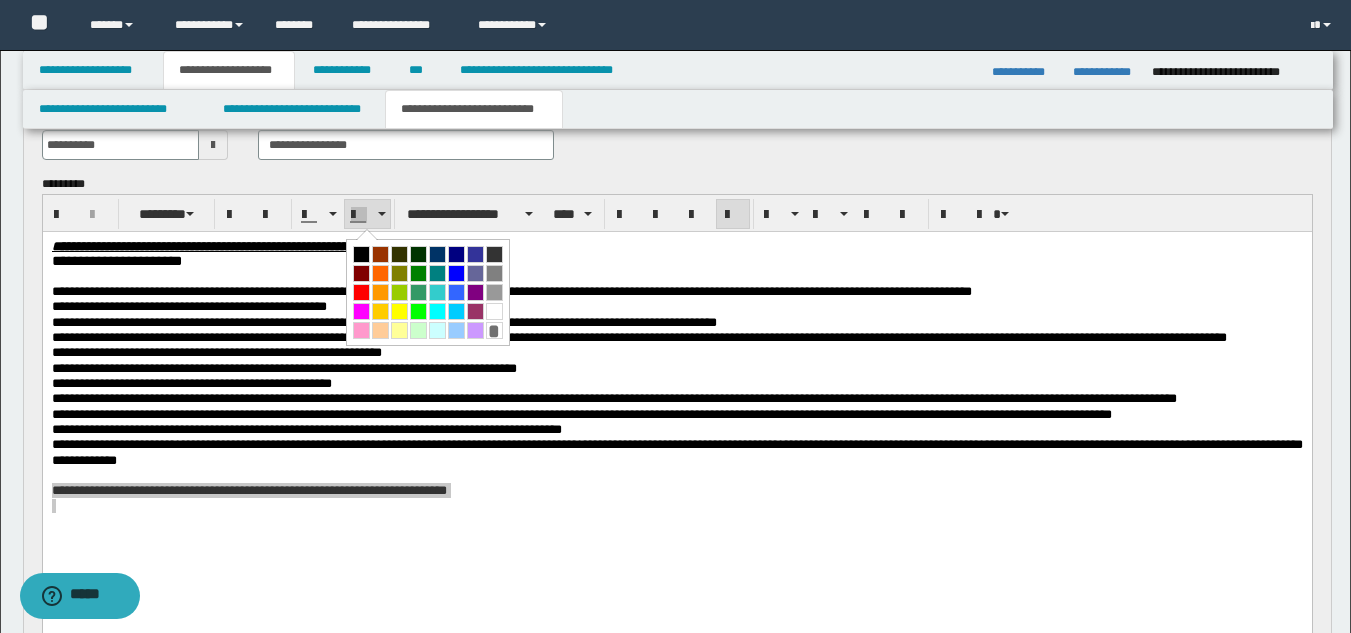 click at bounding box center [380, 273] 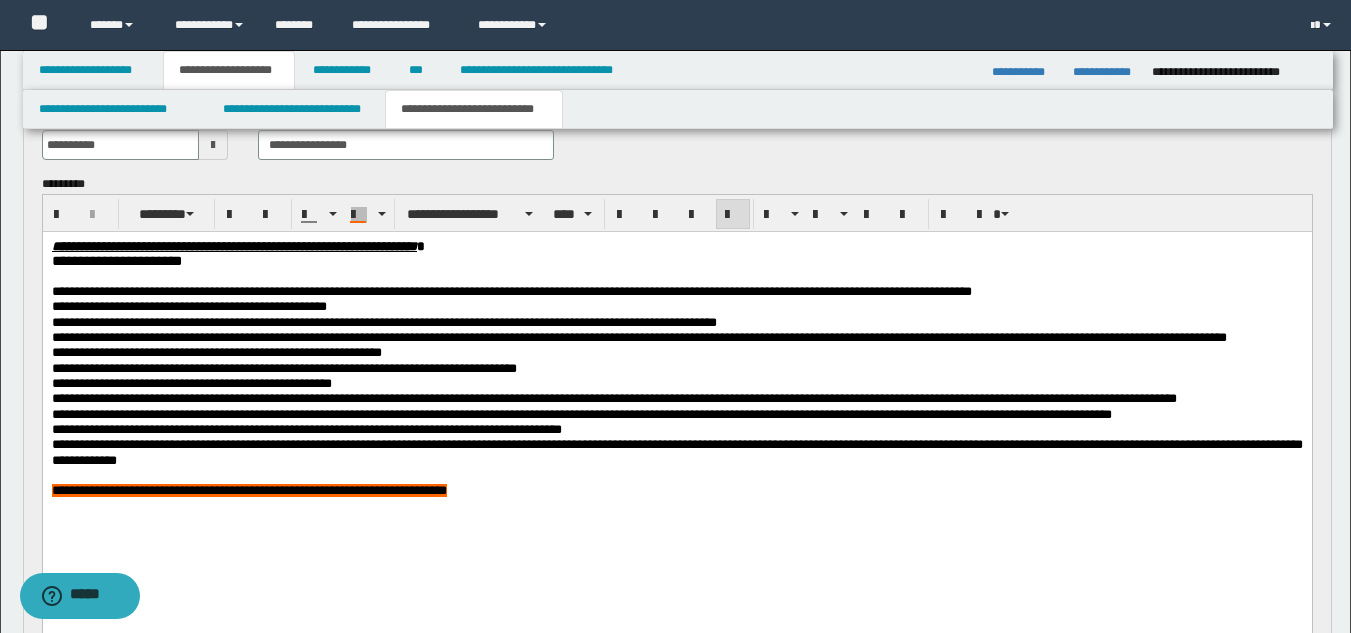click on "**********" at bounding box center (676, 451) 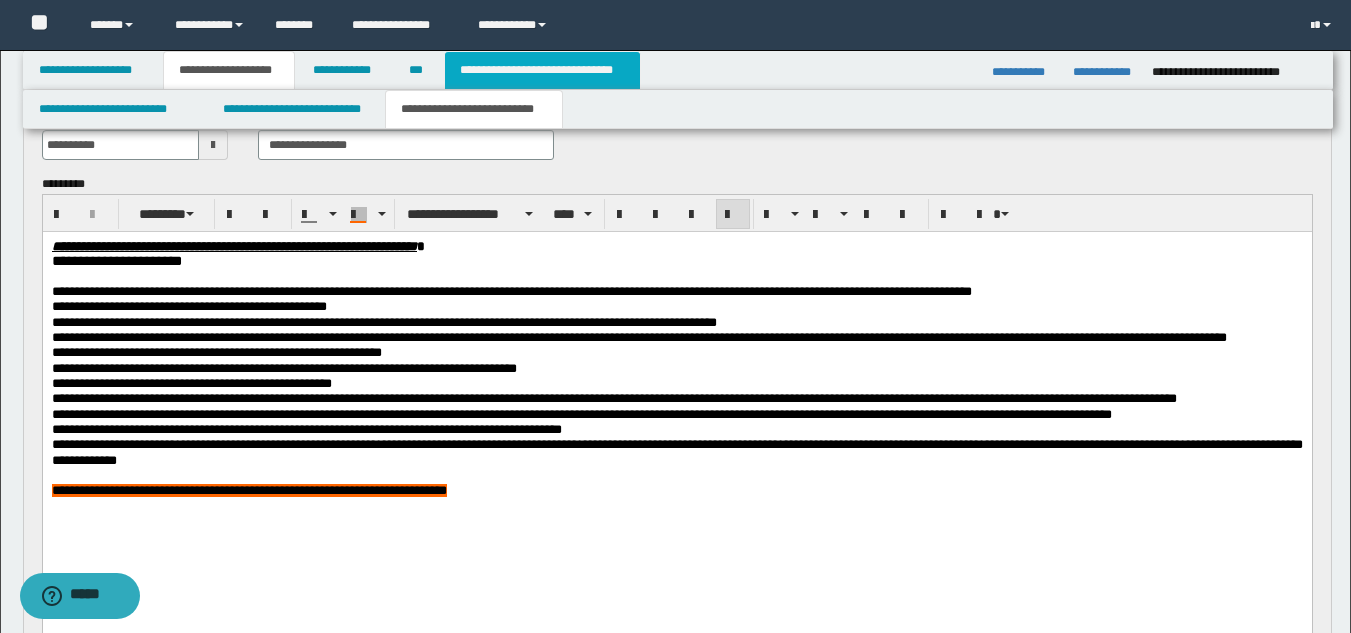 click on "**********" at bounding box center (542, 70) 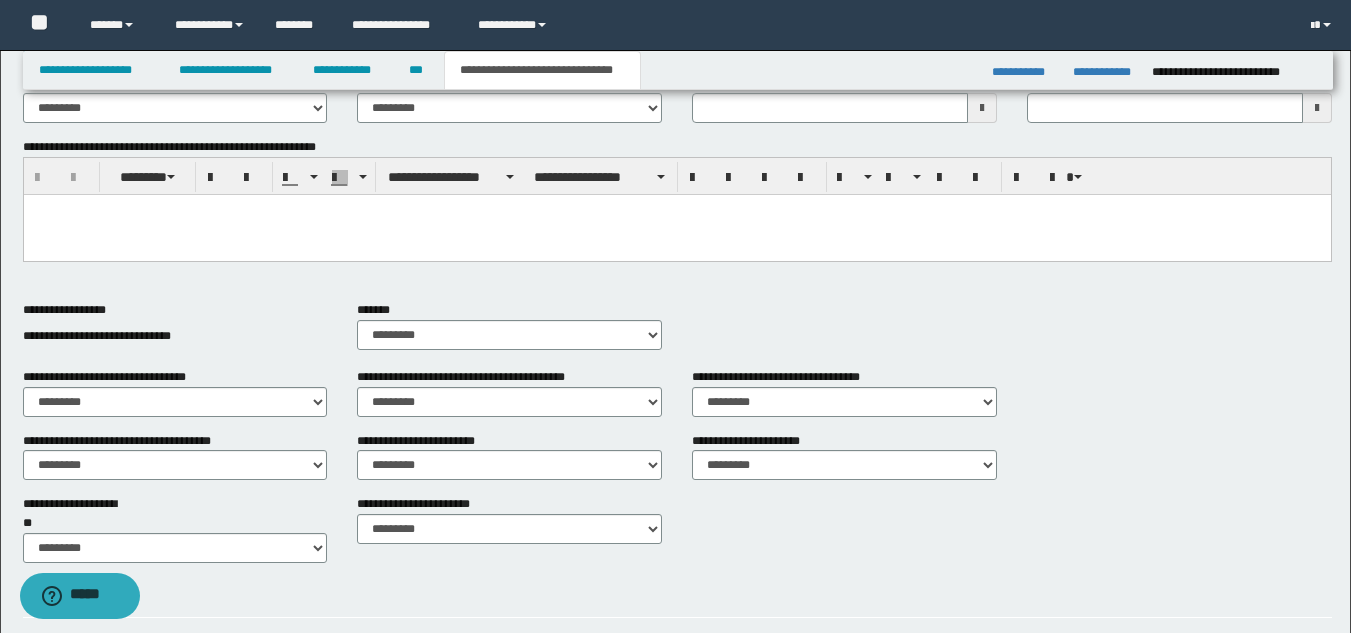 scroll, scrollTop: 802, scrollLeft: 0, axis: vertical 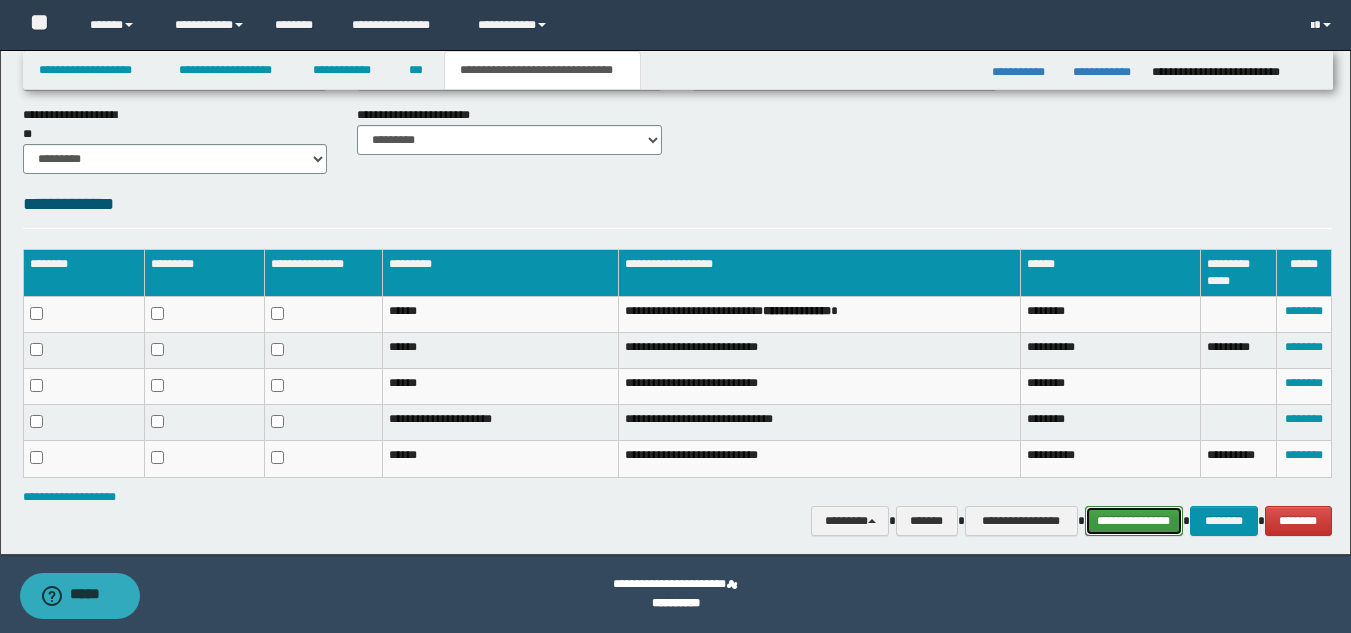 click on "**********" at bounding box center (1134, 521) 